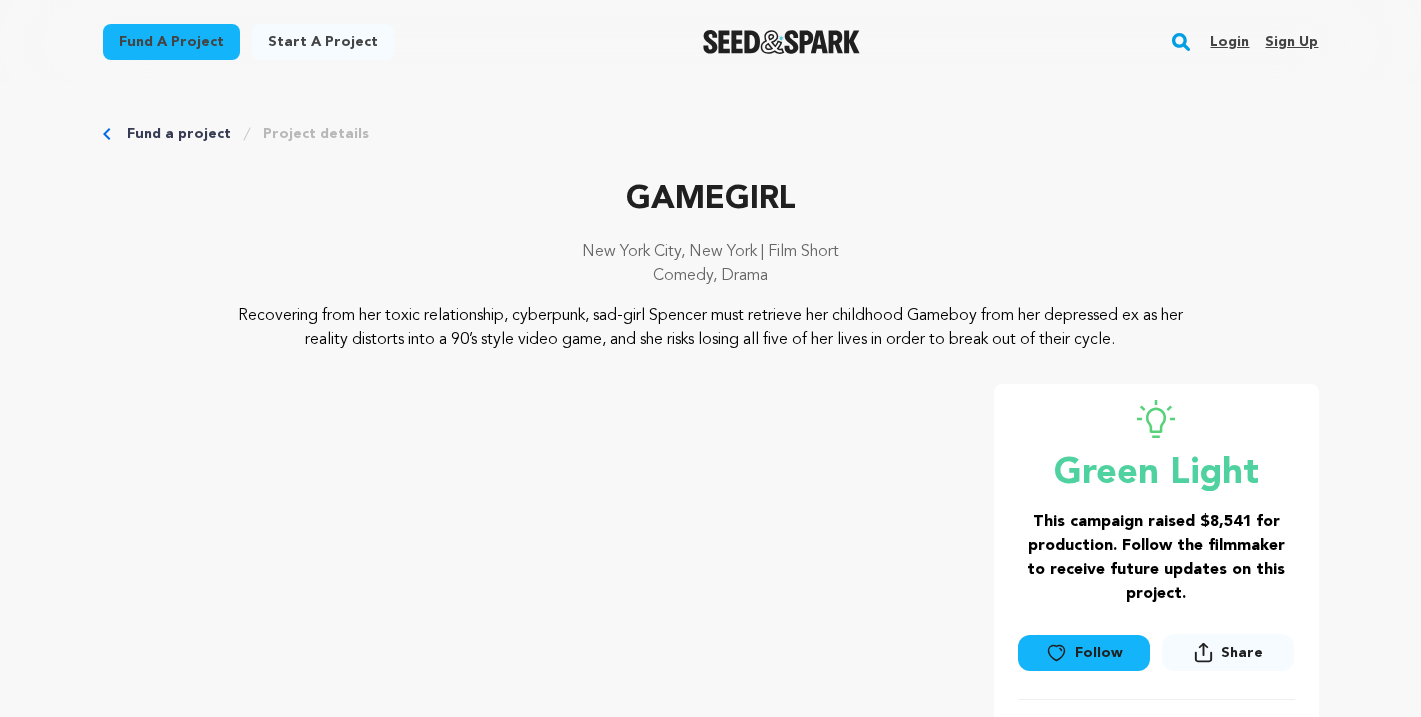 scroll, scrollTop: 7510, scrollLeft: 0, axis: vertical 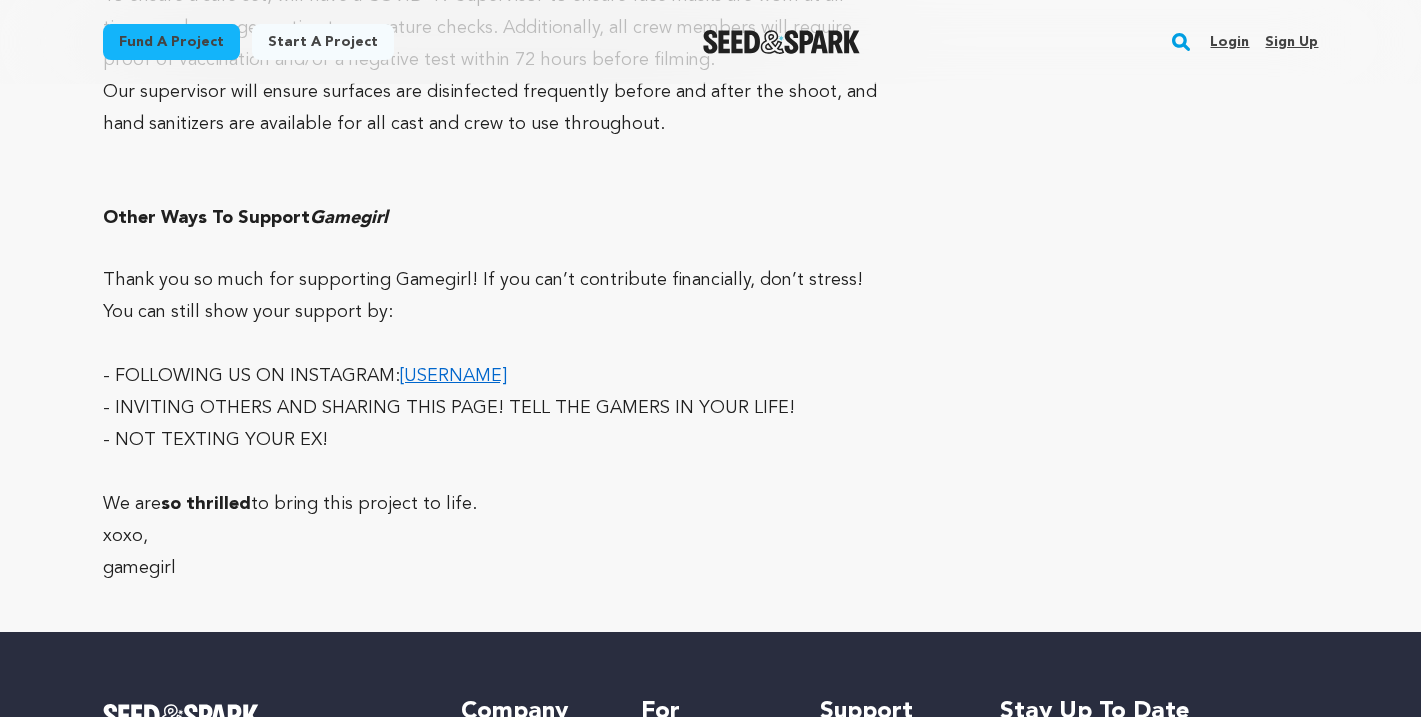 click on "@gamegirl_film" at bounding box center (453, 376) 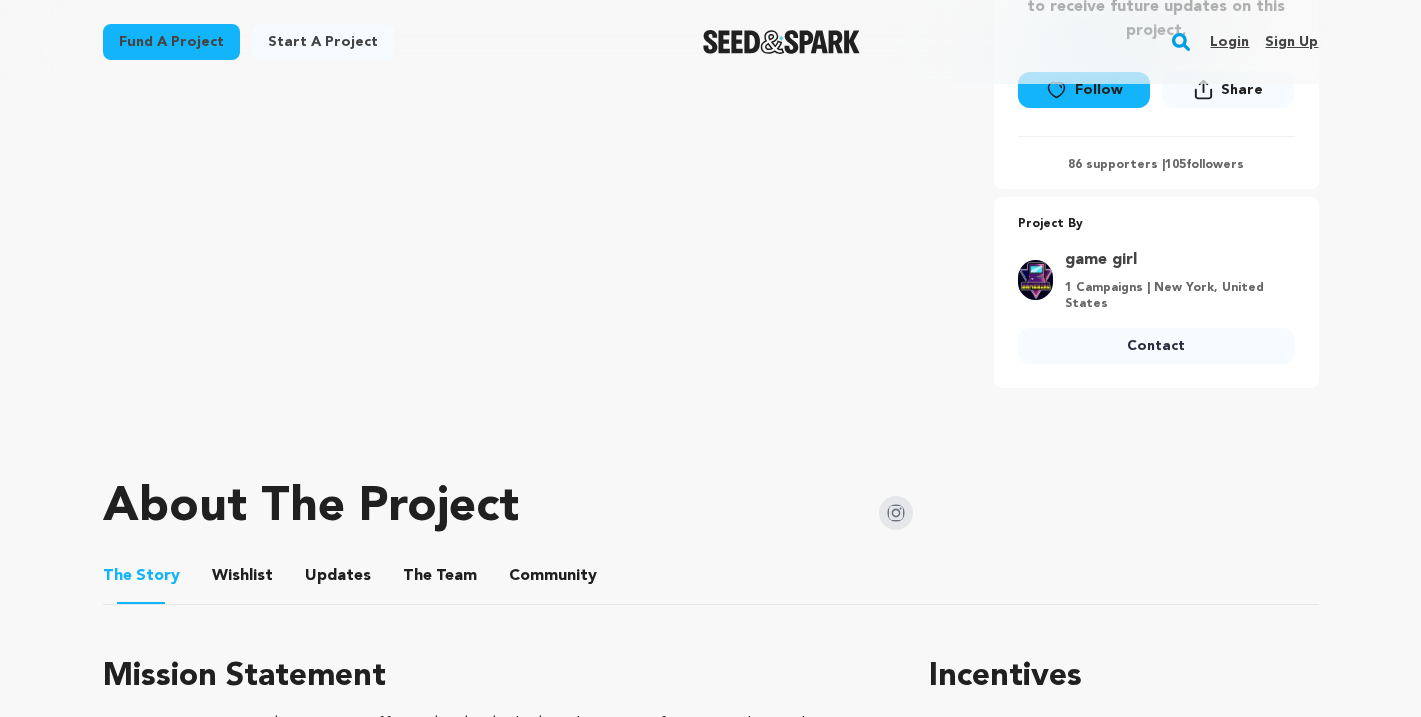 scroll, scrollTop: 0, scrollLeft: 0, axis: both 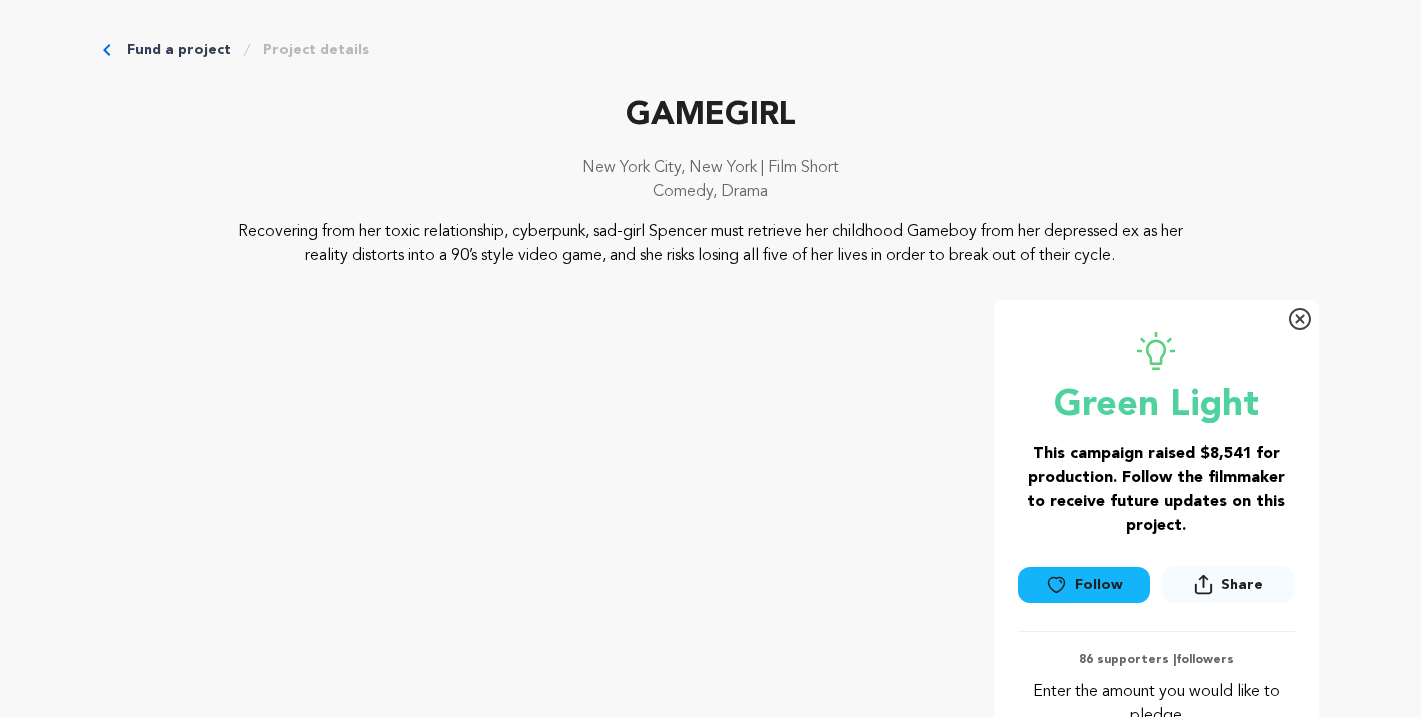 click on "Fund a project
Project details
GAMEGIRL
[CITY], [STATE] |                                 Film Short
Comedy,
Drama" at bounding box center (711, 9453) 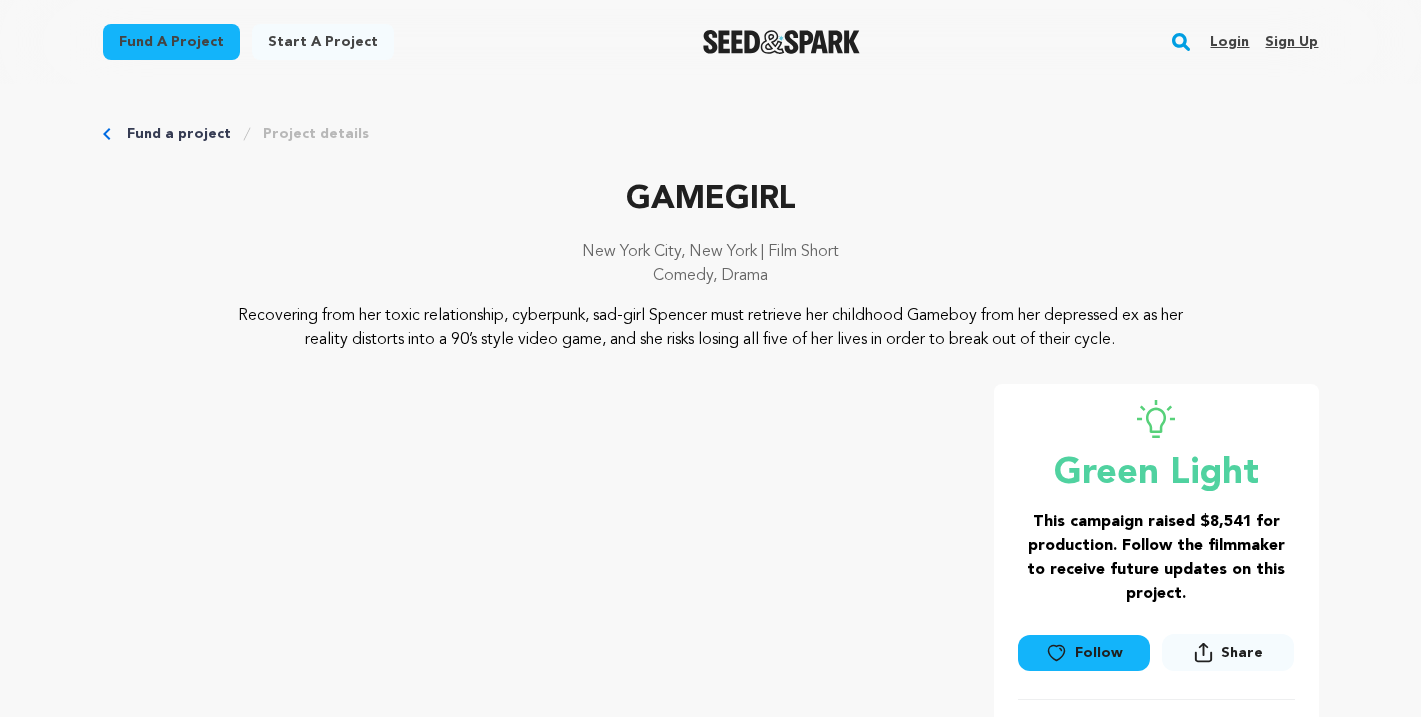 click on "Login" at bounding box center (1229, 42) 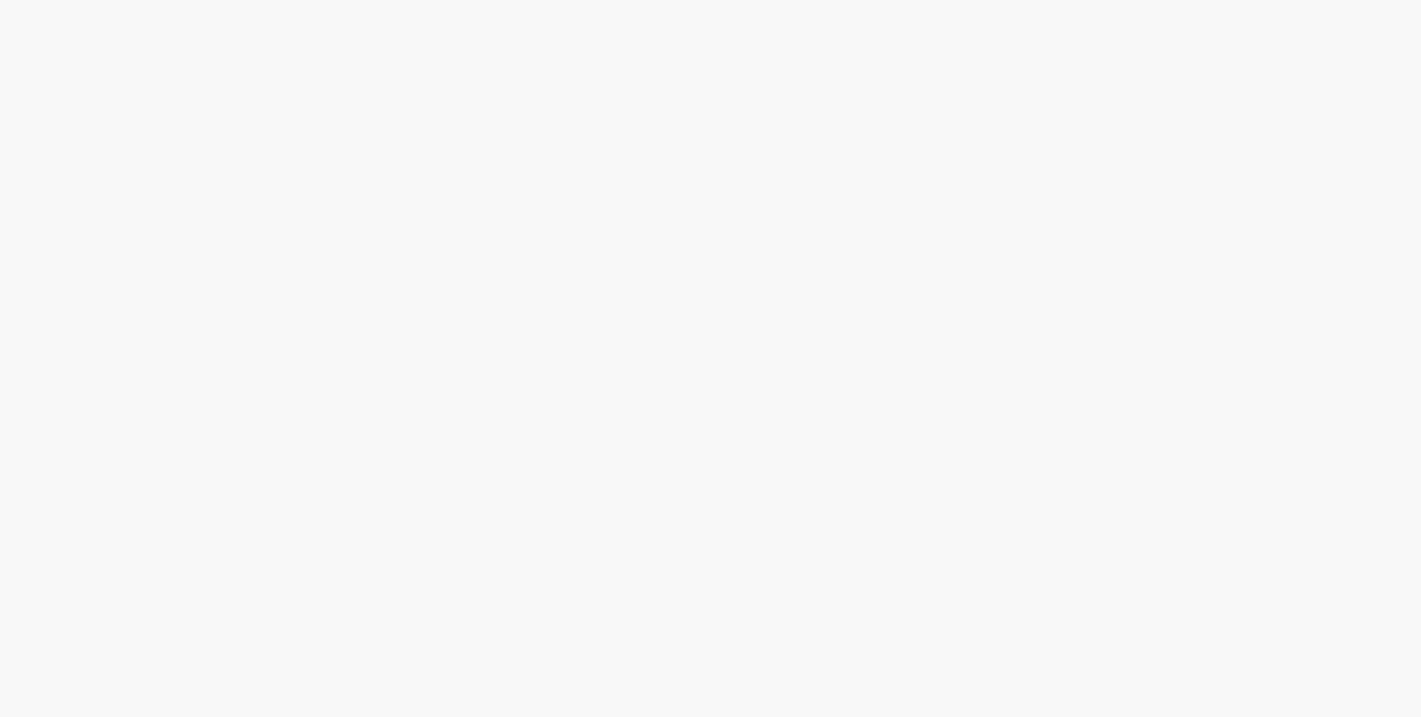 scroll, scrollTop: 0, scrollLeft: 0, axis: both 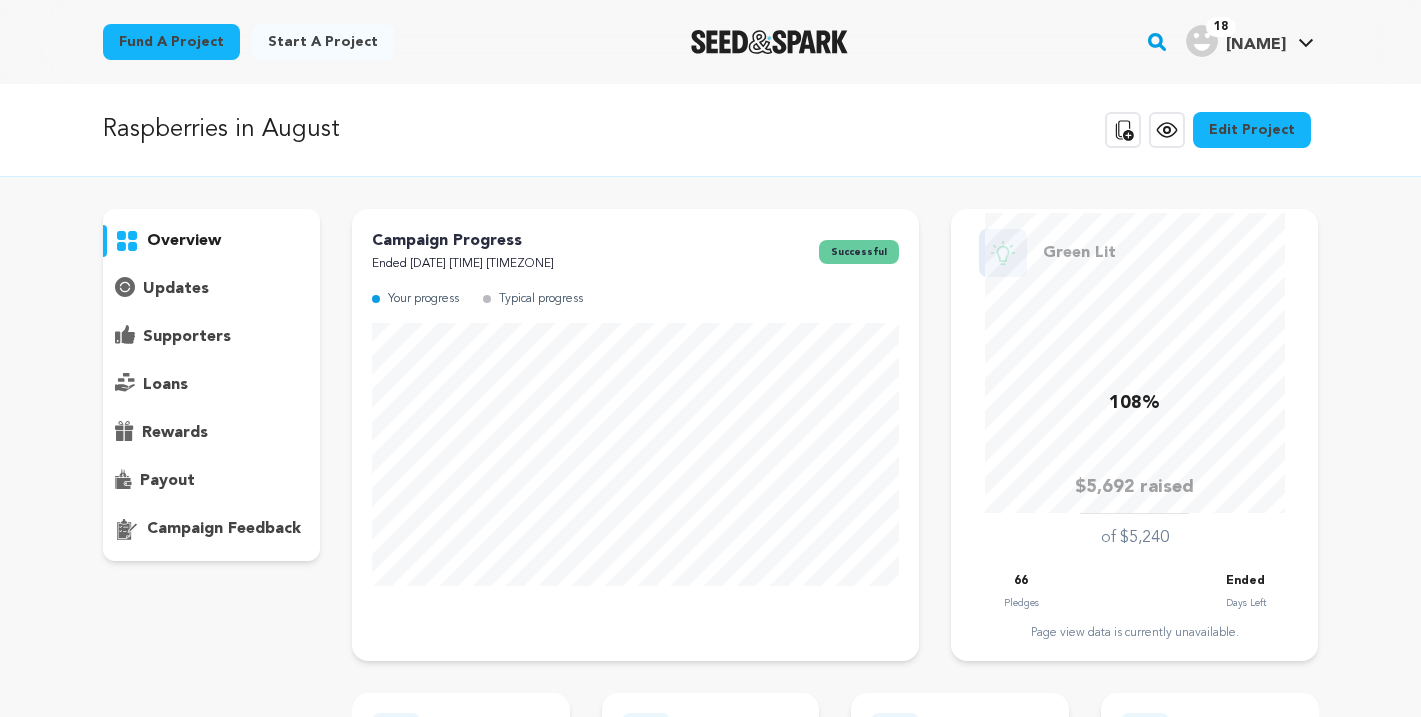 click on "supporters" at bounding box center (187, 337) 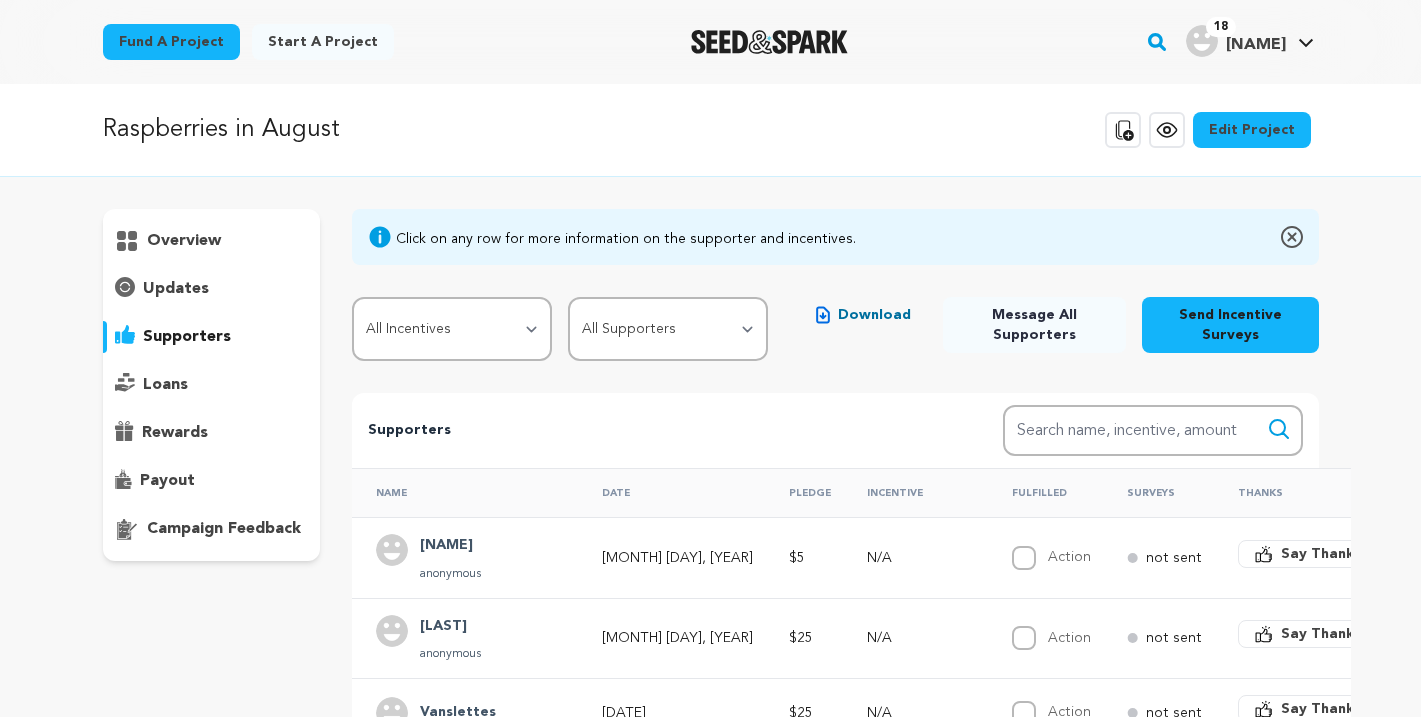 click on "Message All Supporters" at bounding box center (1034, 325) 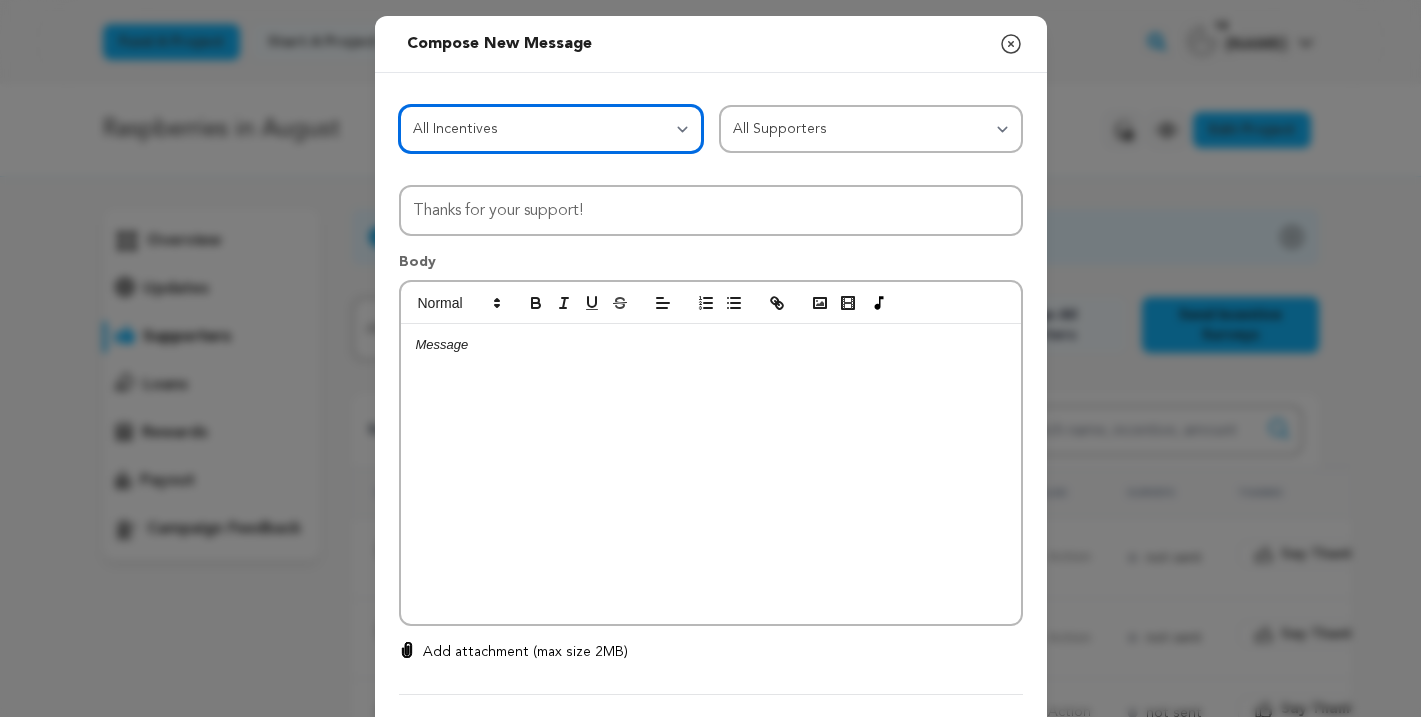 click on "All Incentives
Social Media Shout-Out
Early Access to BTS photos!
Mention in the Credits!
BTS Film Photo!
Signed copy of the script!" at bounding box center [551, 129] 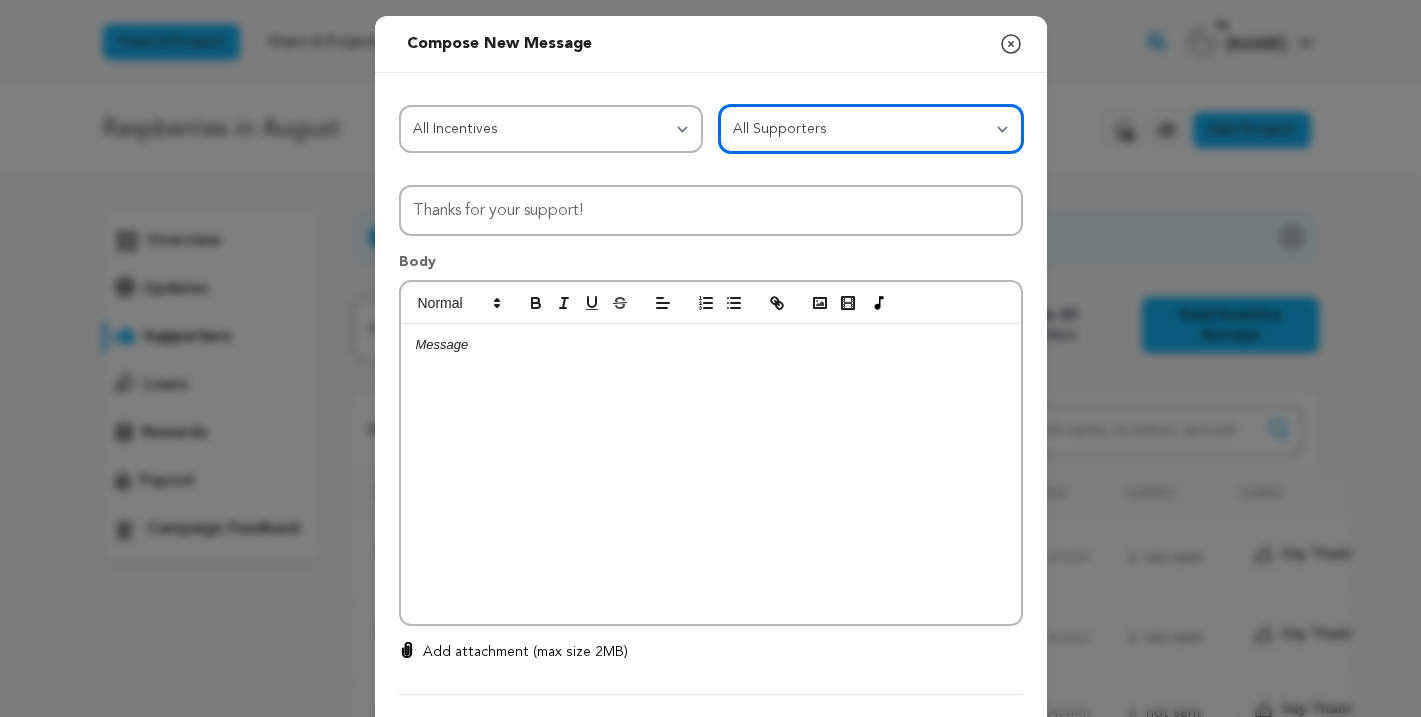 click on "All Supporters
Survey not sent Survey incomplete Survey complete Incentive not fulfilled Incentive fulfilled Declined charge" at bounding box center [871, 129] 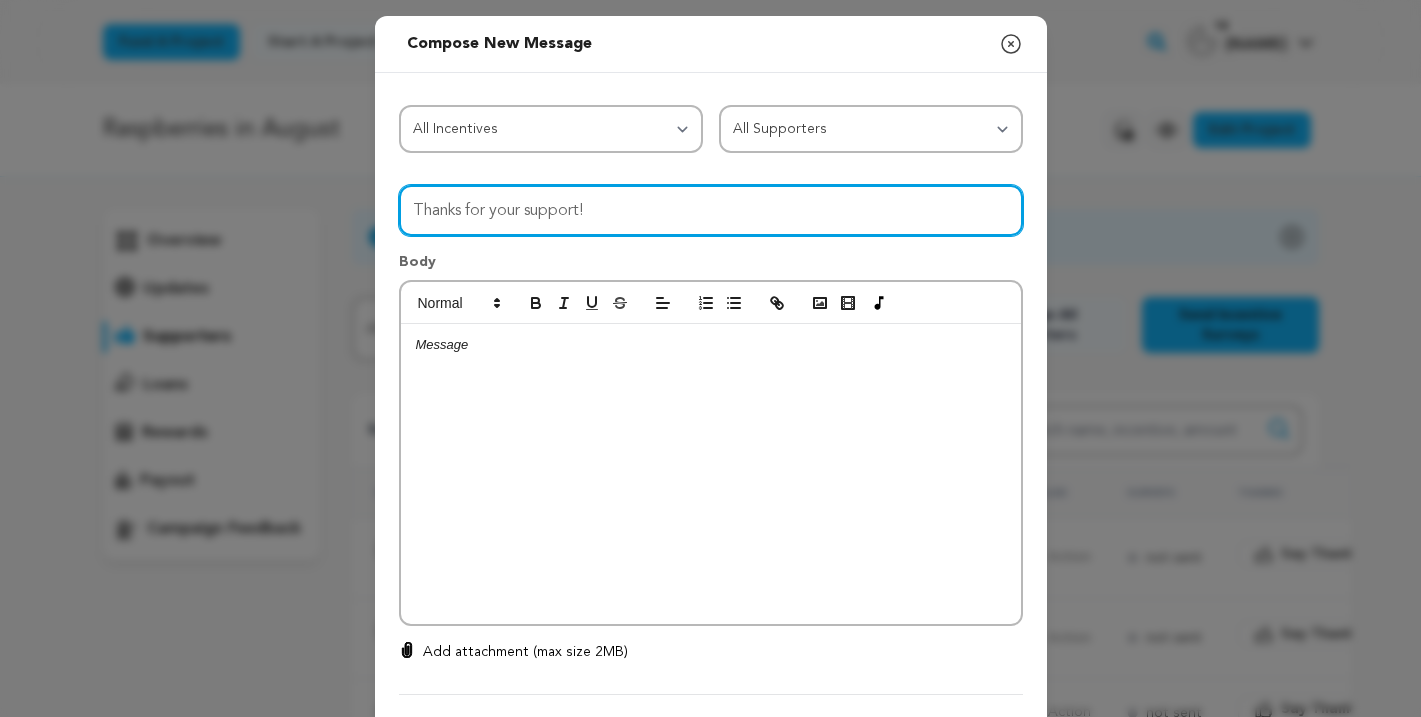 click on "Thanks for your support!" at bounding box center [711, 210] 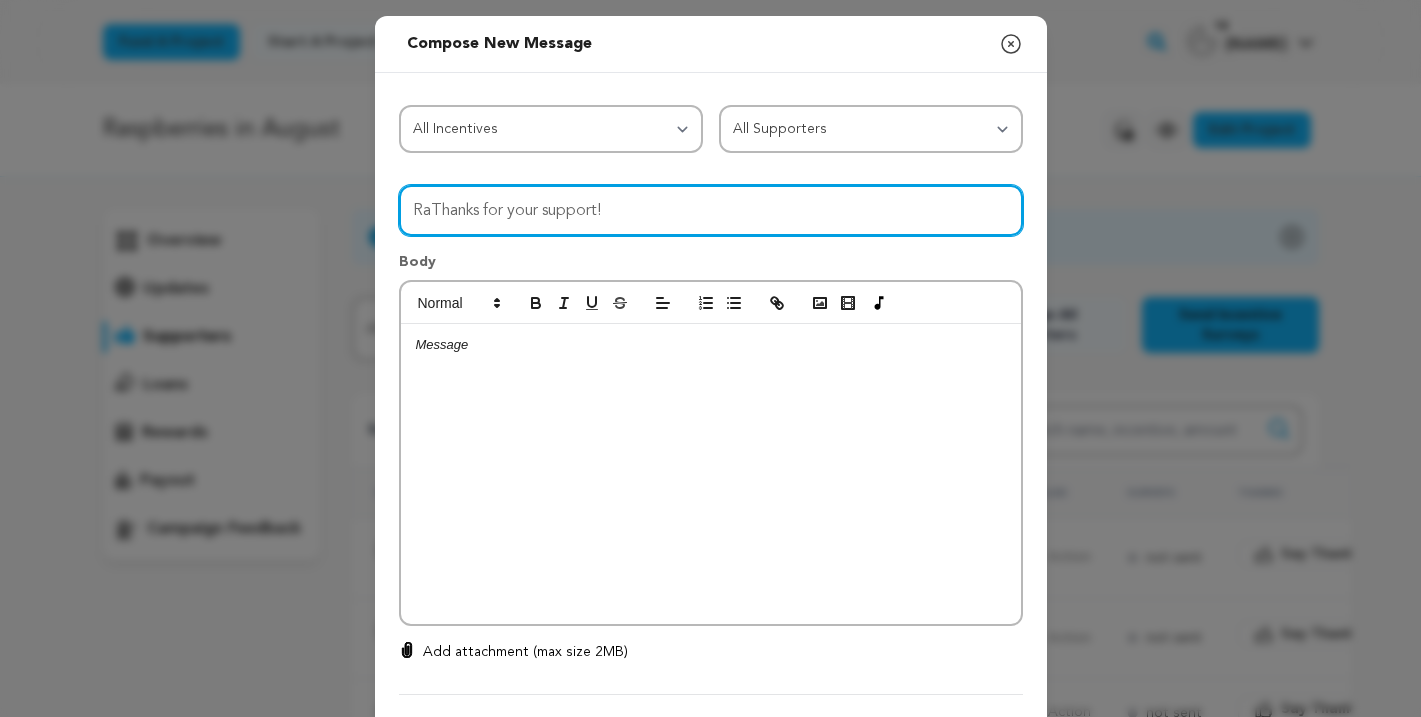 type on "RasThanks for your support!" 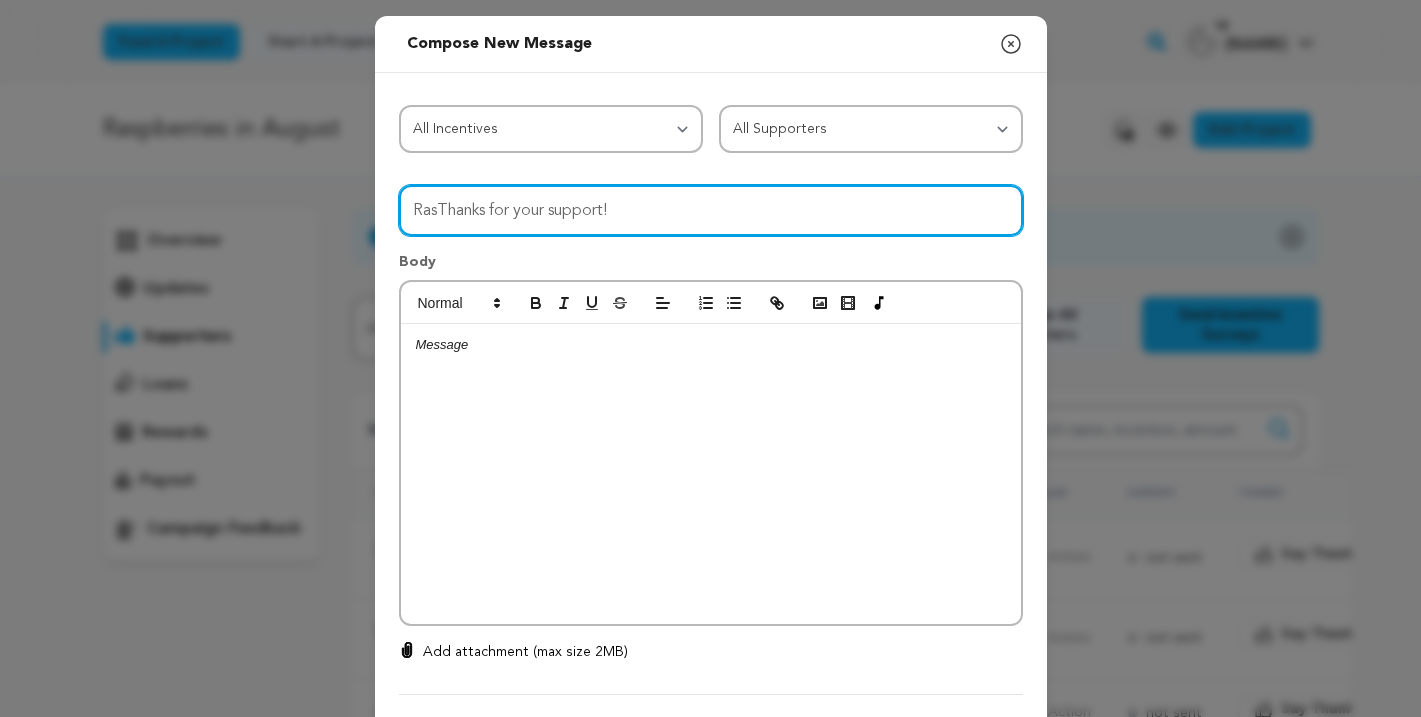 drag, startPoint x: 675, startPoint y: 211, endPoint x: 279, endPoint y: 201, distance: 396.12625 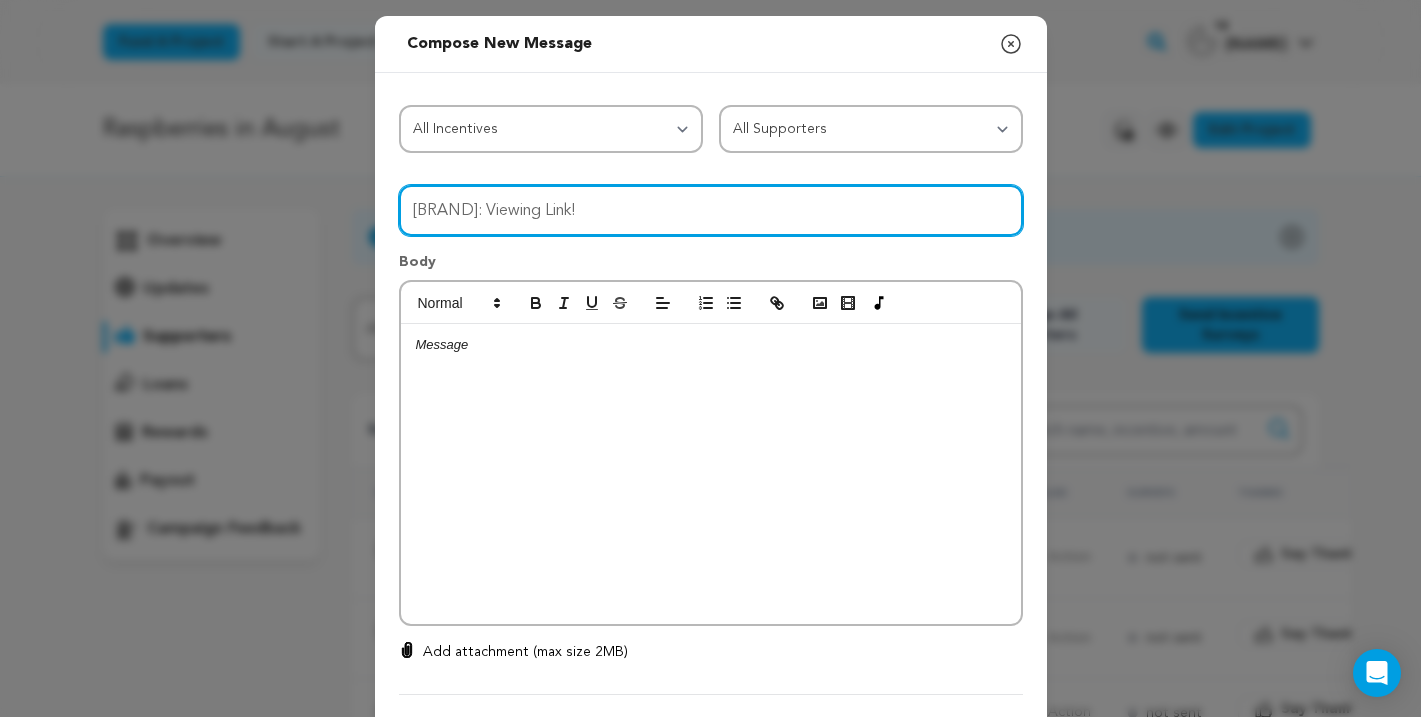 type on "[BRAND]: Viewing Link!" 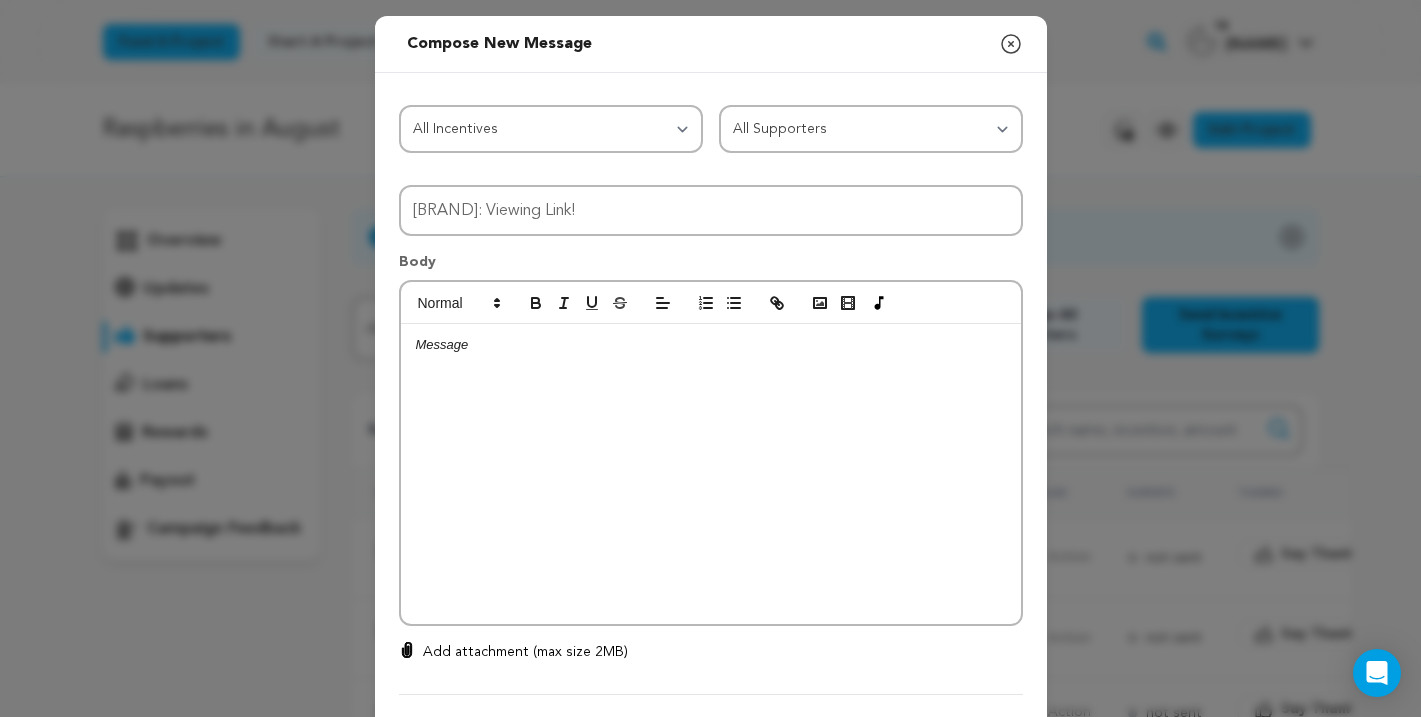 click at bounding box center [711, 474] 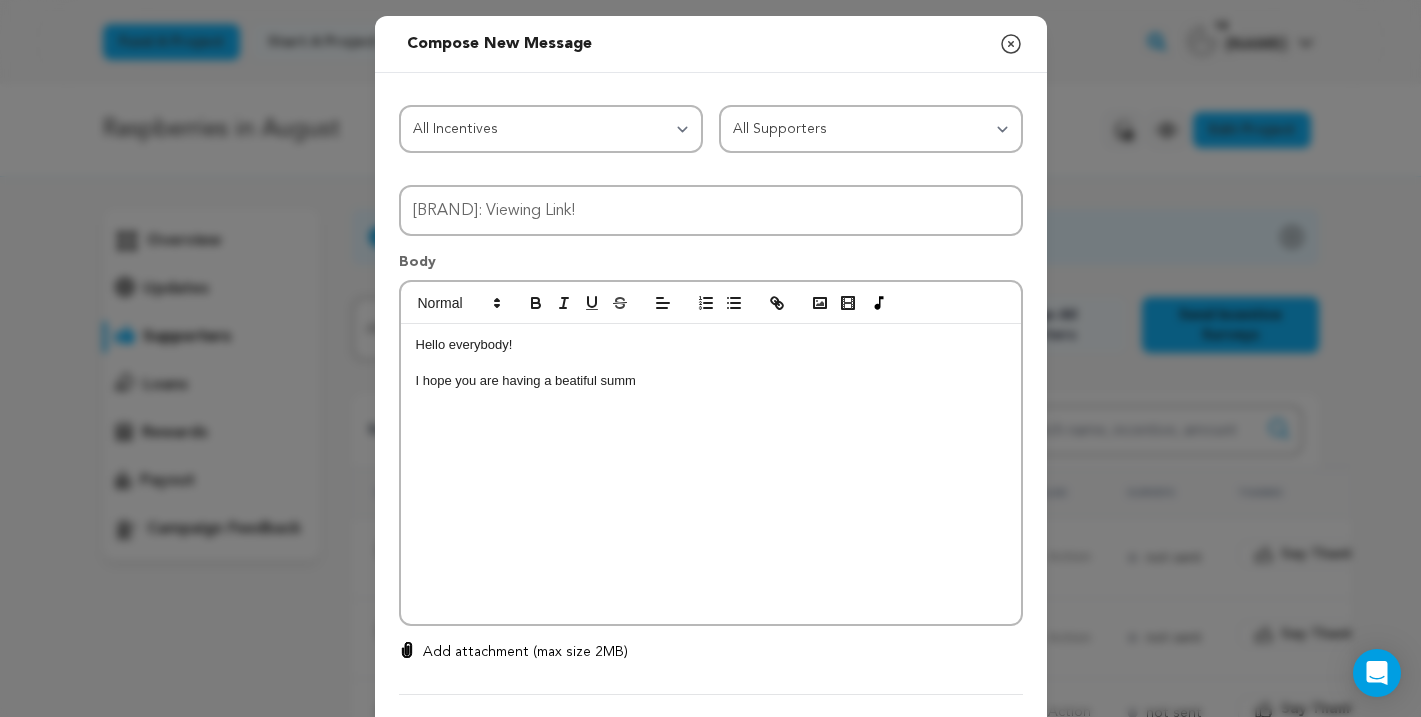 click on "I hope you are having a beatiful summ" at bounding box center [711, 381] 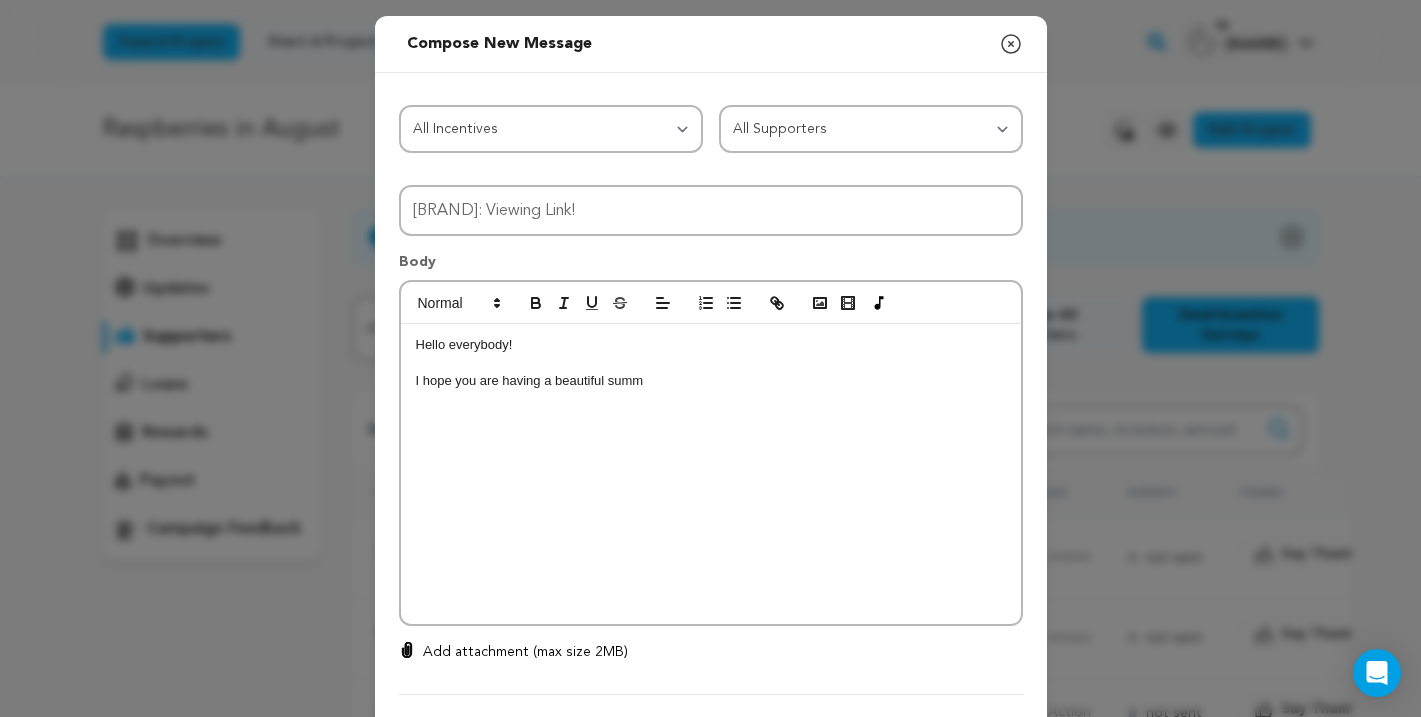 click on "I hope you are having a beautiful summ" at bounding box center [711, 381] 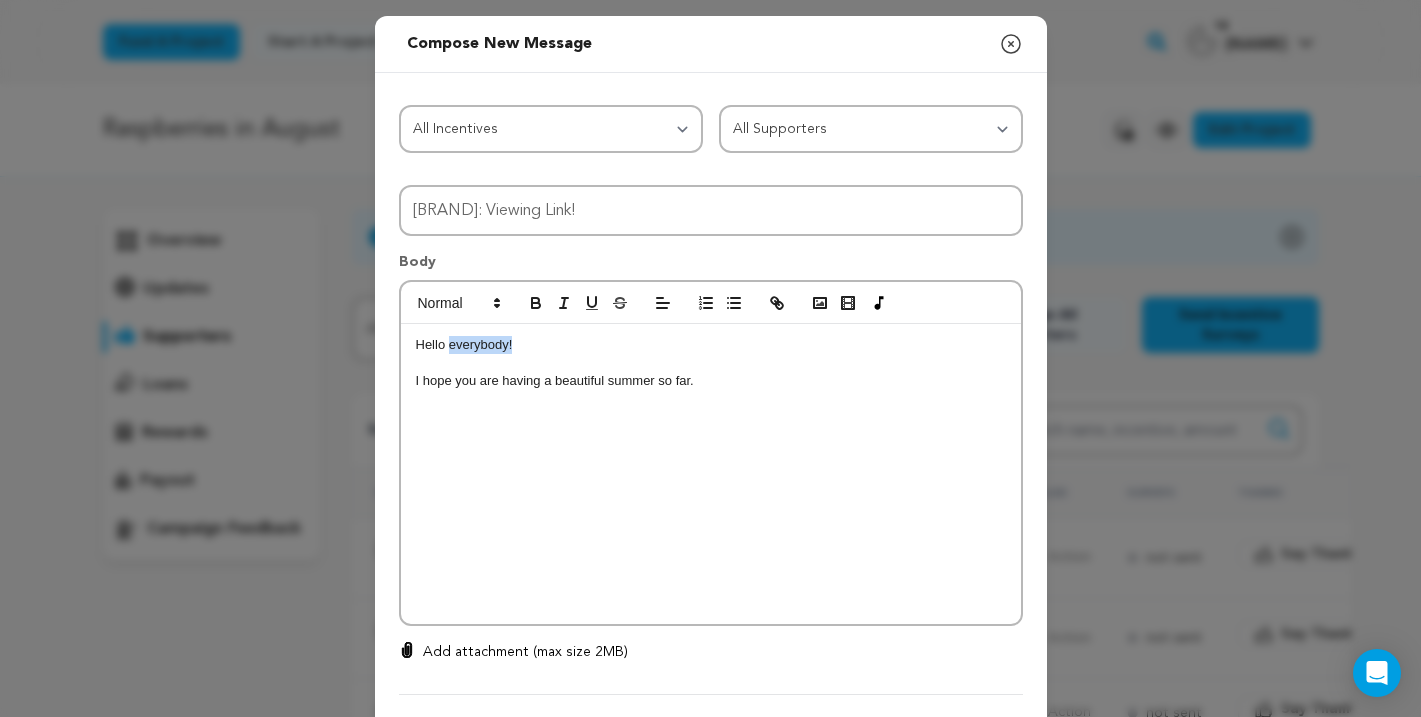 drag, startPoint x: 524, startPoint y: 341, endPoint x: 451, endPoint y: 341, distance: 73 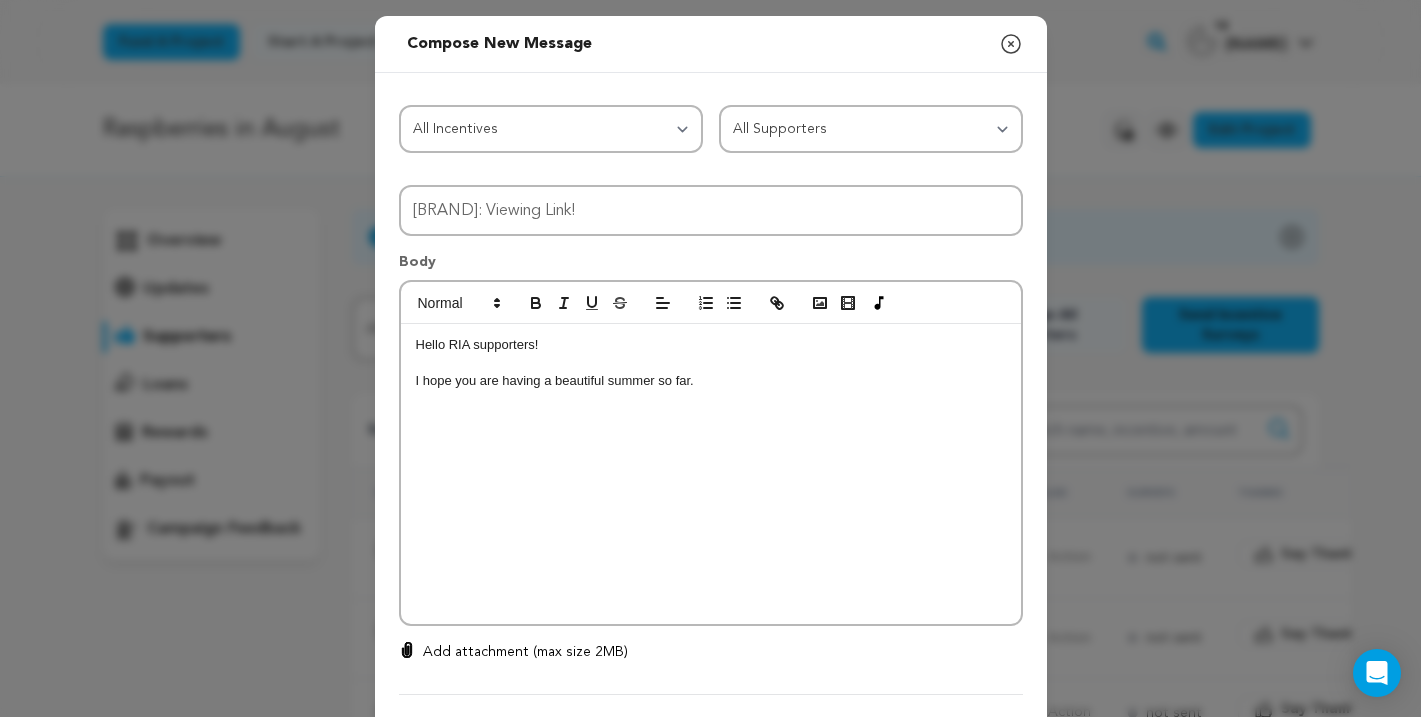 click on "I hope you are having a beautiful summer so far." at bounding box center (711, 381) 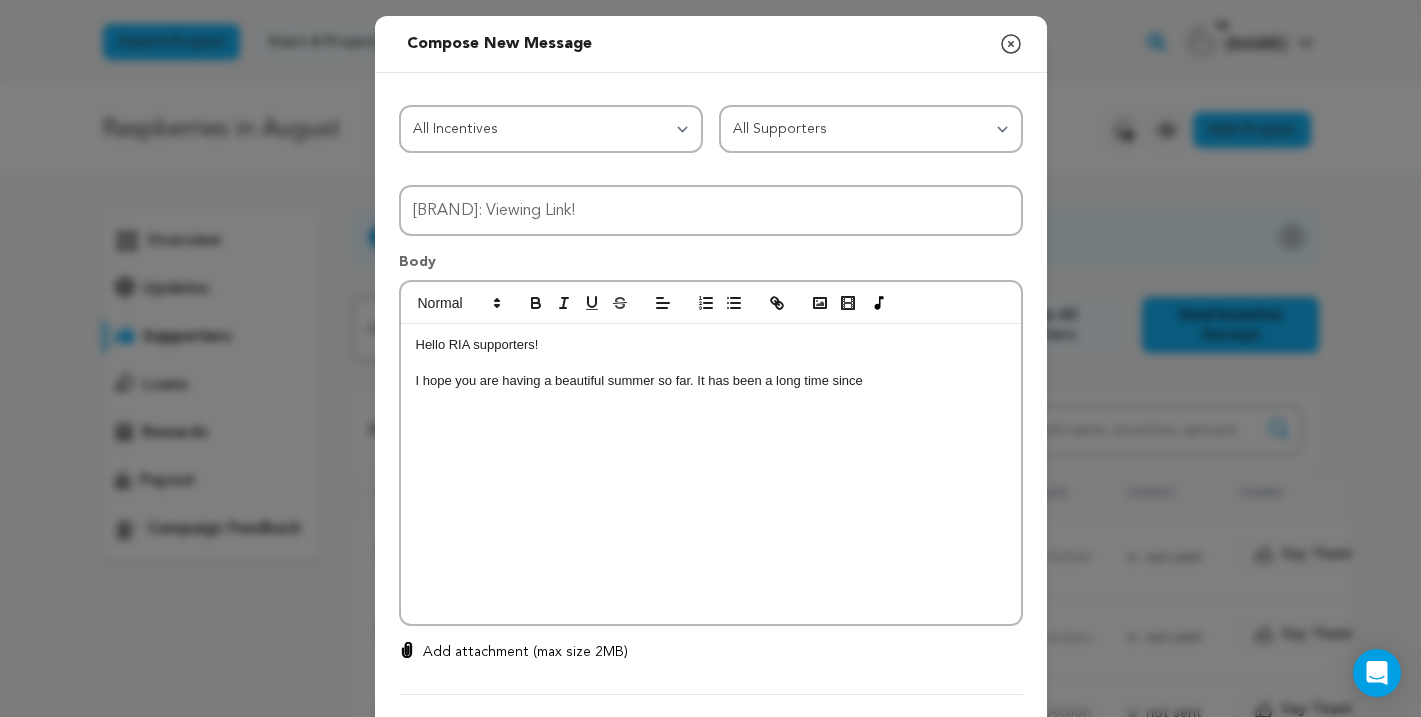 drag, startPoint x: 875, startPoint y: 391, endPoint x: 699, endPoint y: 387, distance: 176.04546 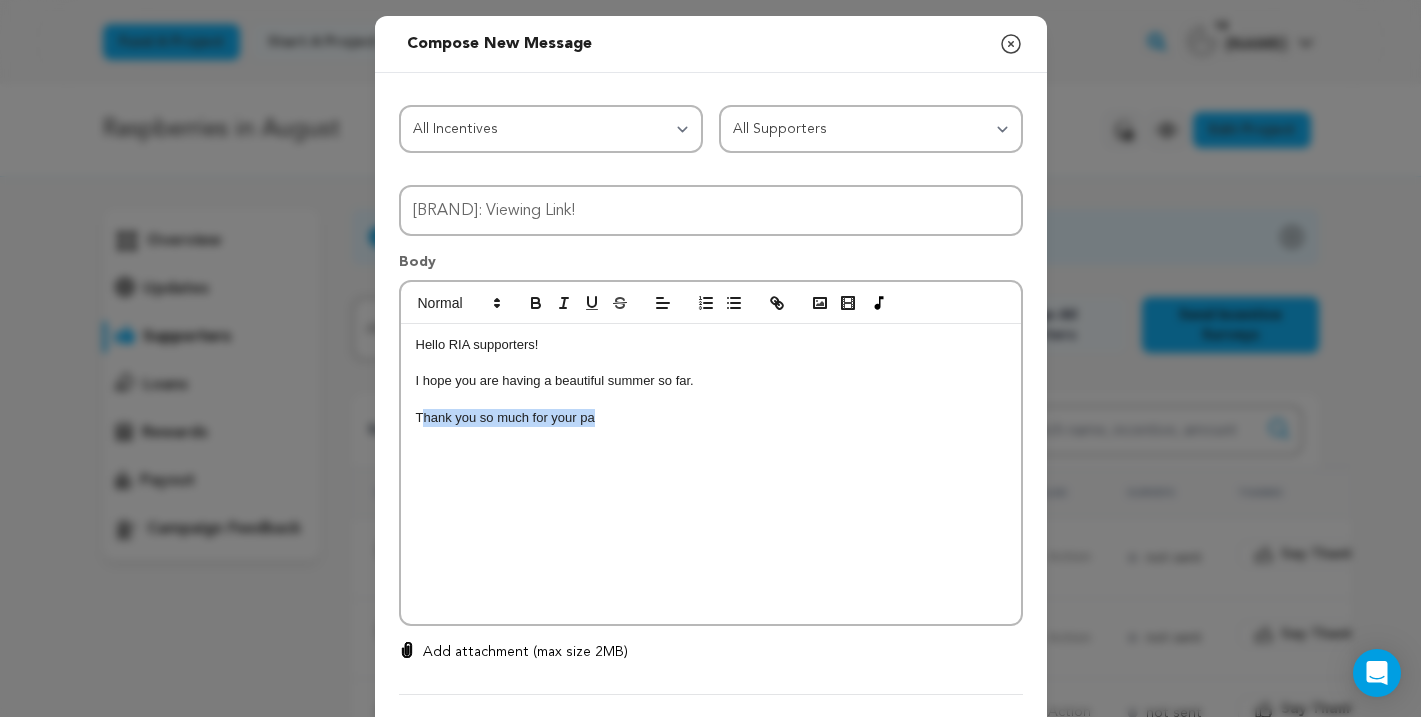 drag, startPoint x: 607, startPoint y: 418, endPoint x: 421, endPoint y: 414, distance: 186.043 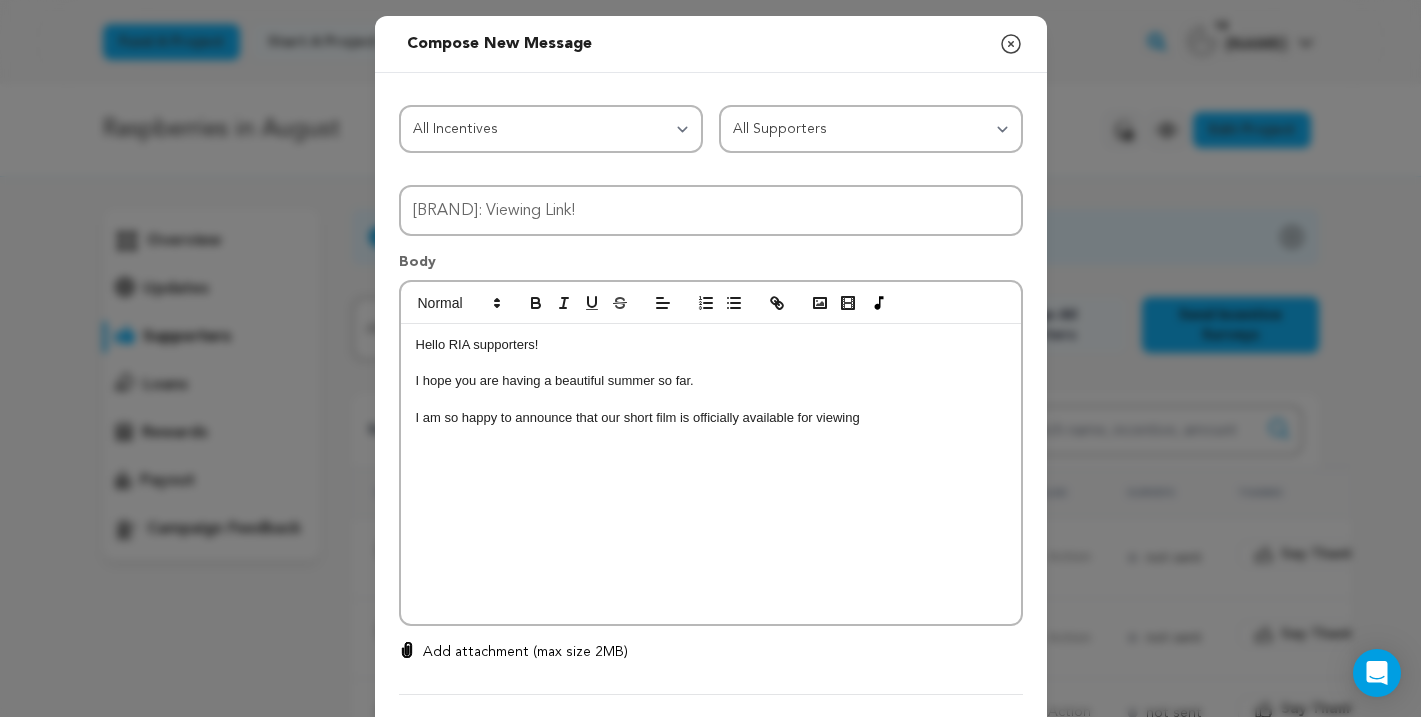 click on "I am so happy to announce that our short film is officially available for viewing" at bounding box center [711, 418] 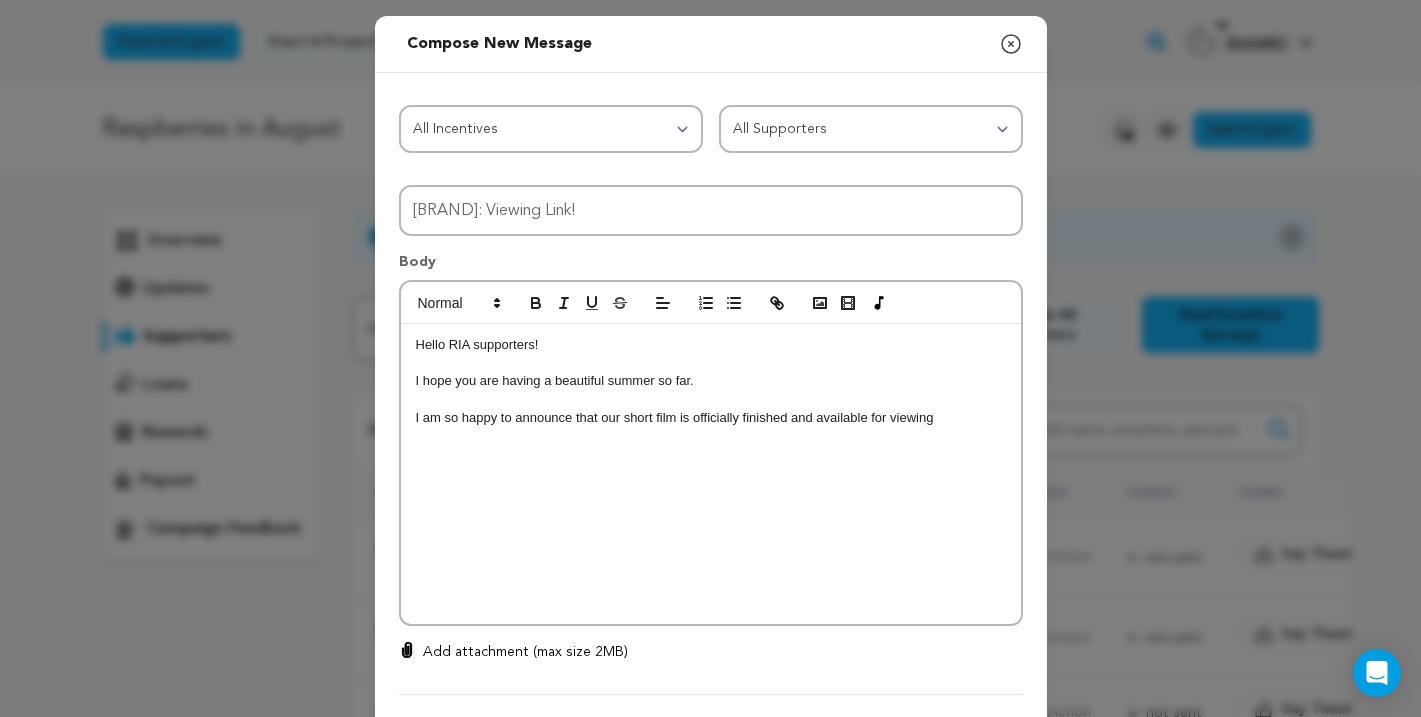 click on "I am so happy to announce that our short film is officially finished and available for viewing" at bounding box center (711, 418) 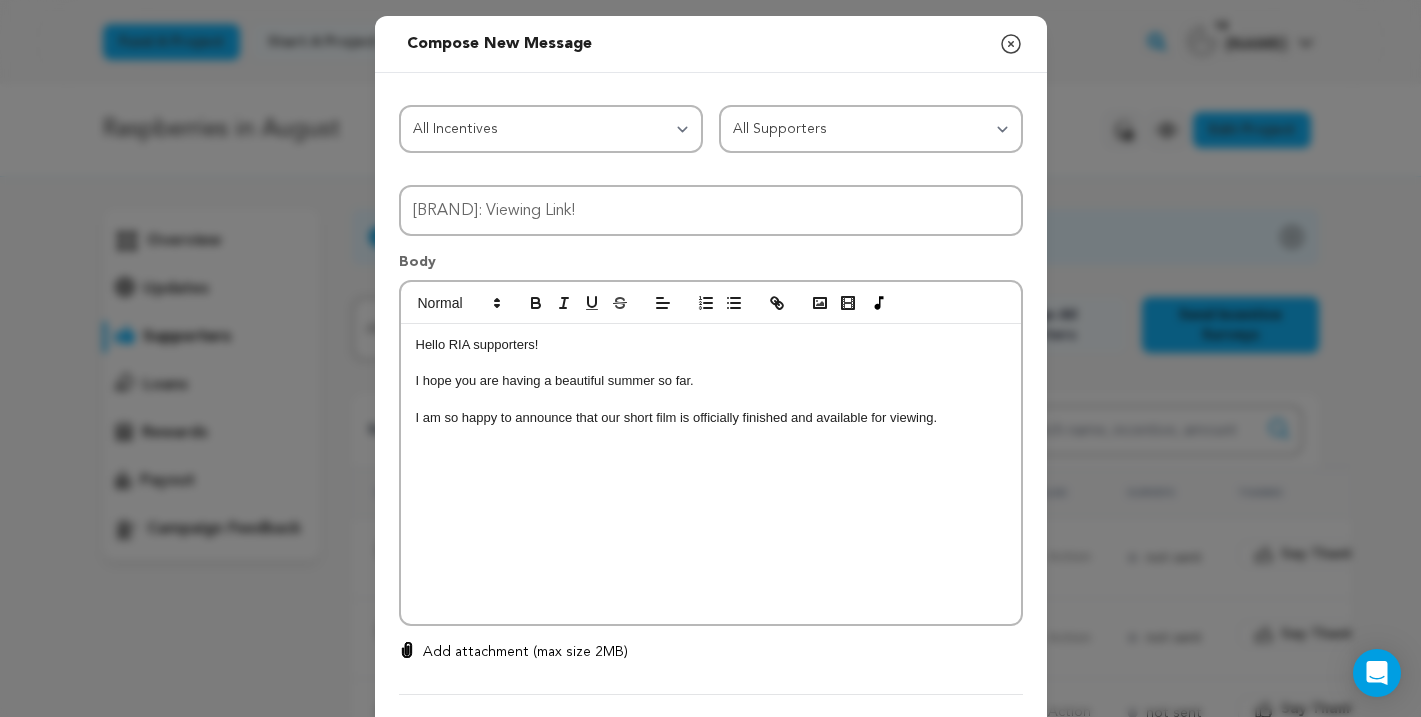 click on "I hope you are having a beautiful summer so far." at bounding box center [711, 381] 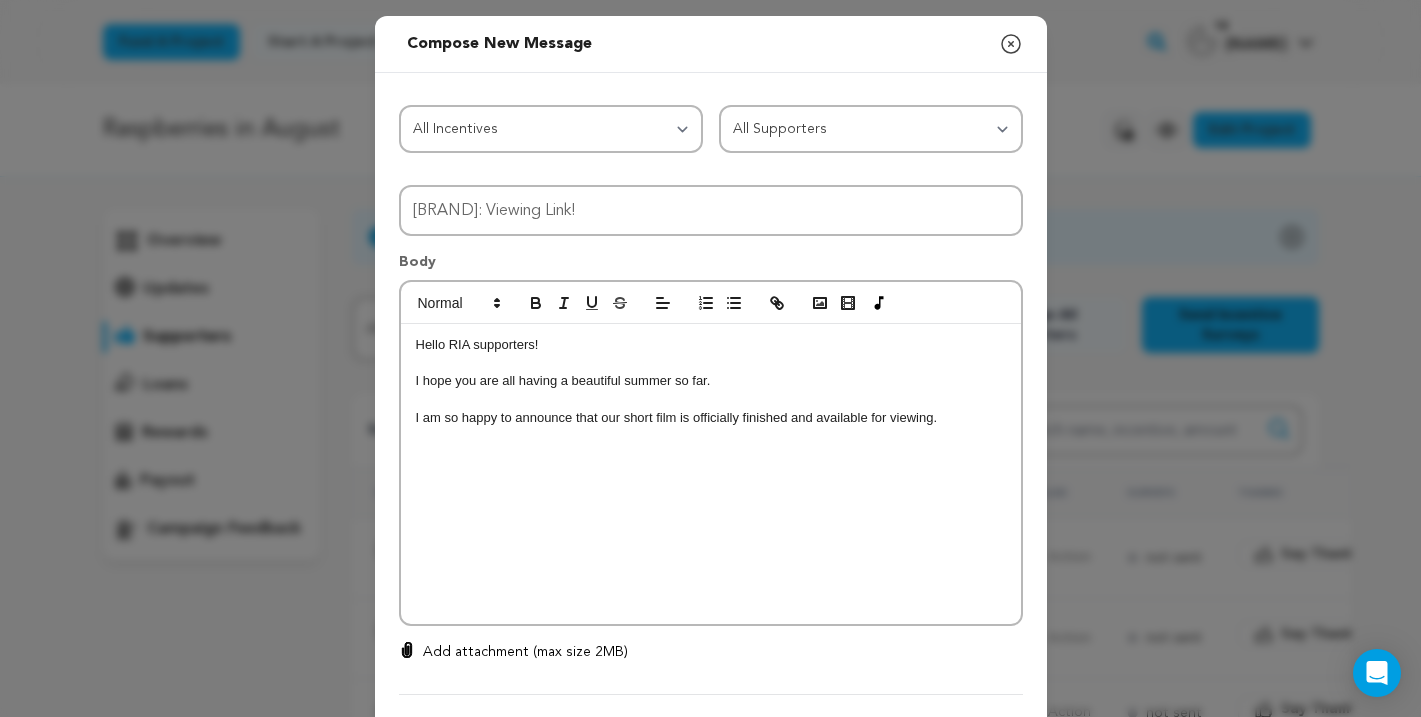 click on "I am so happy to announce that our short film is officially finished and available for viewing." at bounding box center (711, 418) 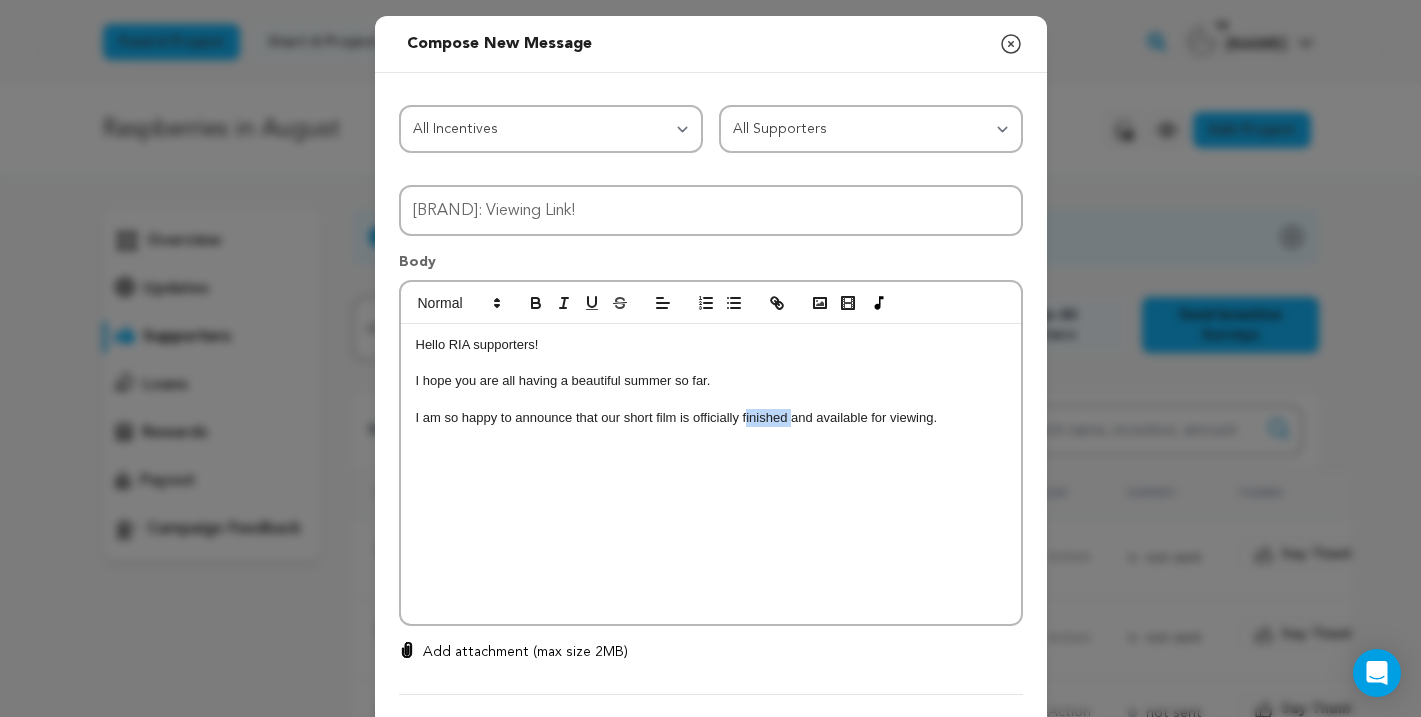 drag, startPoint x: 794, startPoint y: 420, endPoint x: 746, endPoint y: 420, distance: 48 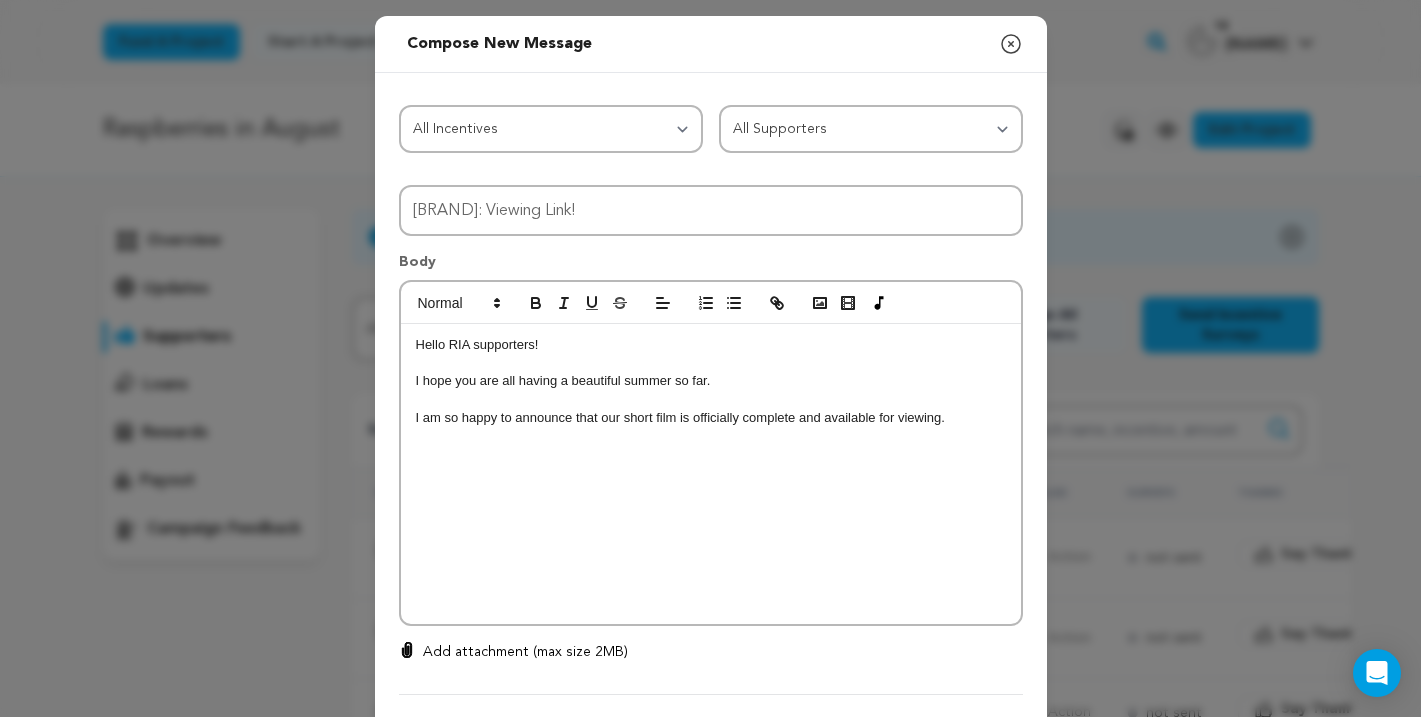 click on "I am so happy to announce that our short film is officially complete and available for viewing." at bounding box center (711, 418) 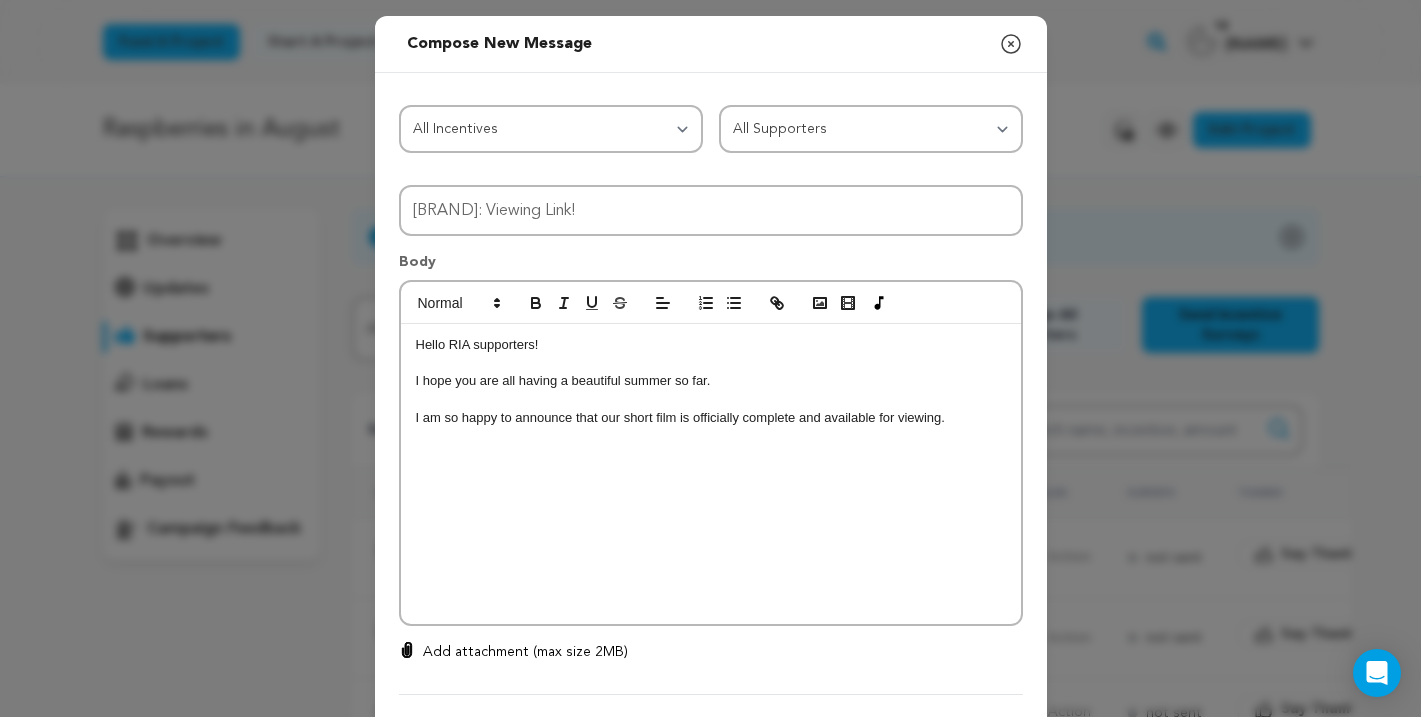 click on "I am so happy to announce that our short film is officially complete and available for viewing." at bounding box center [711, 418] 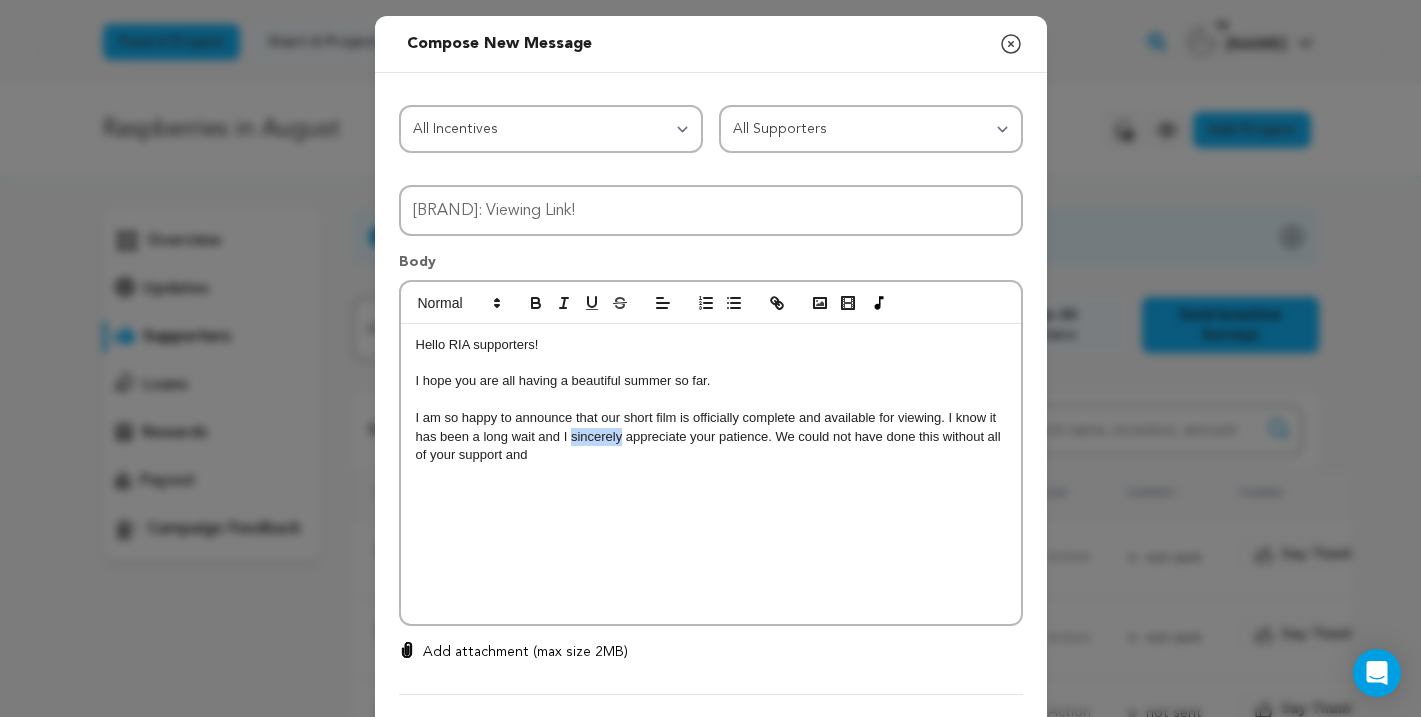 drag, startPoint x: 623, startPoint y: 442, endPoint x: 570, endPoint y: 440, distance: 53.037724 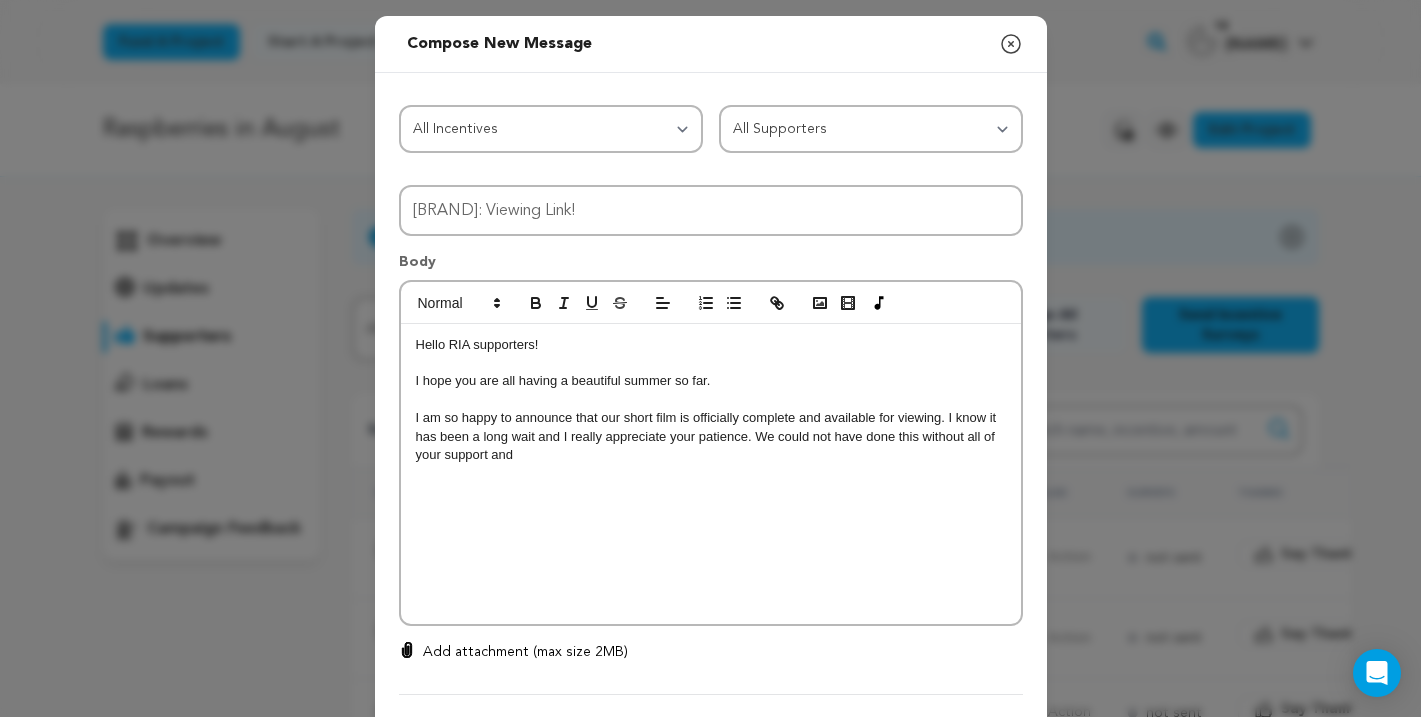 click on "I am so happy to announce that our short film is officially complete and available for viewing. I know it has been a long wait and I really appreciate your patience. We could not have done this without all of your support and" at bounding box center [711, 436] 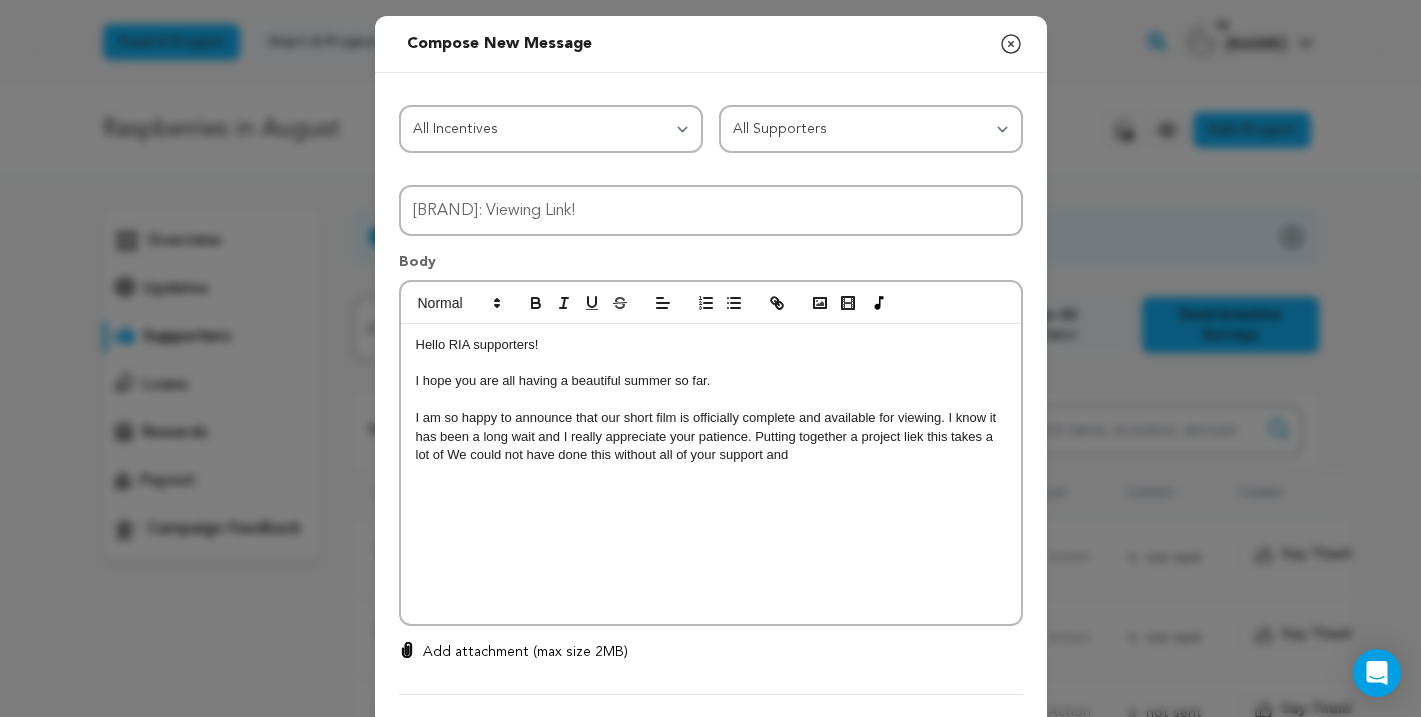 click on "I am so happy to announce that our short film is officially complete and available for viewing. I know it has been a long wait and I really appreciate your patience. Putting together a project liek this takes a lot of We could not have done this without all of your support and" at bounding box center (711, 436) 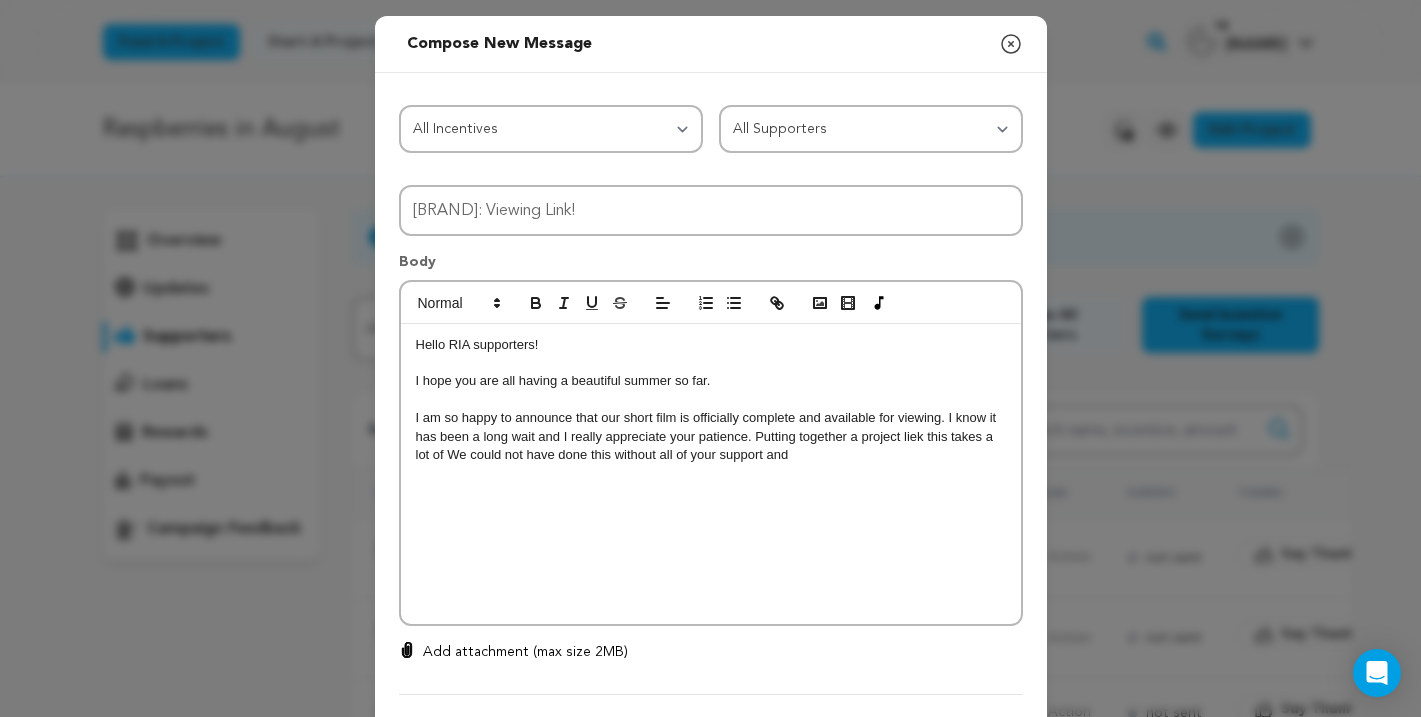 click on "I am so happy to announce that our short film is officially complete and available for viewing. I know it has been a long wait and I really appreciate your patience. Putting together a project liek this takes a lot of We could not have done this without all of your support and" at bounding box center [711, 436] 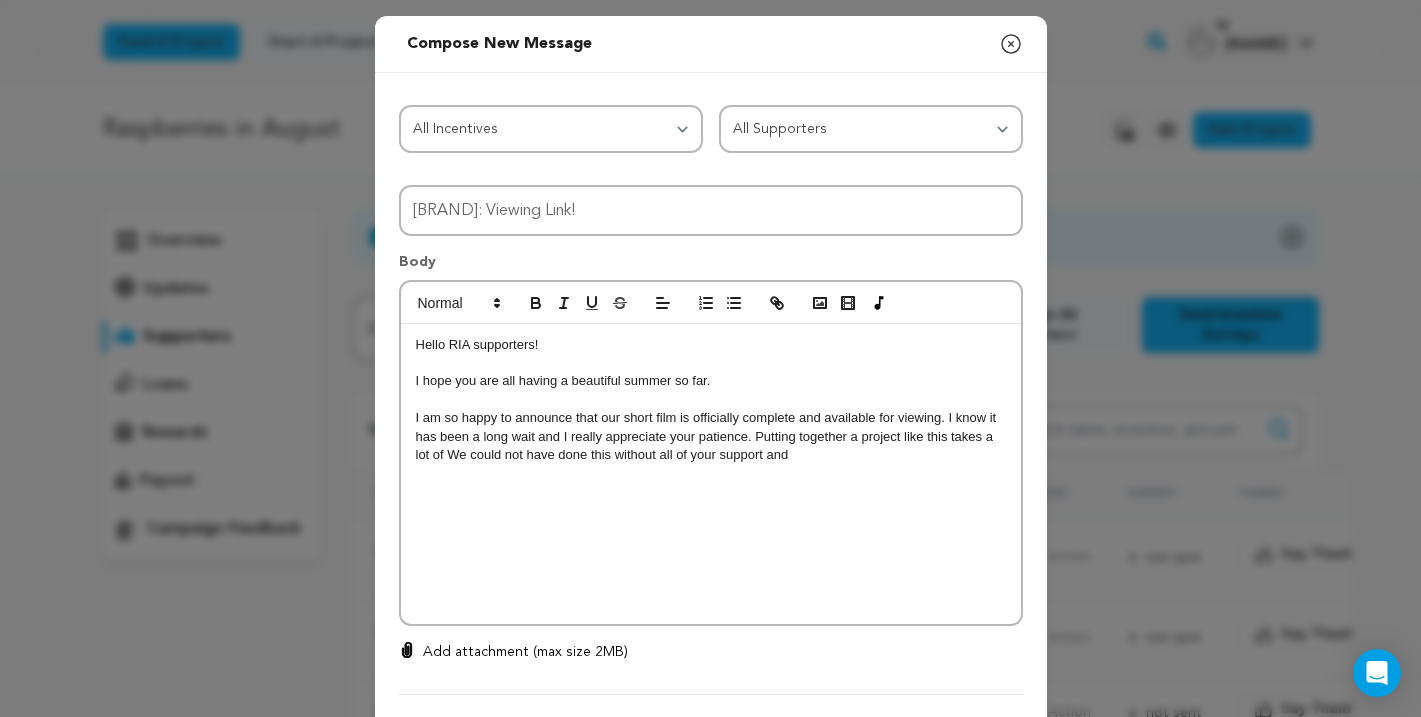 click on "I am so happy to announce that our short film is officially complete and available for viewing. I know it has been a long wait and I really appreciate your patience. Putting together a project like this takes a lot of We could not have done this without all of your support and" at bounding box center [711, 436] 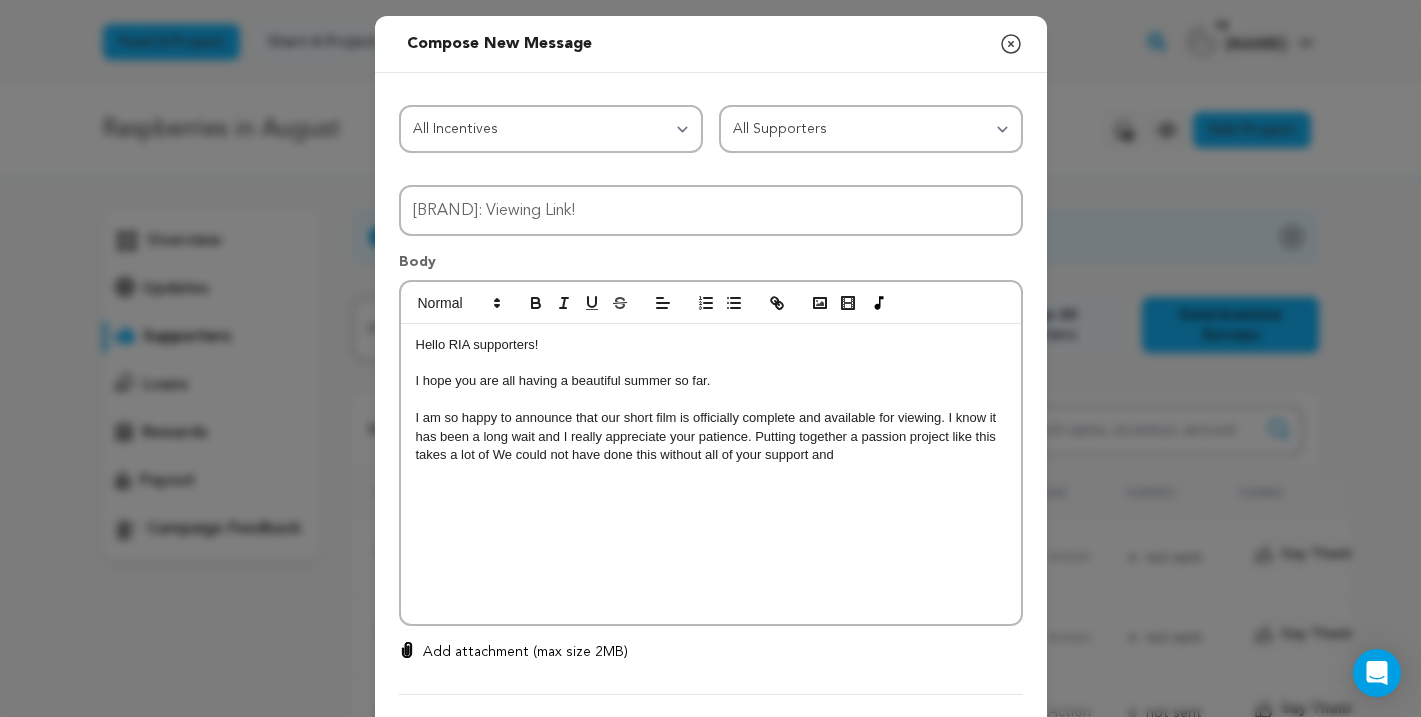 click on "I am so happy to announce that our short film is officially complete and available for viewing. I know it has been a long wait and I really appreciate your patience. Putting together a passion project like this takes a lot of We could not have done this without all of your support and" at bounding box center (711, 436) 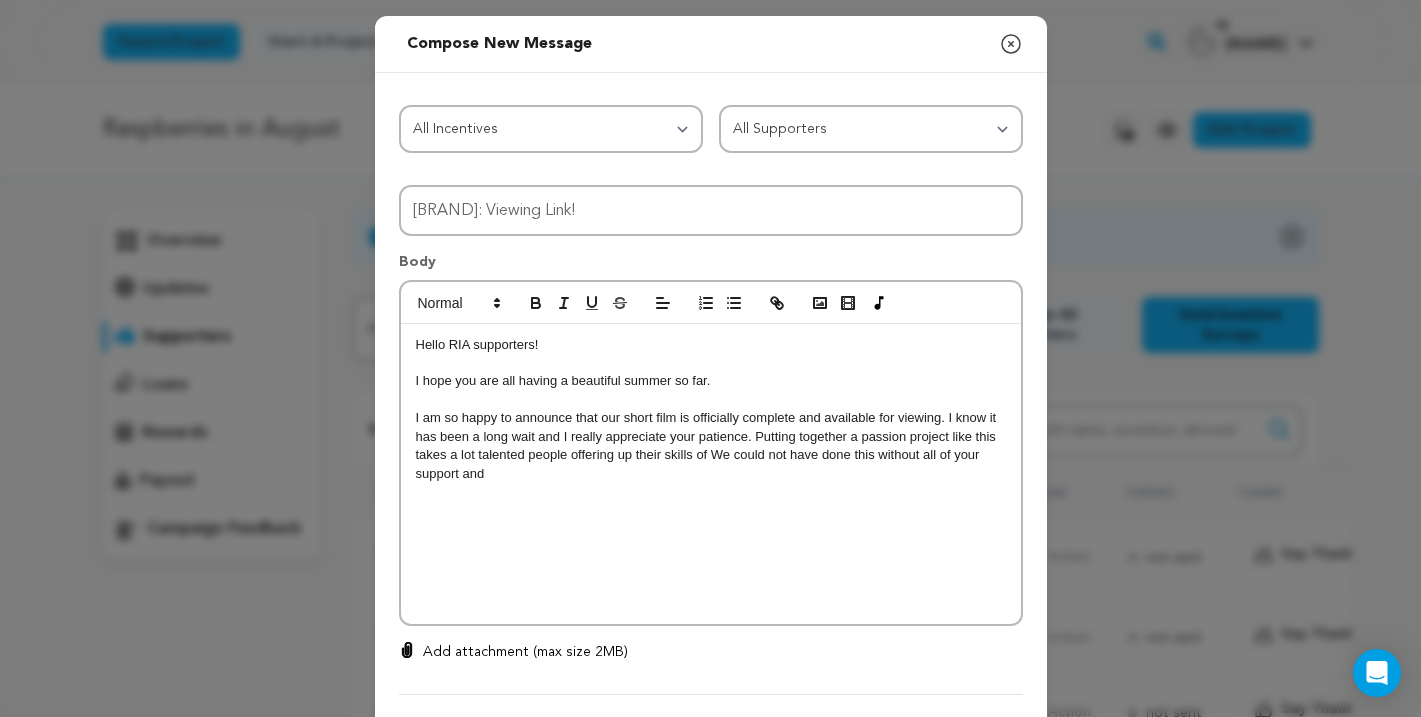 click on "I am so happy to announce that our short film is officially complete and available for viewing. I know it has been a long wait and I really appreciate your patience. Putting together a passion project like this takes a lot talented people offering up their skills of We could not have done this without all of your support and" at bounding box center [711, 446] 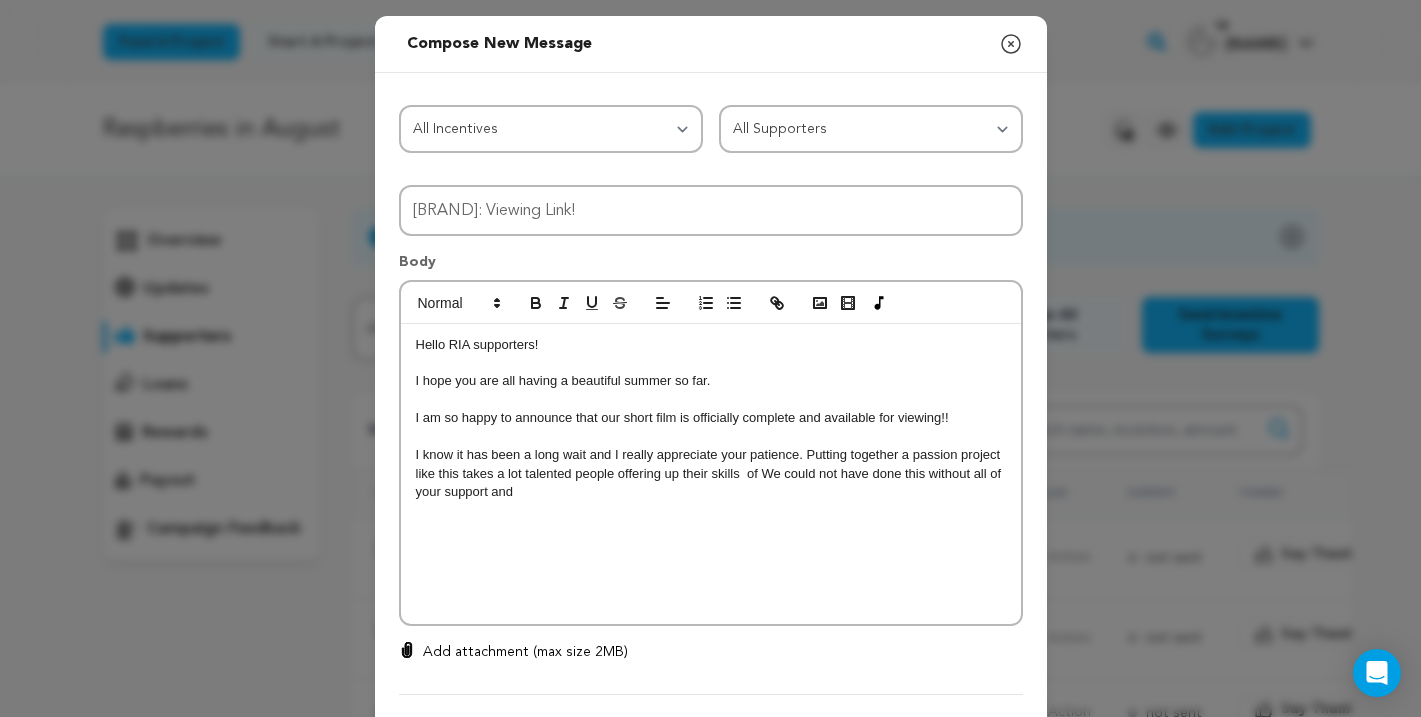 click on "I know it has been a long wait and I really appreciate your patience. Putting together a passion project like this takes a lot talented people offering up their skills  of We could not have done this without all of your support and" at bounding box center (711, 473) 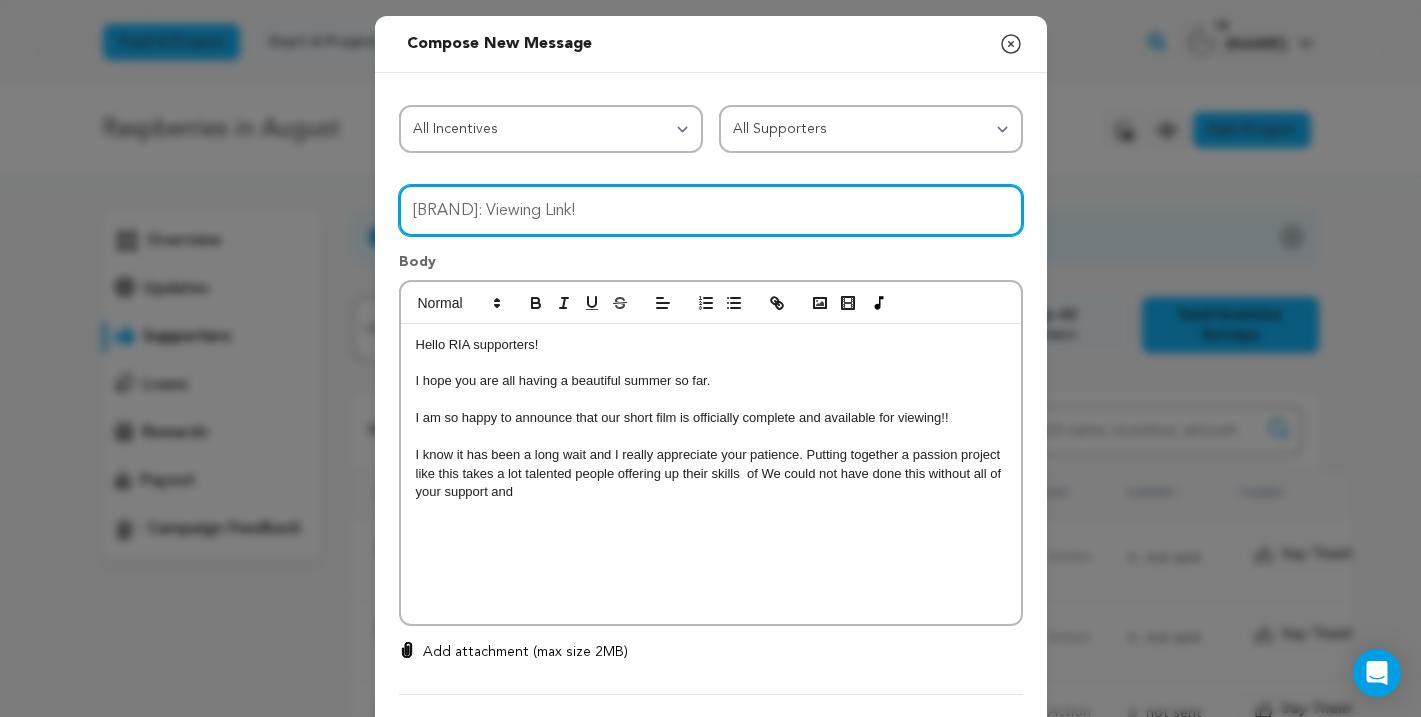 click on "[BRAND]: Viewing Link!" at bounding box center [711, 210] 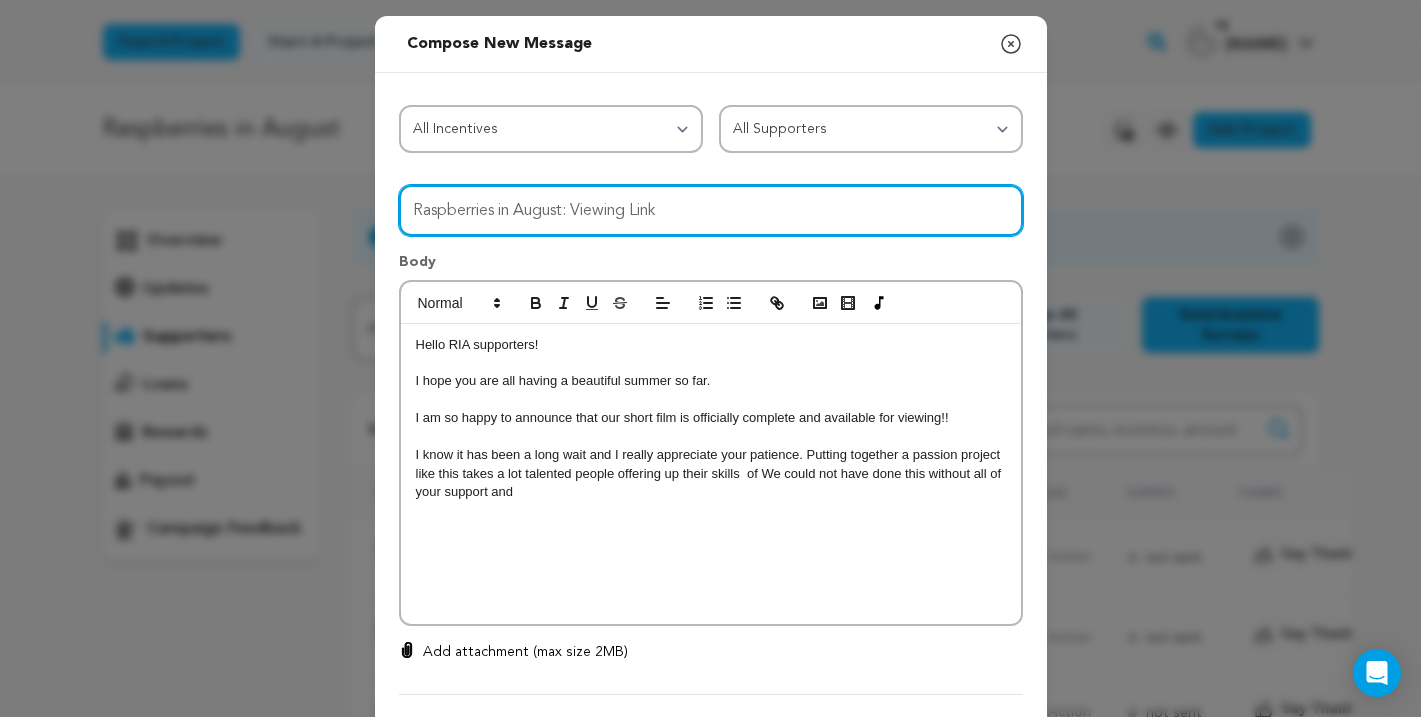 type on "Raspberries in August: Viewing Link" 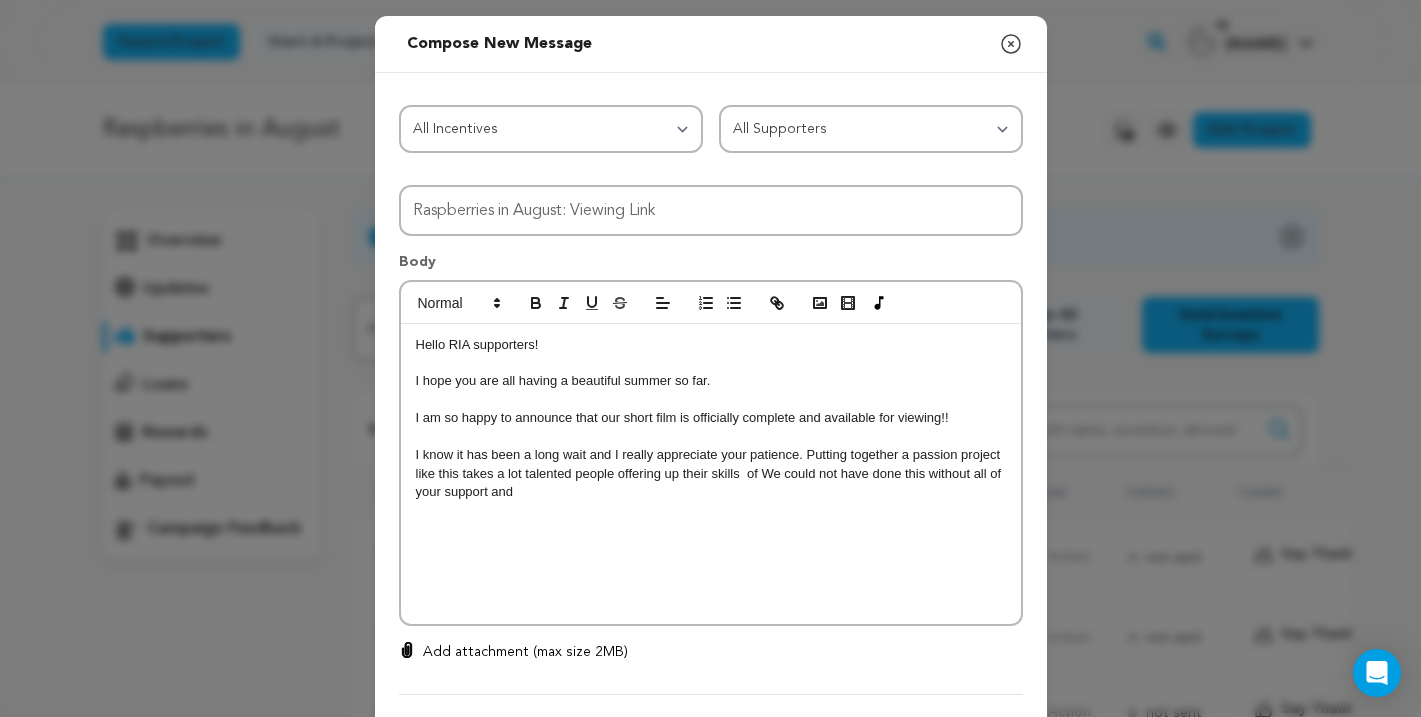 click on "Hello RIA supporters! I hope you are all having a beautiful summer so far. I am so happy to announce that our short film is officially complete and available for viewing!! I know it has been a long wait and I really appreciate your patience. Putting together a passion project like this takes a lot talented people offering up their skills of We could not have done this without all of your support and" at bounding box center [711, 474] 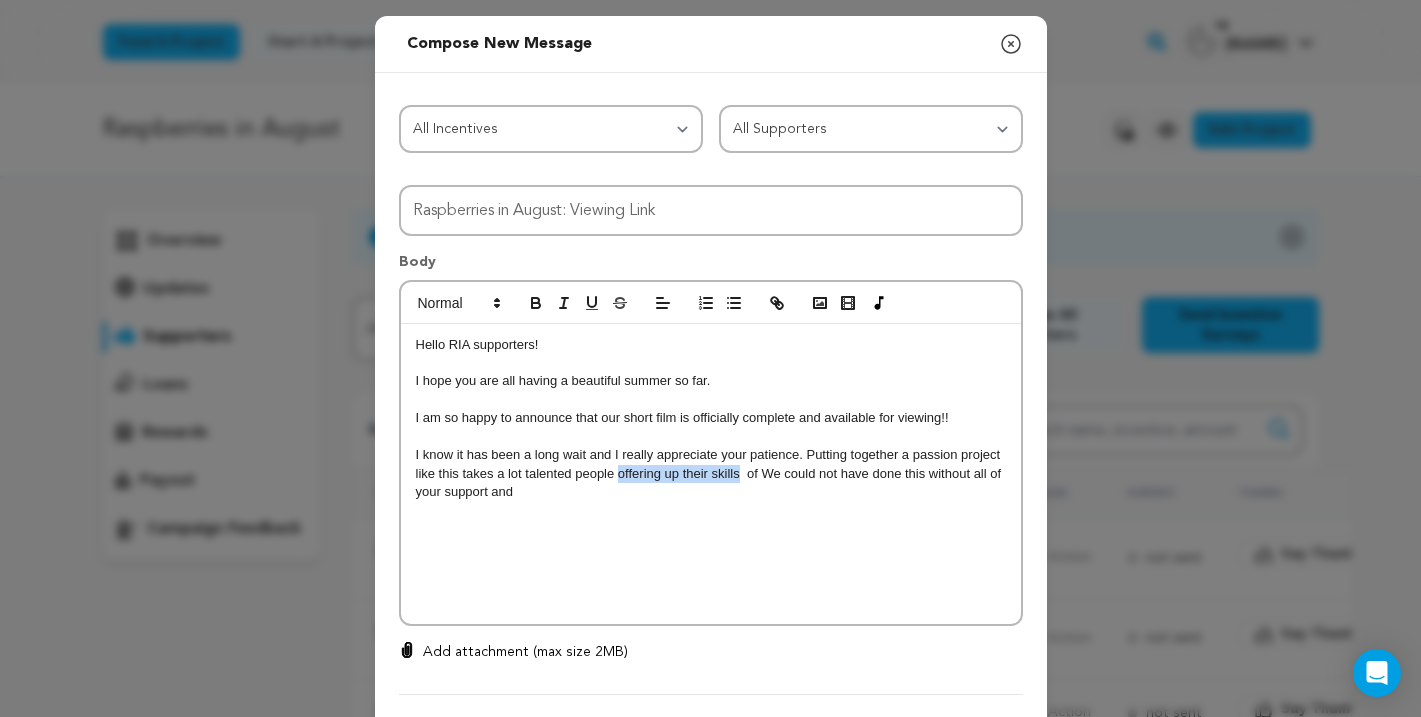 drag, startPoint x: 738, startPoint y: 476, endPoint x: 618, endPoint y: 480, distance: 120.06665 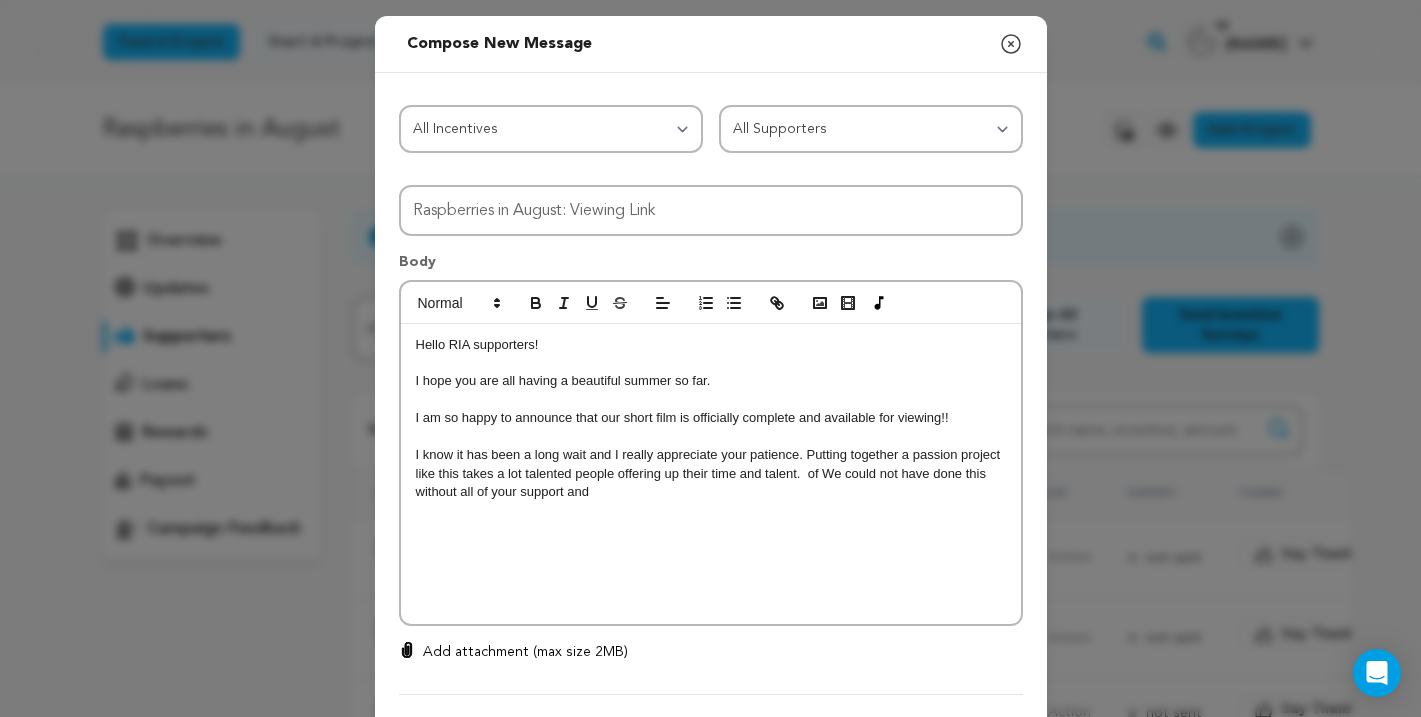click on "I know it has been a long wait and I really appreciate your patience. Putting together a passion project like this takes a lot talented people offering up their time and talent.  of We could not have done this without all of your support and" at bounding box center [711, 473] 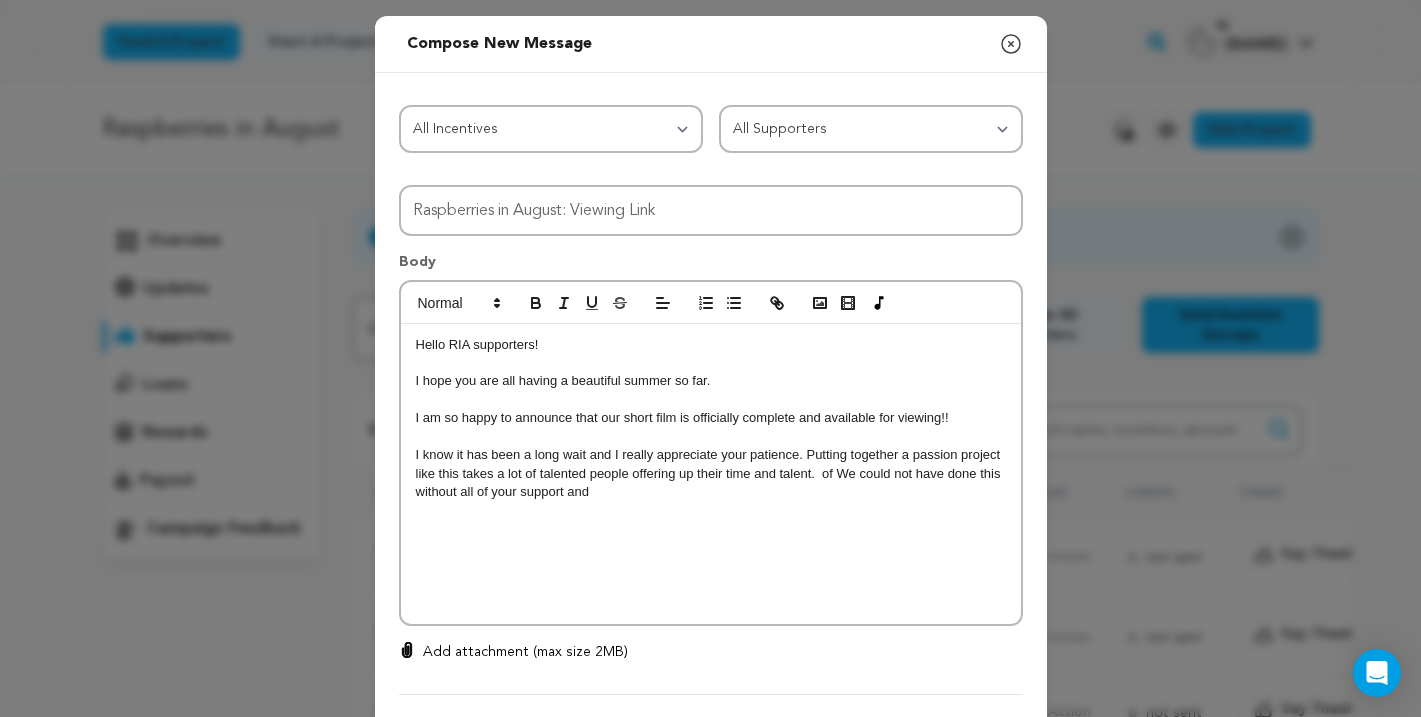 click on "I know it has been a long wait and I really appreciate your patience. Putting together a passion project like this takes a lot of talented people offering up their time and talent.  of We could not have done this without all of your support and" at bounding box center [711, 473] 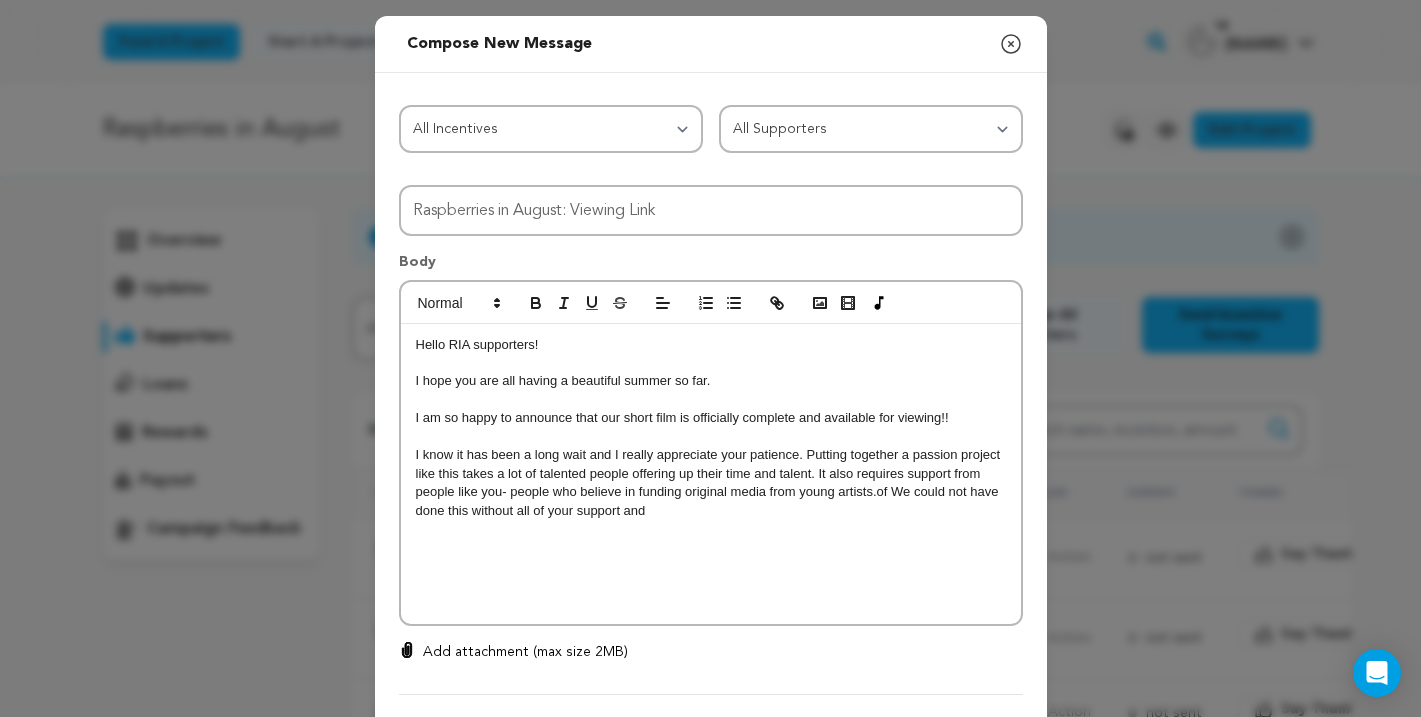 click on "I know it has been a long wait and I really appreciate your patience. Putting together a passion project like this takes a lot of talented people offering up their time and talent. It also requires support from people like you- people who believe in funding original media from young artists.of We could not have done this without all of your support and" at bounding box center [711, 483] 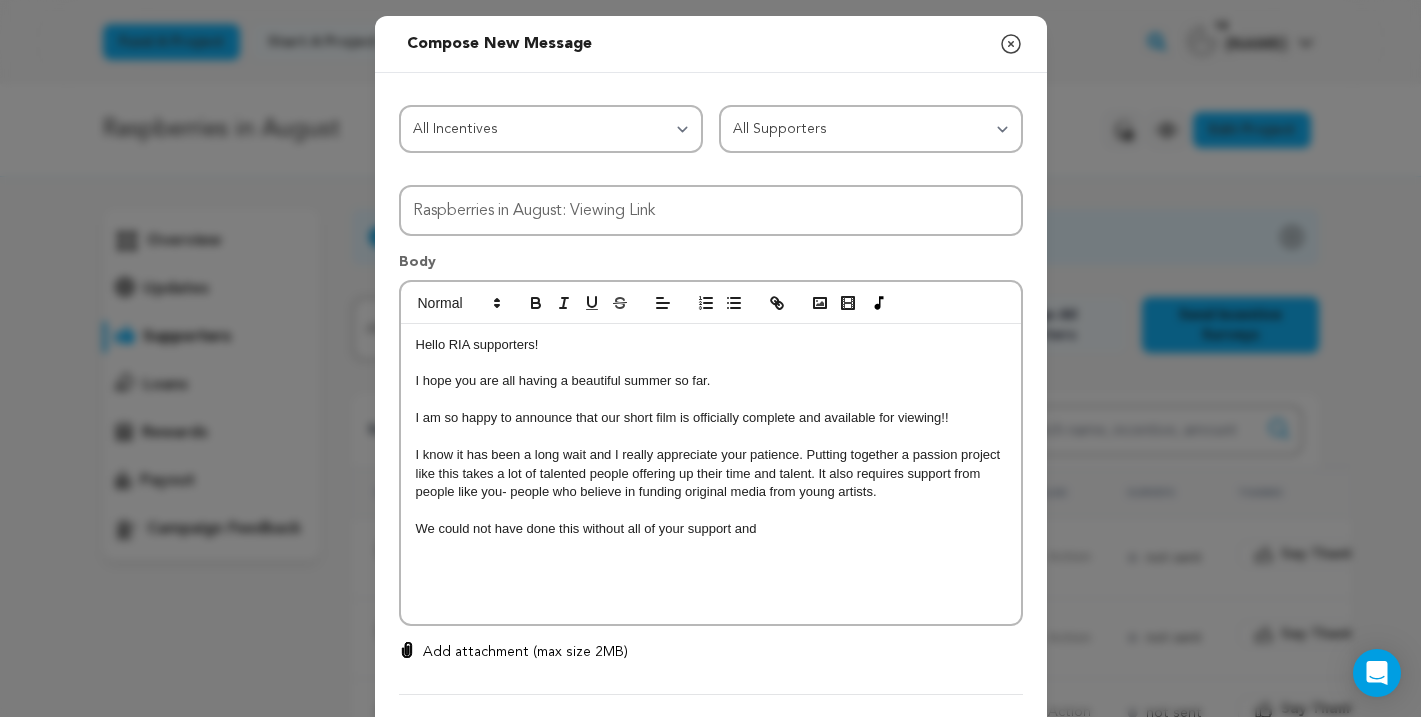 scroll, scrollTop: 36, scrollLeft: 0, axis: vertical 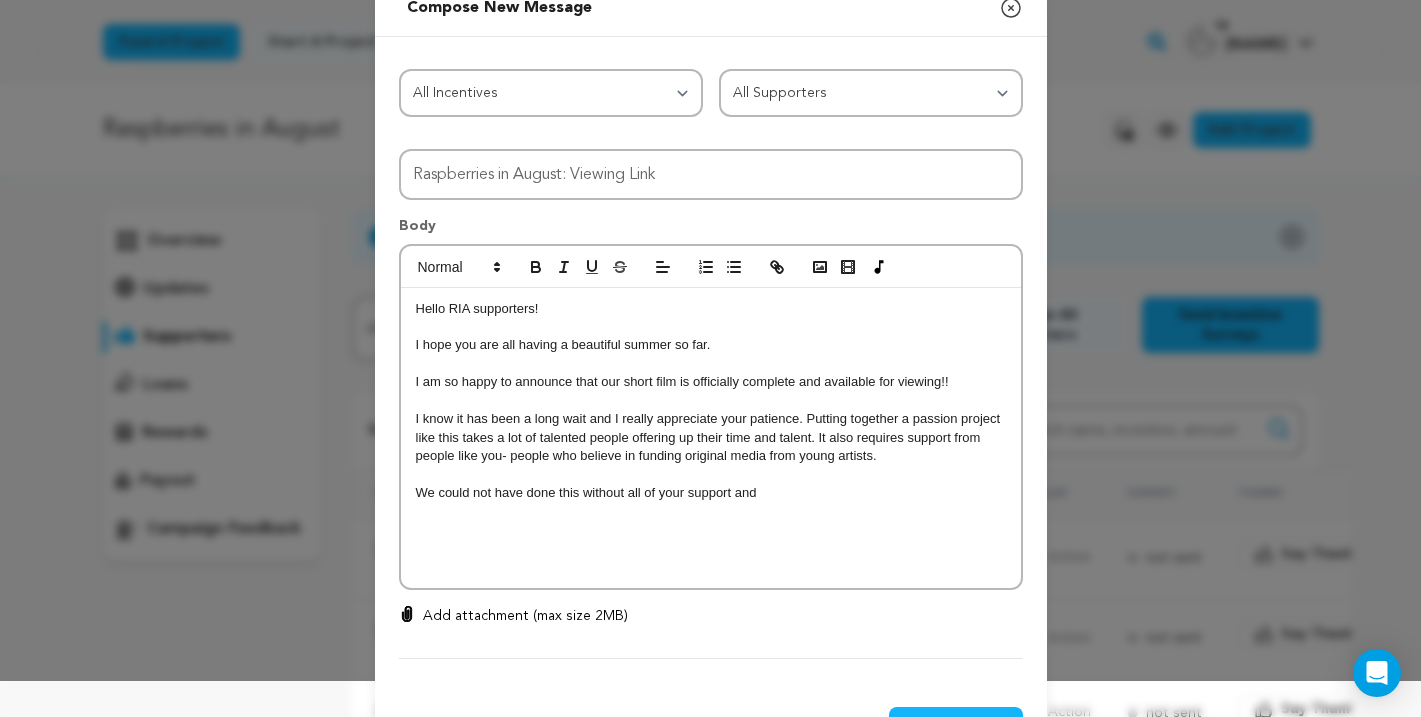 click on "I know it has been a long wait and I really appreciate your patience. Putting together a passion project like this takes a lot of talented people offering up their time and talent. It also requires support from people like you- people who believe in funding original media from young artists." at bounding box center [711, 437] 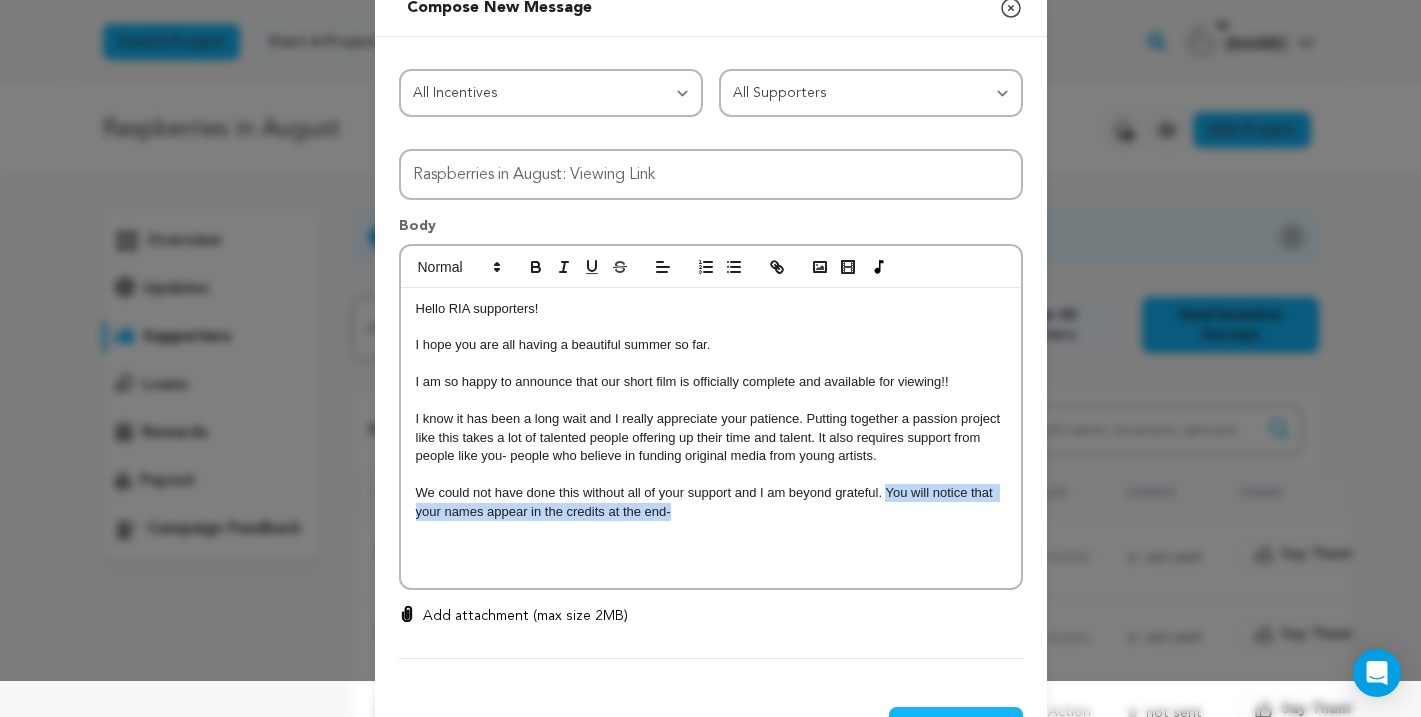 drag, startPoint x: 687, startPoint y: 514, endPoint x: 886, endPoint y: 497, distance: 199.72481 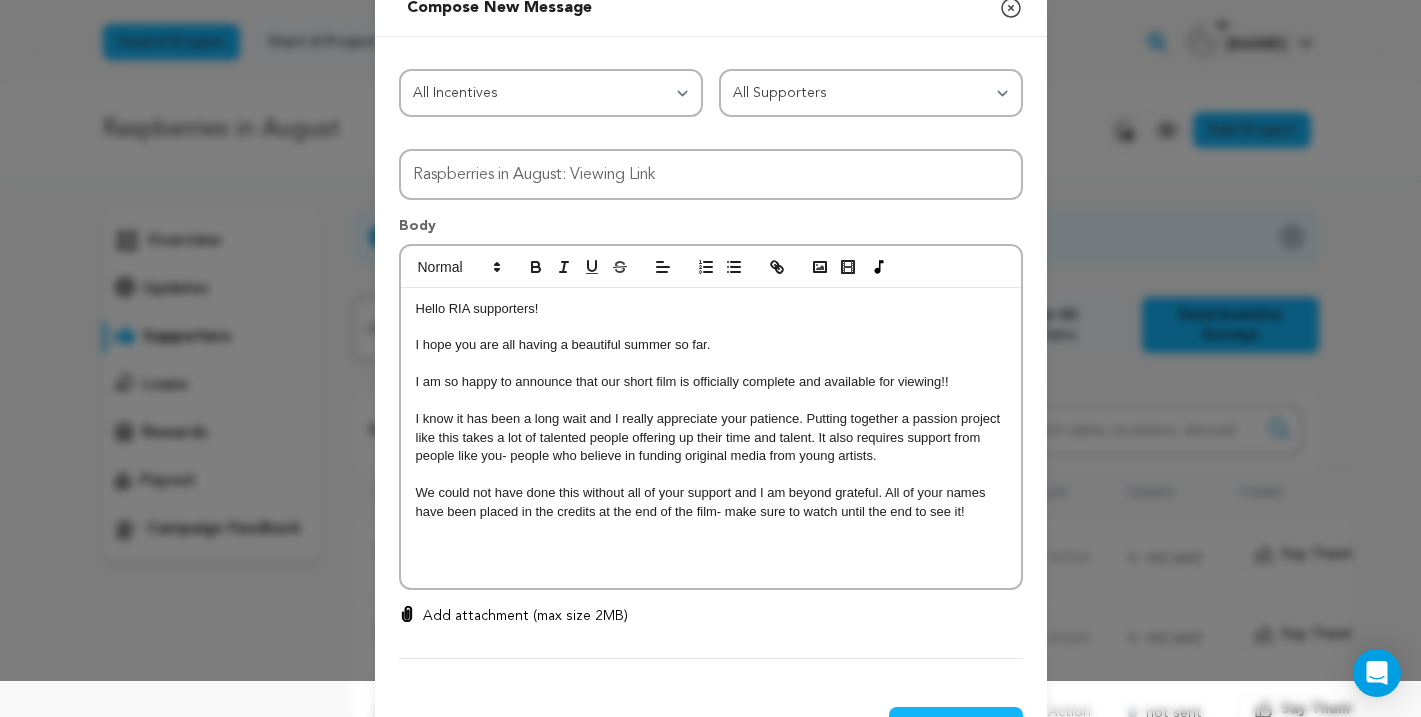 click on "I am so happy to announce that our short film is officially complete and available for viewing!!" at bounding box center (711, 382) 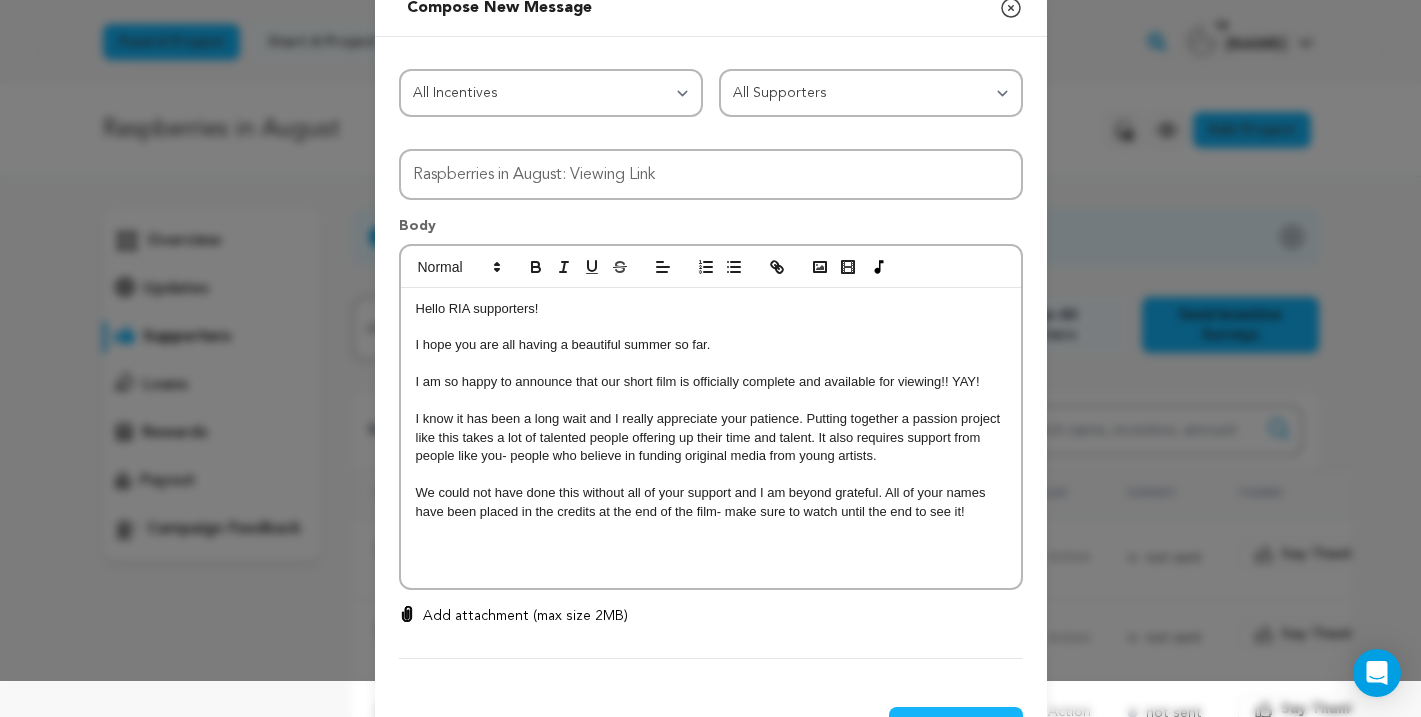 click on "I know it has been a long wait and I really appreciate your patience. Putting together a passion project like this takes a lot of talented people offering up their time and talent. It also requires support from people like you- people who believe in funding original media from young artists." at bounding box center (711, 437) 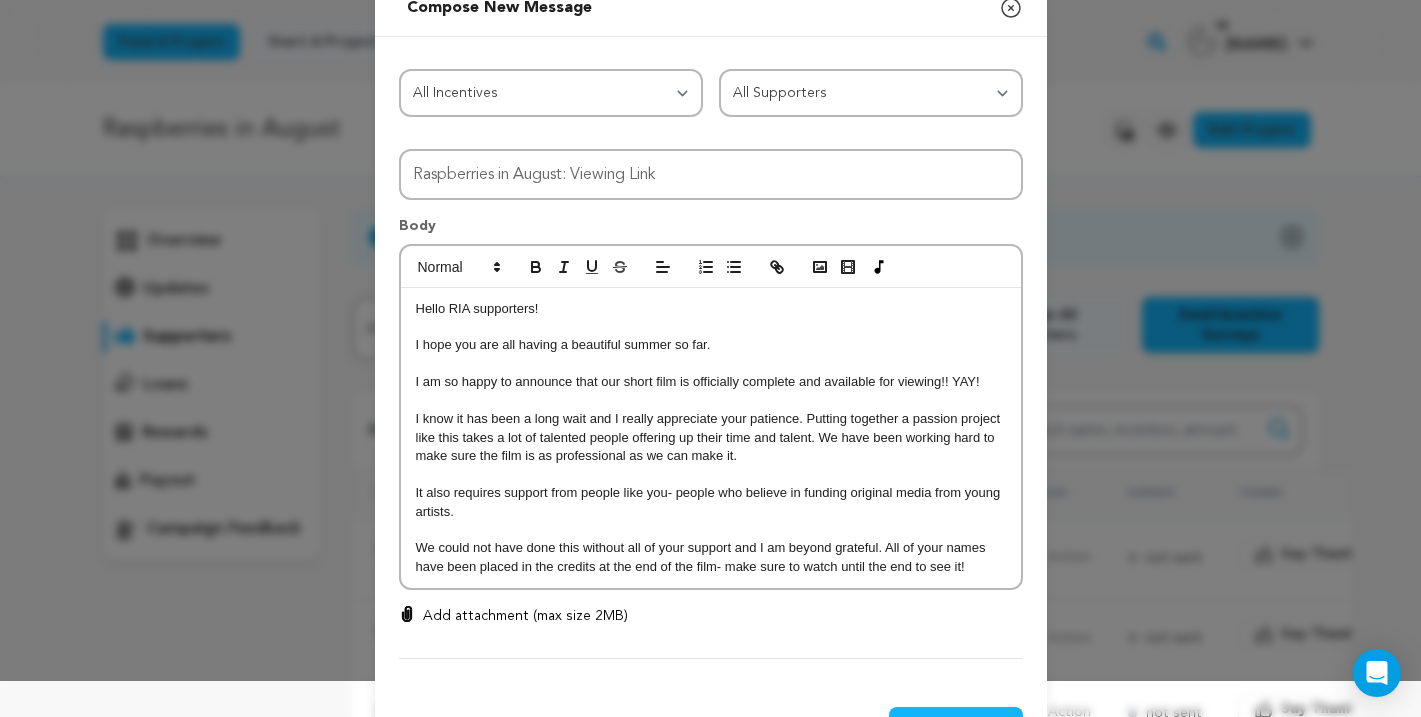 scroll, scrollTop: 80, scrollLeft: 0, axis: vertical 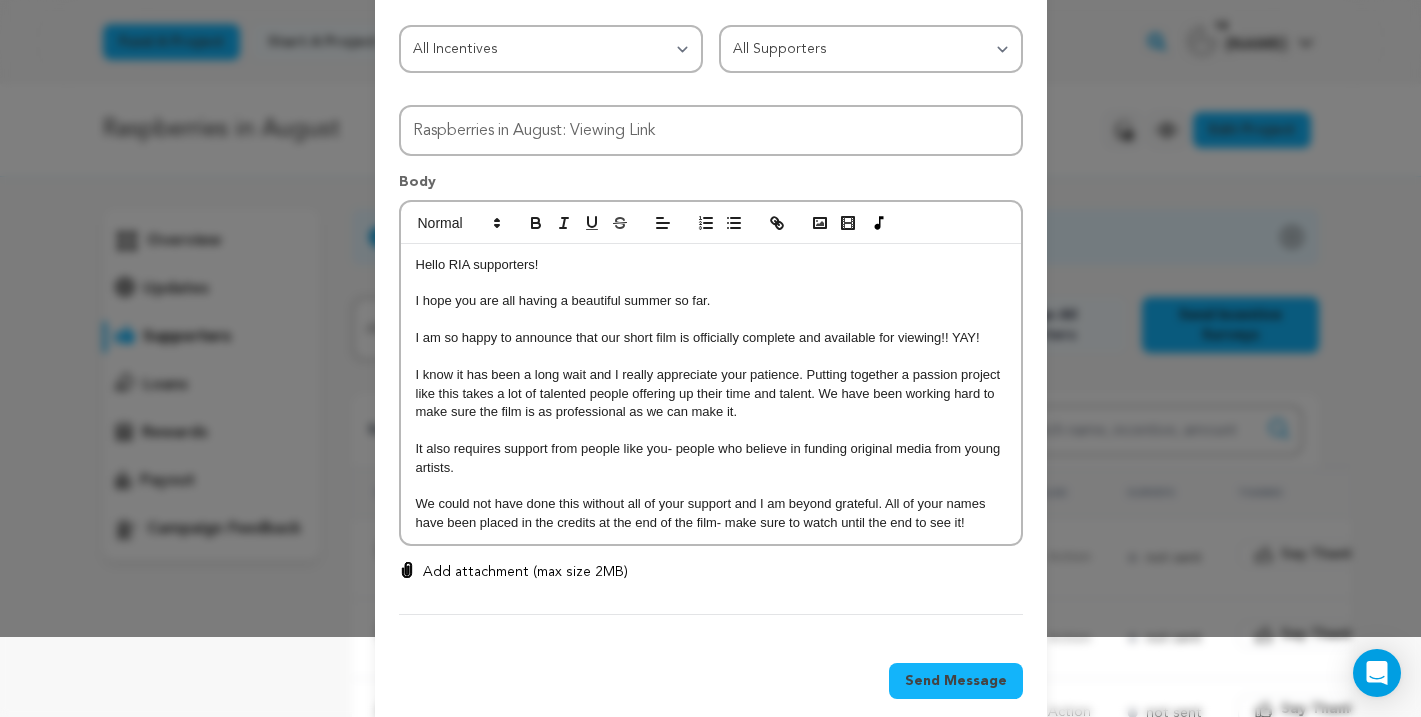 click on "It also requires support from people like you- people who believe in funding original media from young artists." at bounding box center [711, 458] 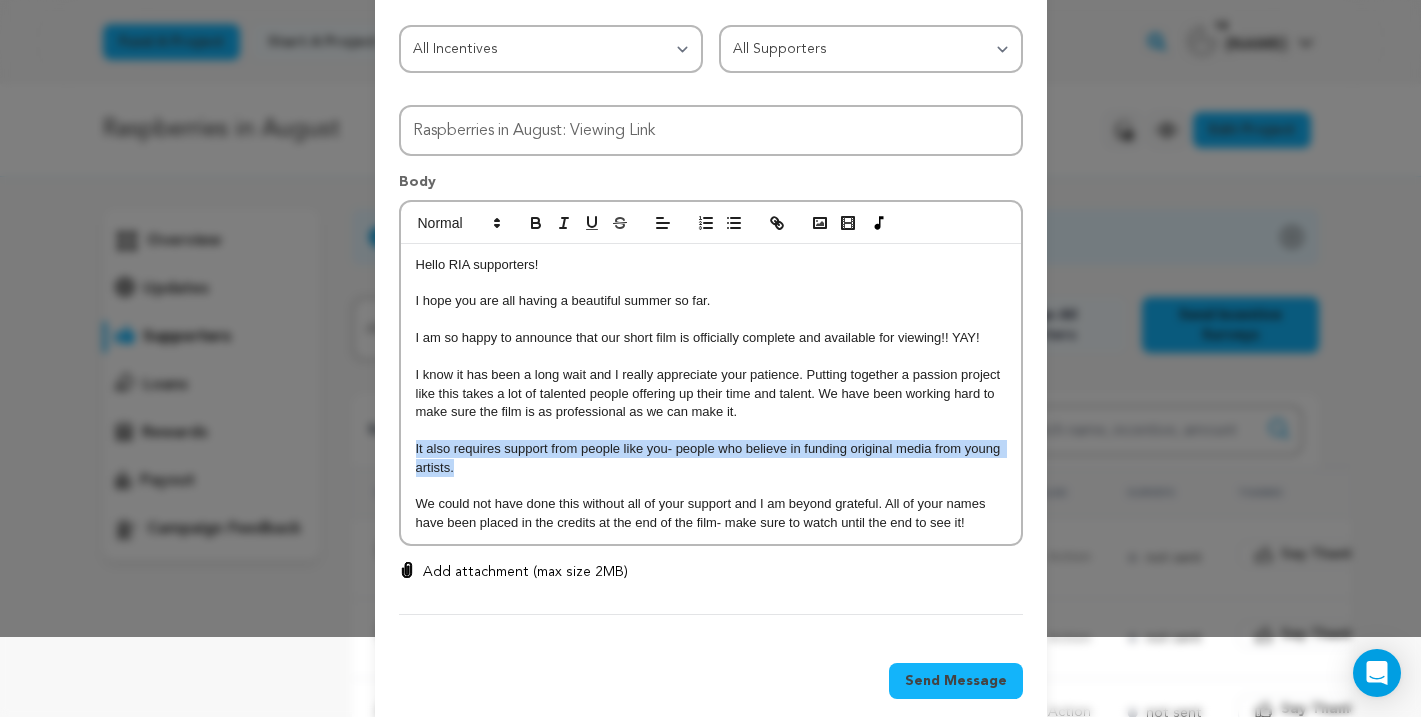 drag, startPoint x: 466, startPoint y: 474, endPoint x: 412, endPoint y: 450, distance: 59.093147 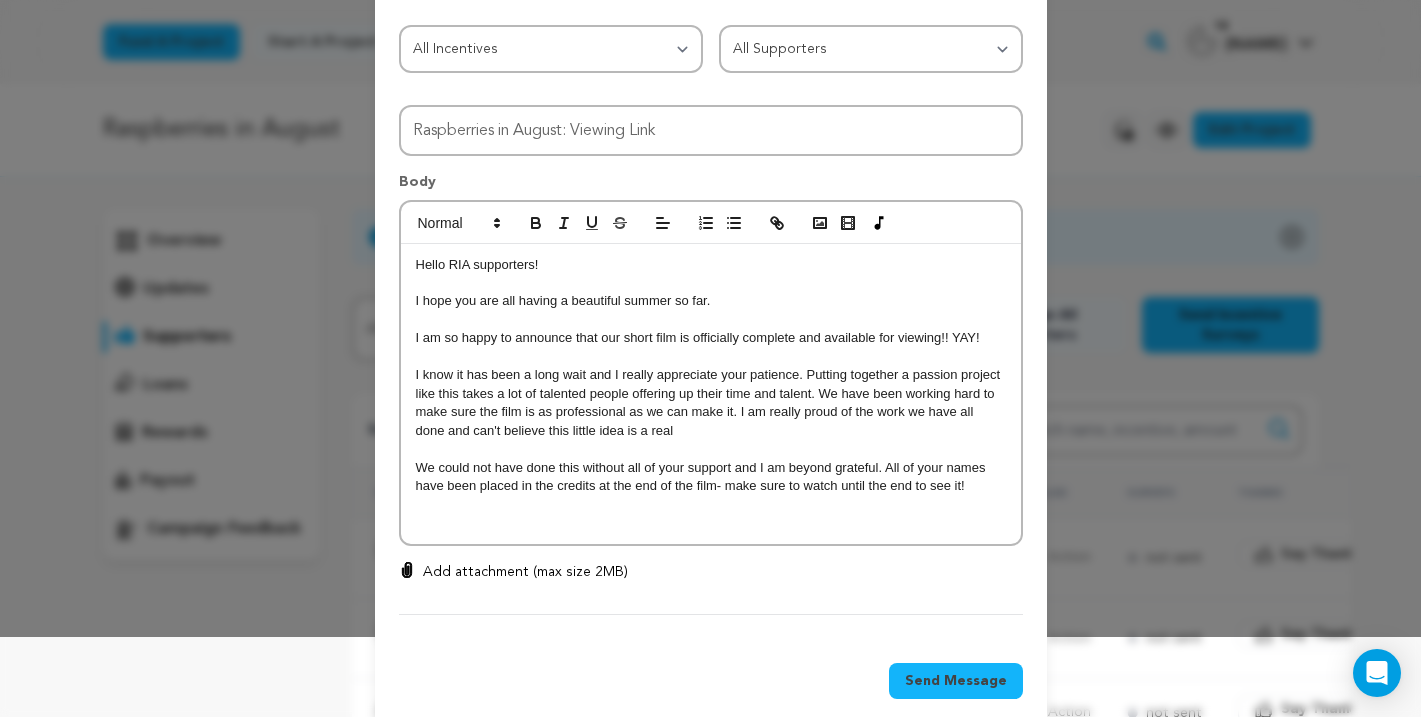 drag, startPoint x: 721, startPoint y: 304, endPoint x: 675, endPoint y: 302, distance: 46.043457 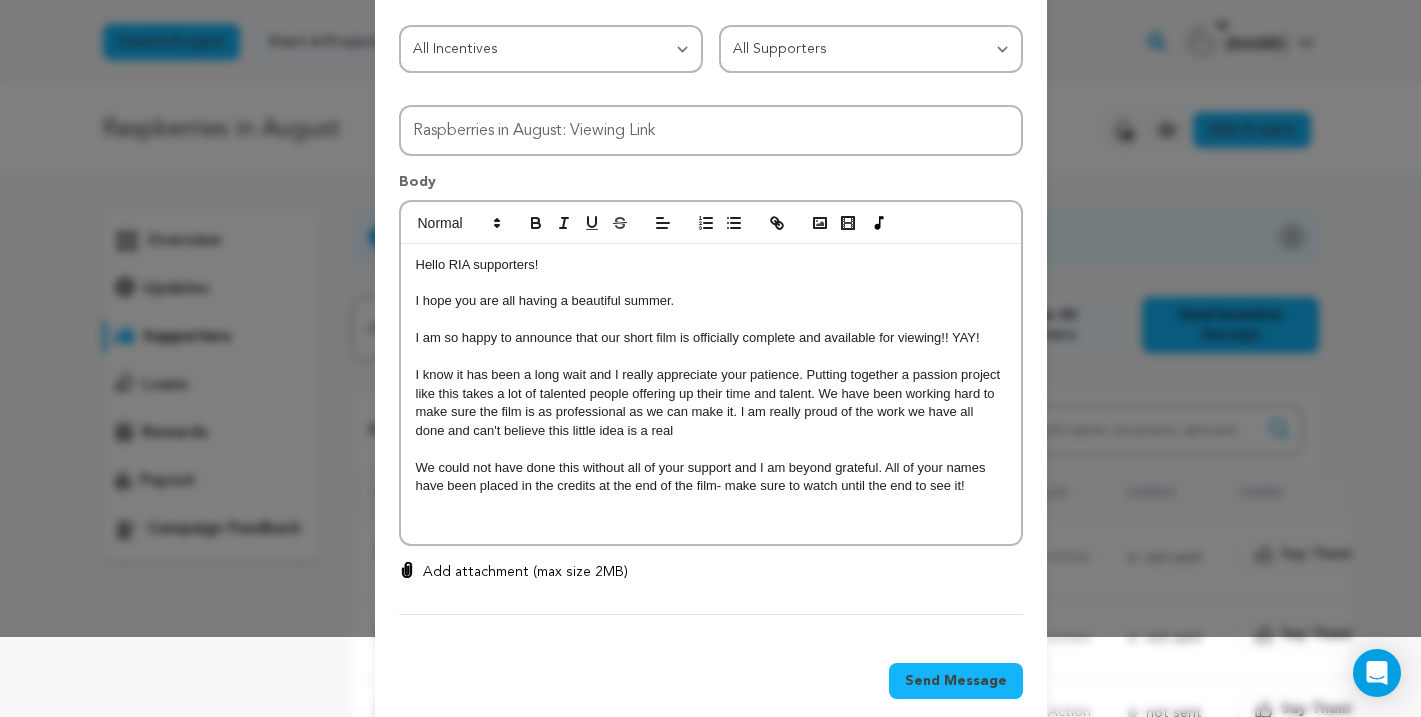 click on "I know it has been a long wait and I really appreciate your patience. Putting together a passion project like this takes a lot of talented people offering up their time and talent. We have been working hard to make sure the film is as professional as we can make it. I am really proud of the work we have all done and can't believe this little idea is a real" at bounding box center [711, 403] 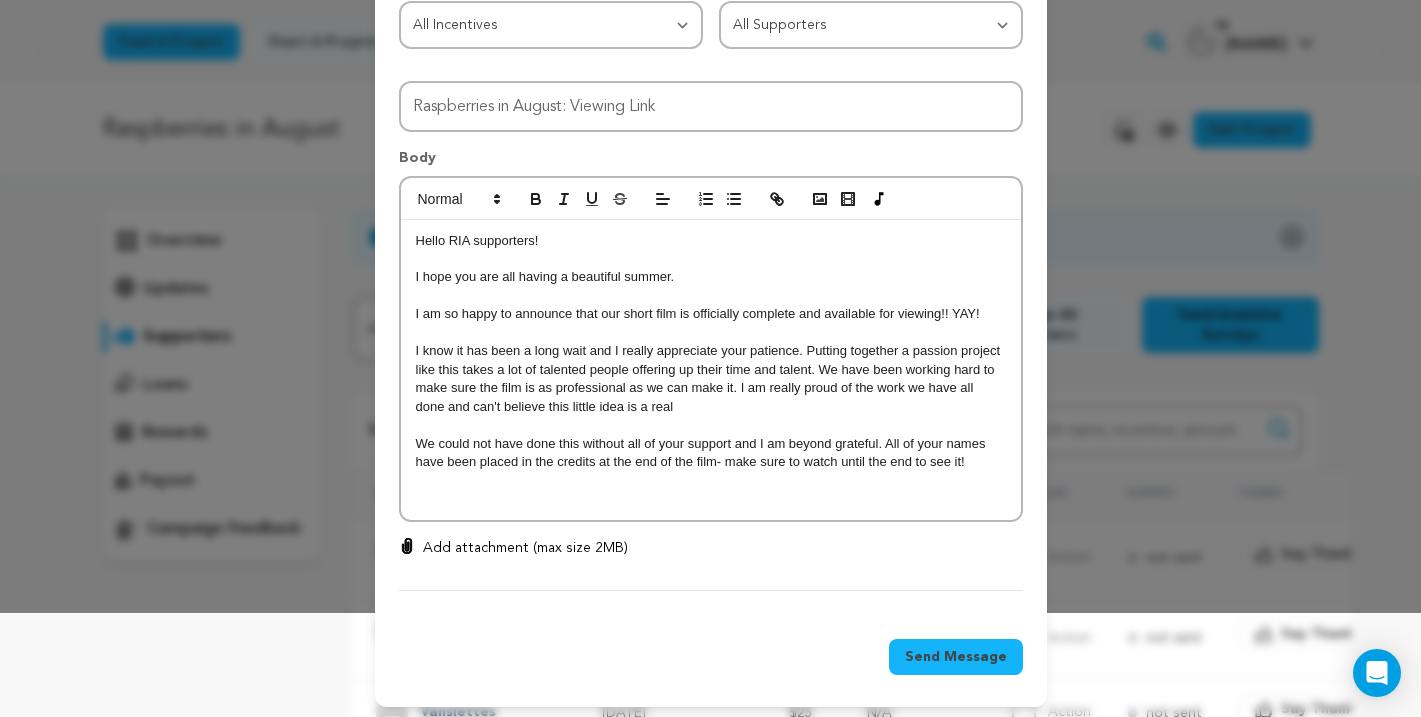 click on "I know it has been a long wait and I really appreciate your patience. Putting together a passion project like this takes a lot of talented people offering up their time and talent. We have been working hard to make sure the film is as professional as we can make it. I am really proud of the work we have all done and can't believe this little idea is a real" at bounding box center [711, 379] 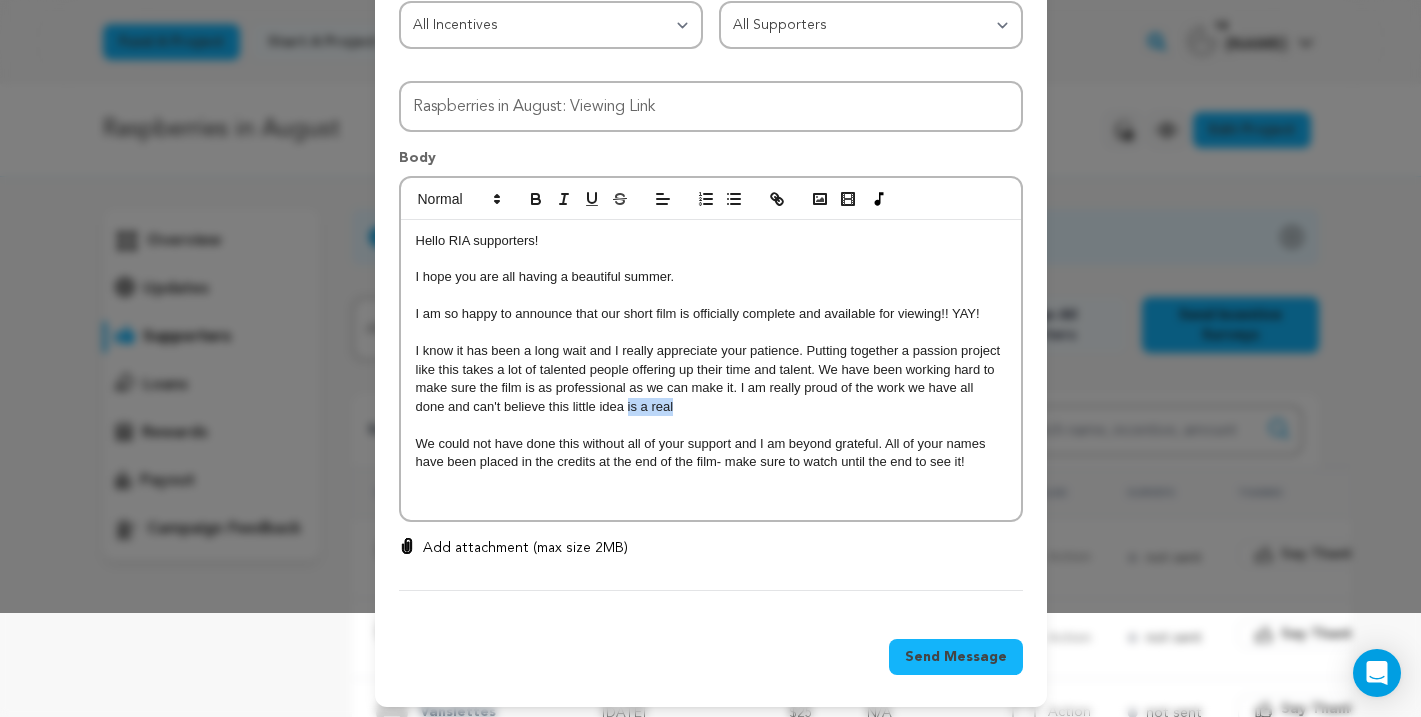 drag, startPoint x: 699, startPoint y: 411, endPoint x: 627, endPoint y: 414, distance: 72.06247 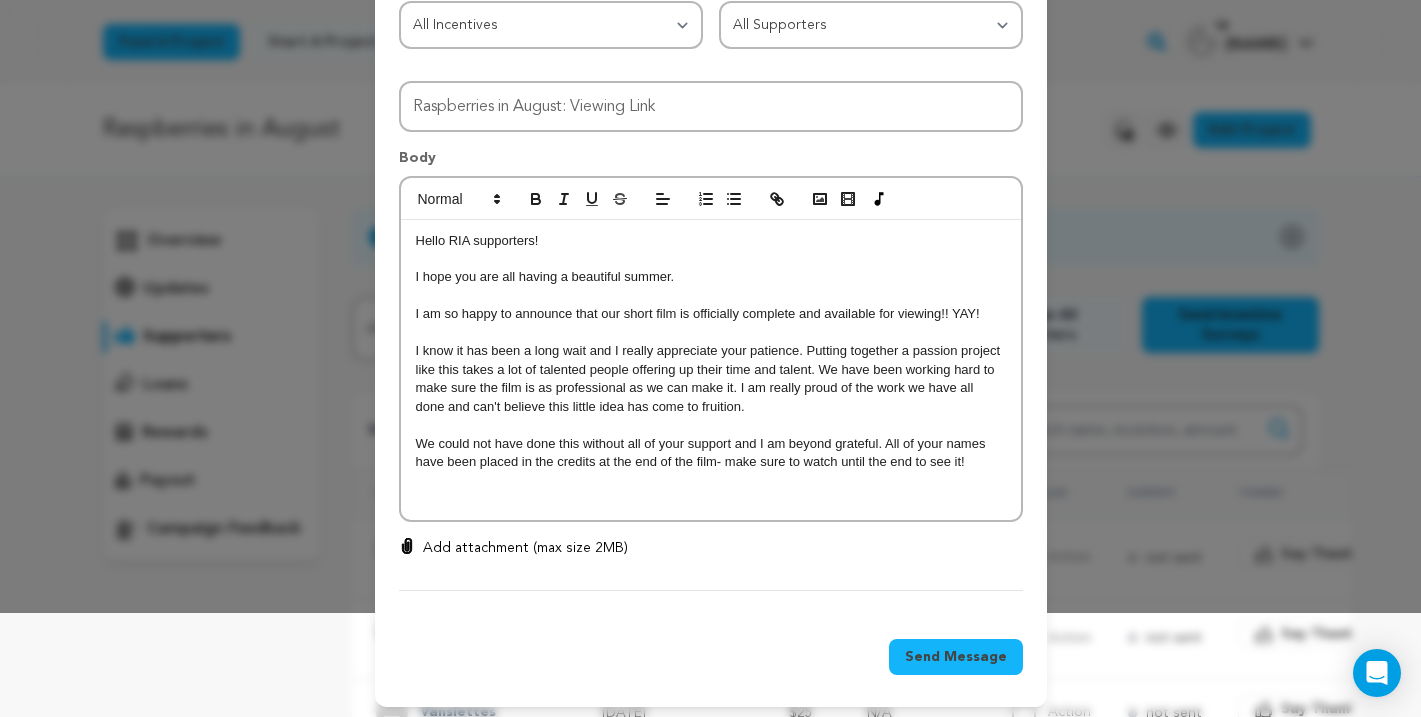 scroll, scrollTop: 110, scrollLeft: 0, axis: vertical 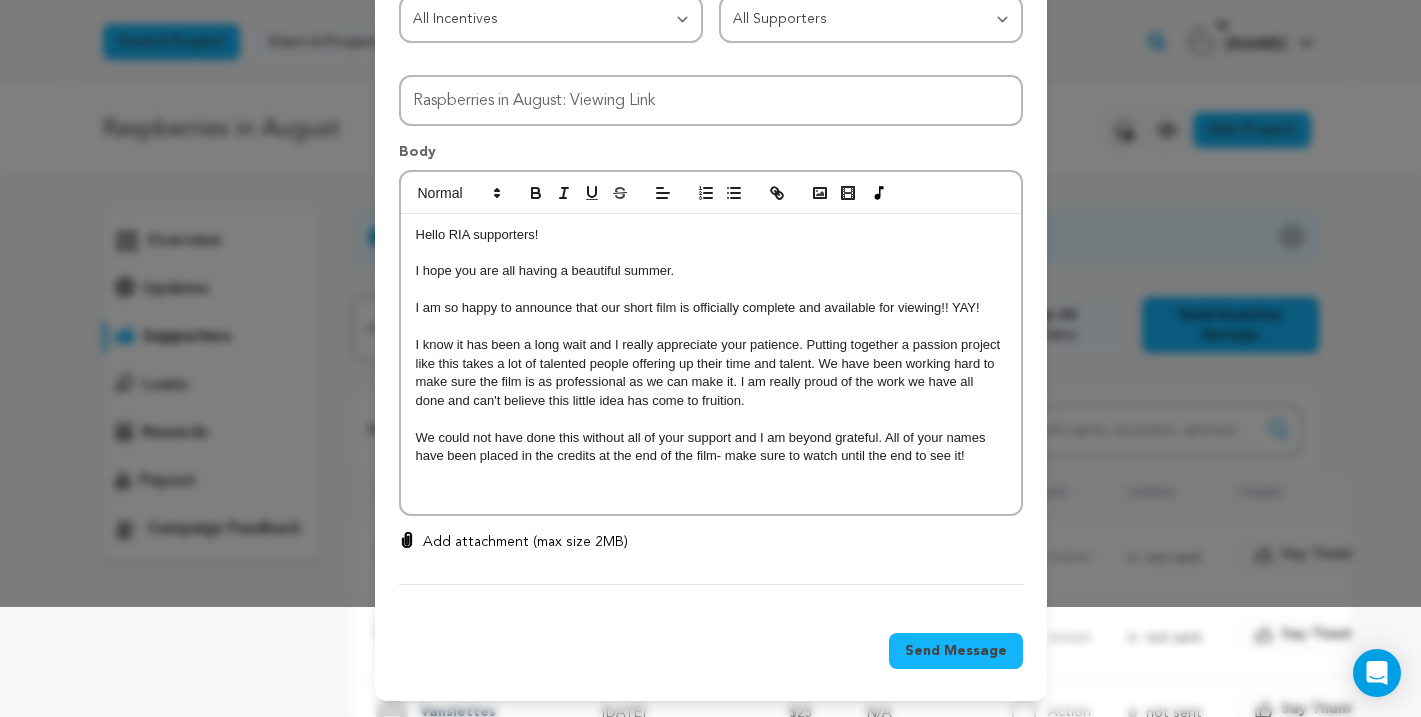 click on "We could not have done this without all of your support and I am beyond grateful. All of your names have been placed in the credits at the end of the film- make sure to watch until the end to see it!" at bounding box center [711, 447] 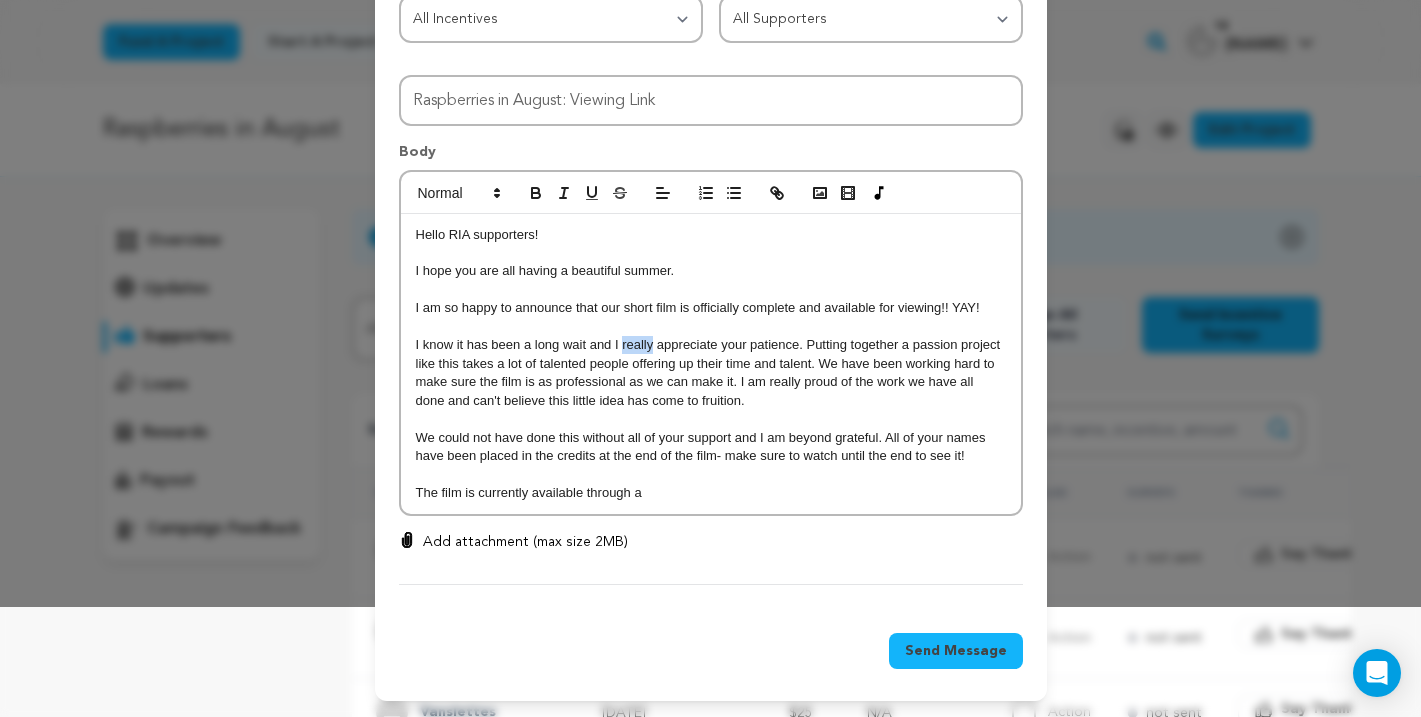 drag, startPoint x: 653, startPoint y: 352, endPoint x: 620, endPoint y: 349, distance: 33.13608 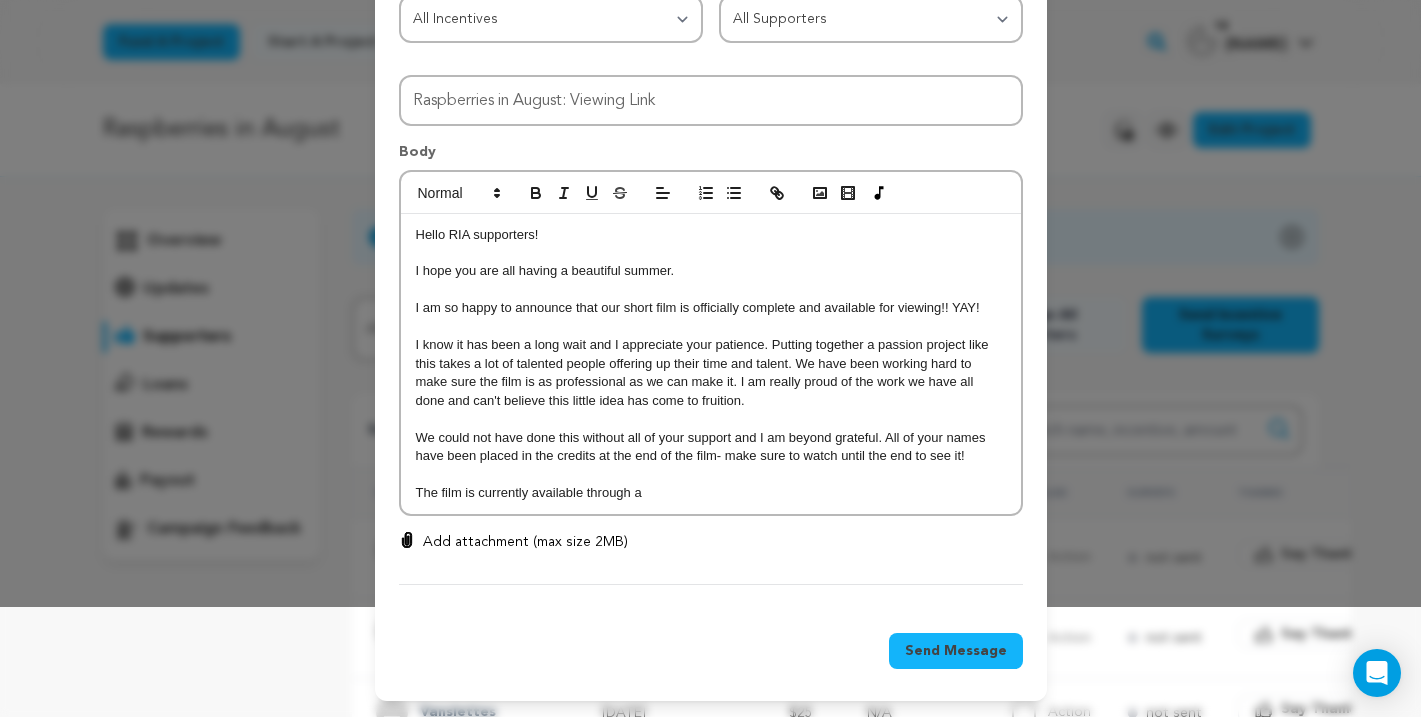 click on "We could not have done this without all of your support and I am beyond grateful. All of your names have been placed in the credits at the end of the film- make sure to watch until the end to see it!" at bounding box center [711, 447] 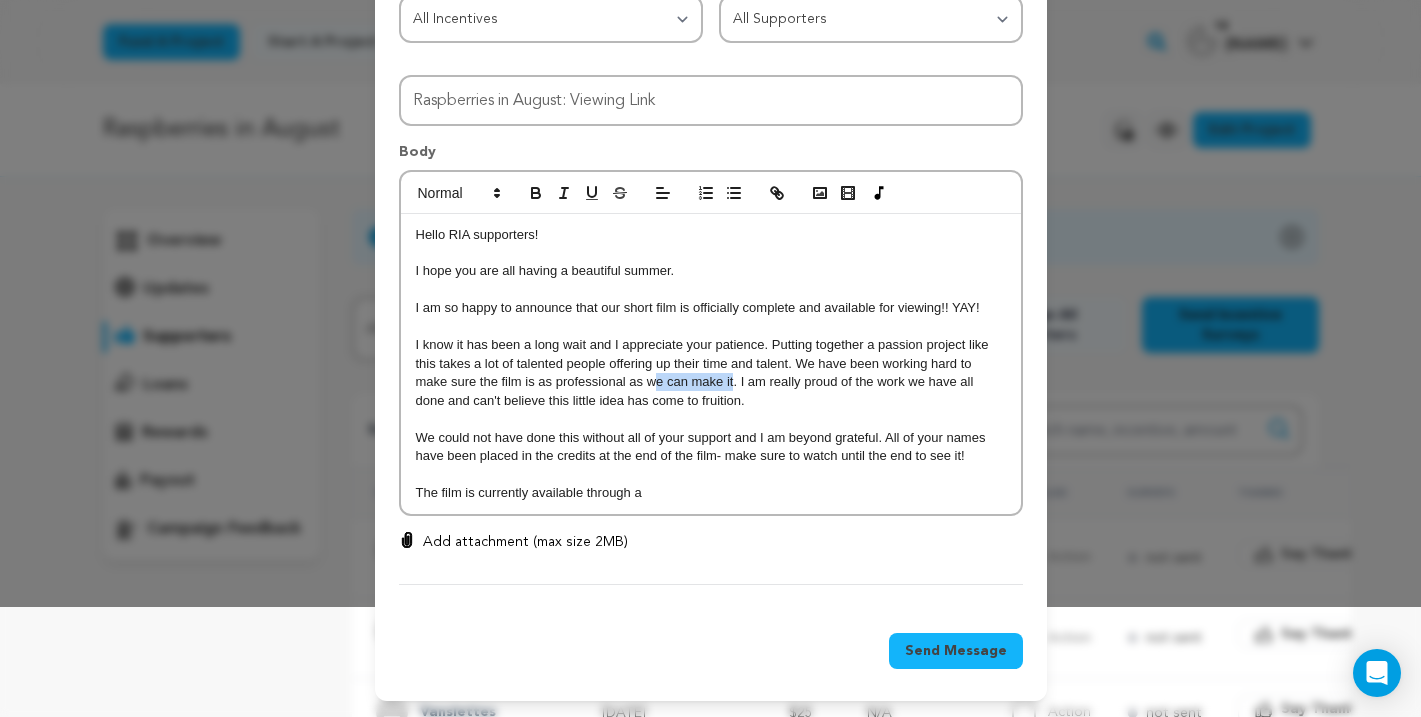 drag, startPoint x: 734, startPoint y: 382, endPoint x: 652, endPoint y: 382, distance: 82 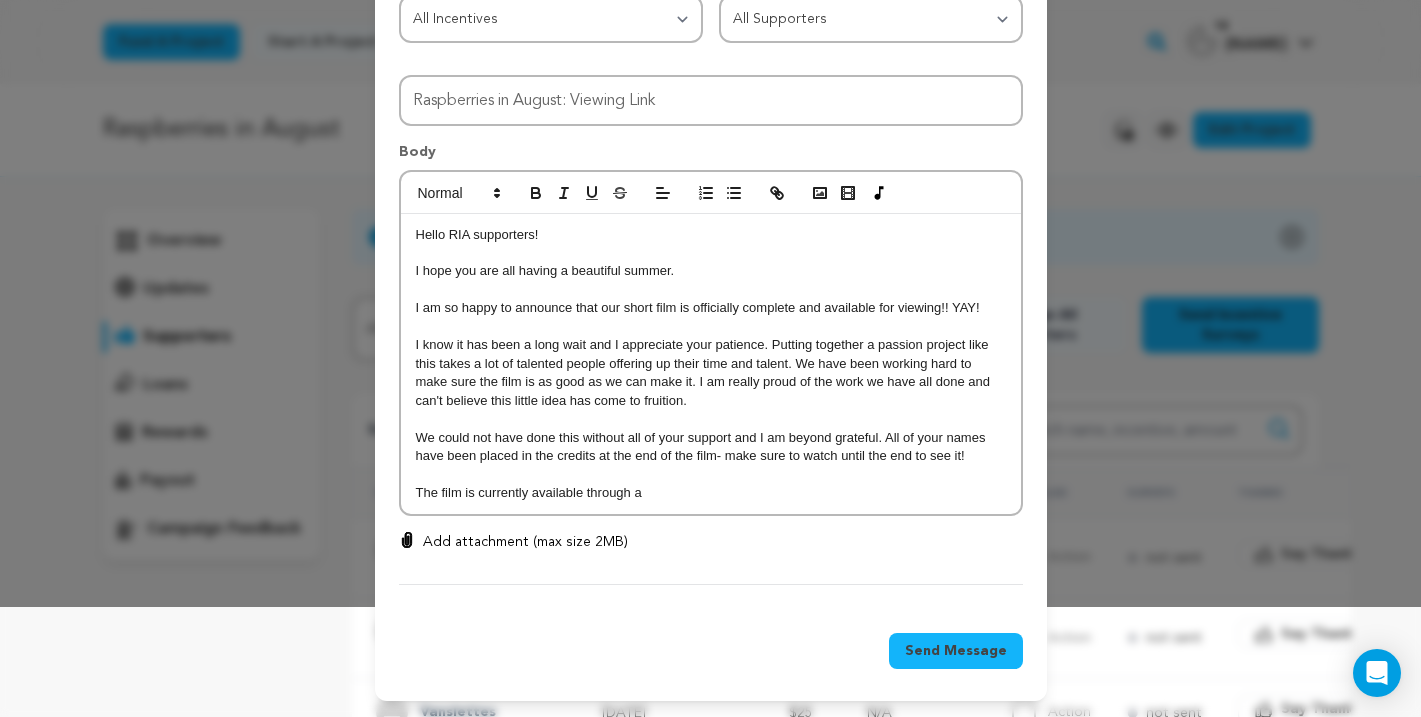 click on "I know it has been a long wait and I appreciate your patience. Putting together a passion project like this takes a lot of talented people offering up their time and talent. We have been working hard to make sure the film is as good as we can make it. I am really proud of the work we have all done and can't believe this little idea has come to fruition." at bounding box center [711, 373] 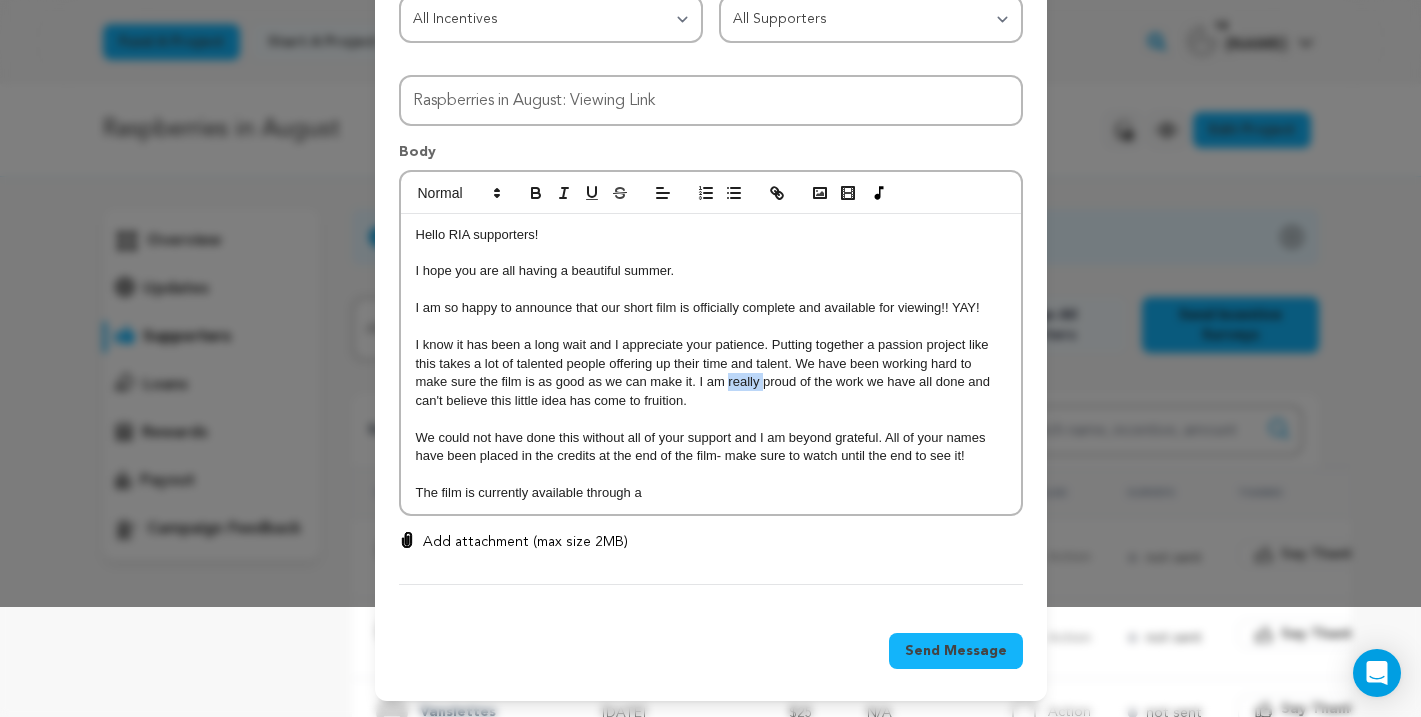 drag, startPoint x: 761, startPoint y: 384, endPoint x: 726, endPoint y: 384, distance: 35 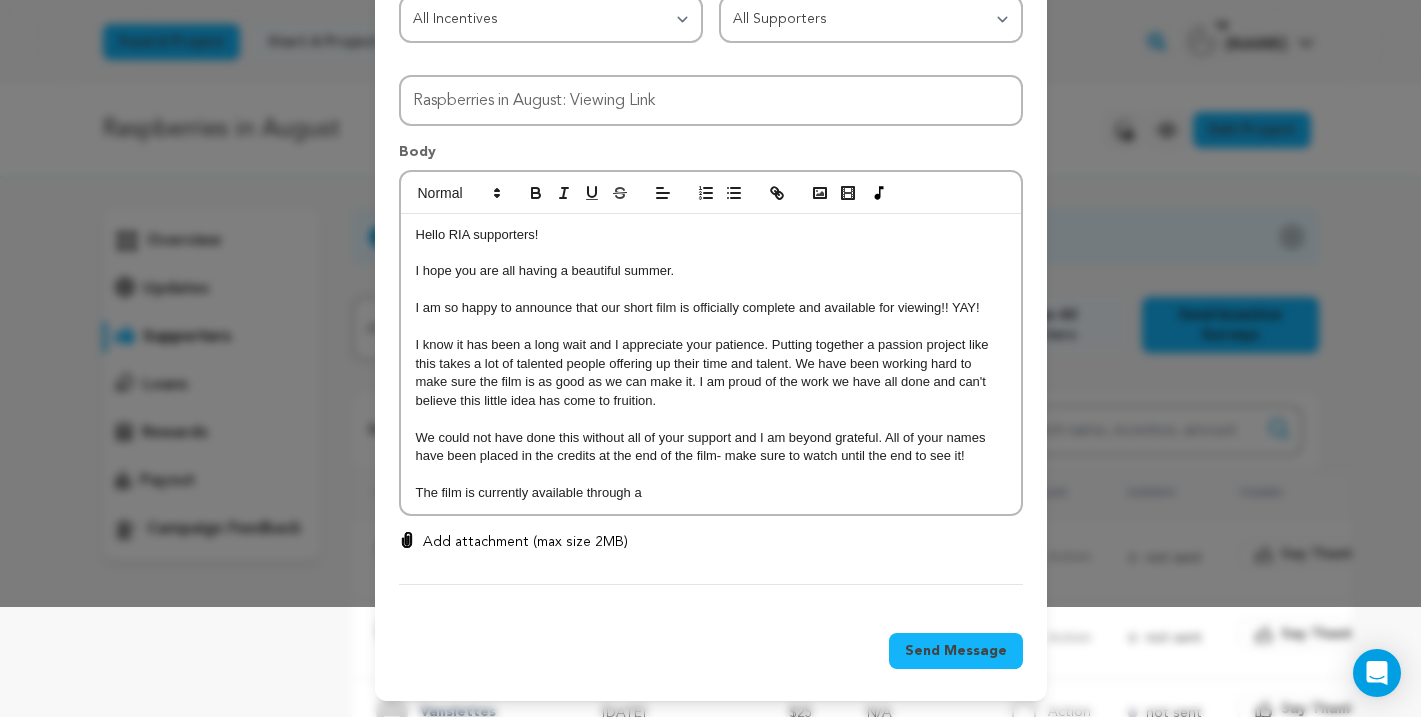 click on "I know it has been a long wait and I appreciate your patience. Putting together a passion project like this takes a lot of talented people offering up their time and talent. We have been working hard to make sure the film is as good as we can make it. I am proud of the work we have all done and can't believe this little idea has come to fruition." at bounding box center (711, 373) 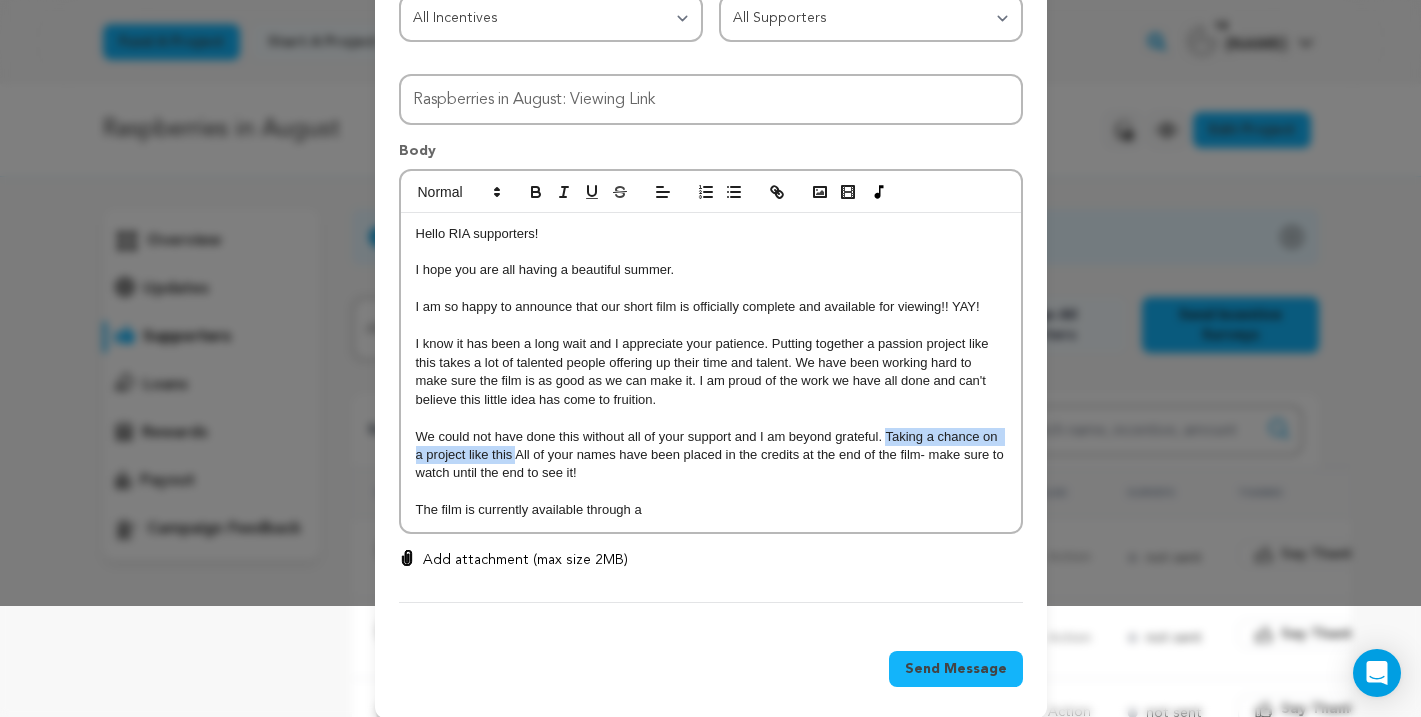 drag, startPoint x: 514, startPoint y: 452, endPoint x: 885, endPoint y: 436, distance: 371.34485 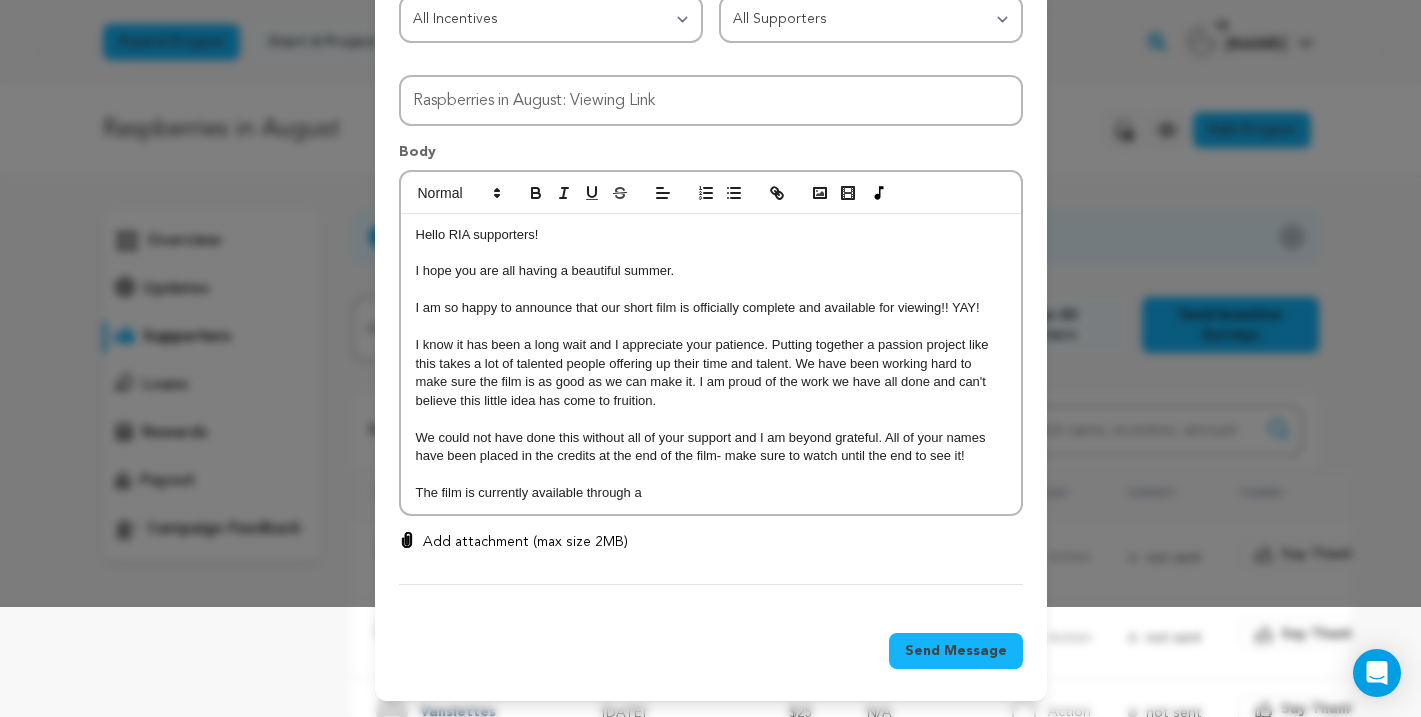 click on "The film is currently available through a" at bounding box center [711, 493] 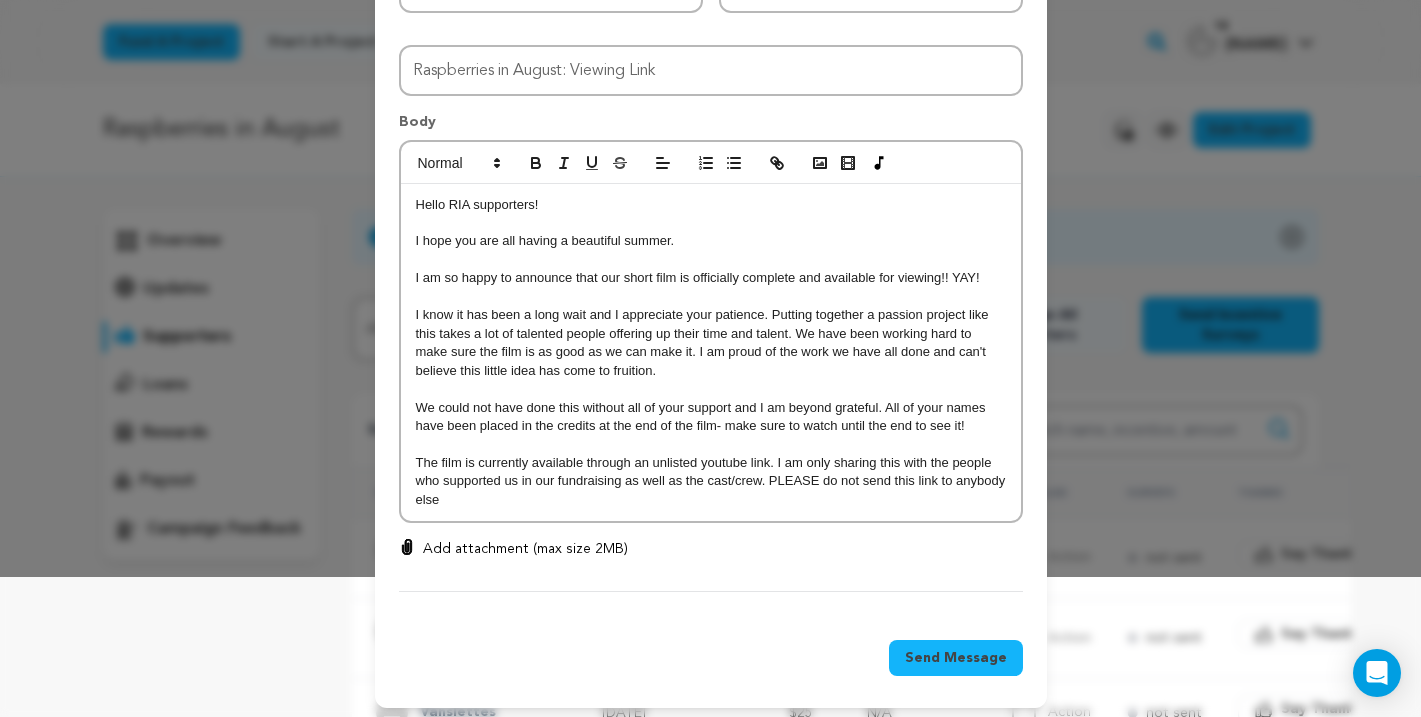 scroll, scrollTop: 148, scrollLeft: 0, axis: vertical 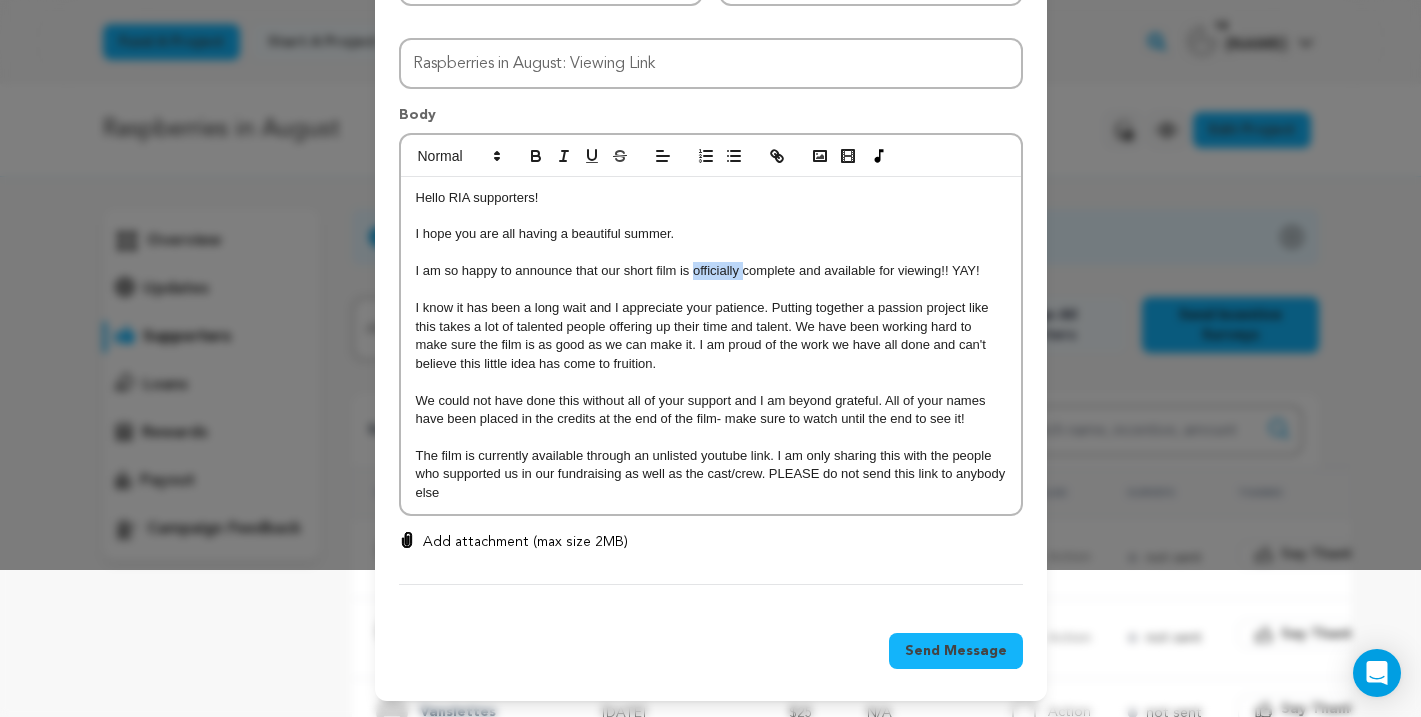 drag, startPoint x: 742, startPoint y: 270, endPoint x: 694, endPoint y: 270, distance: 48 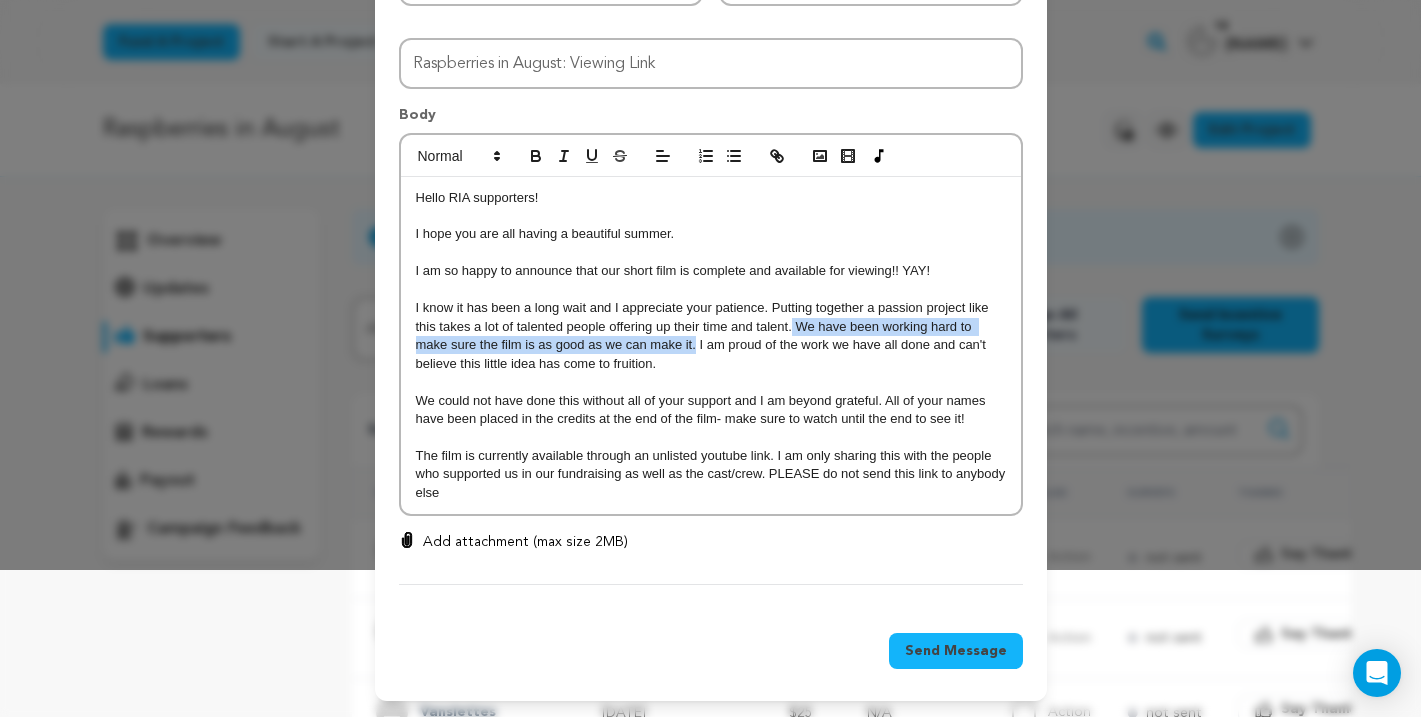 drag, startPoint x: 695, startPoint y: 346, endPoint x: 793, endPoint y: 324, distance: 100.43903 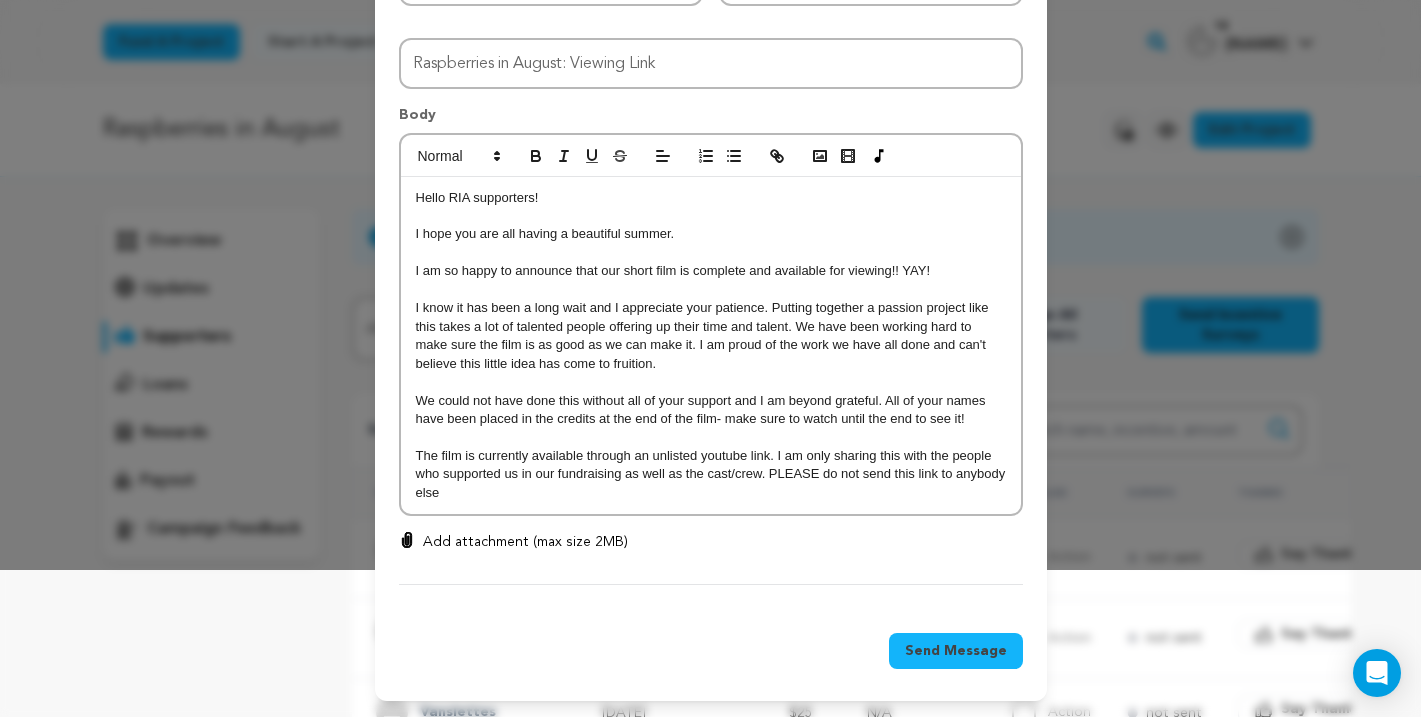 scroll, scrollTop: 129, scrollLeft: 0, axis: vertical 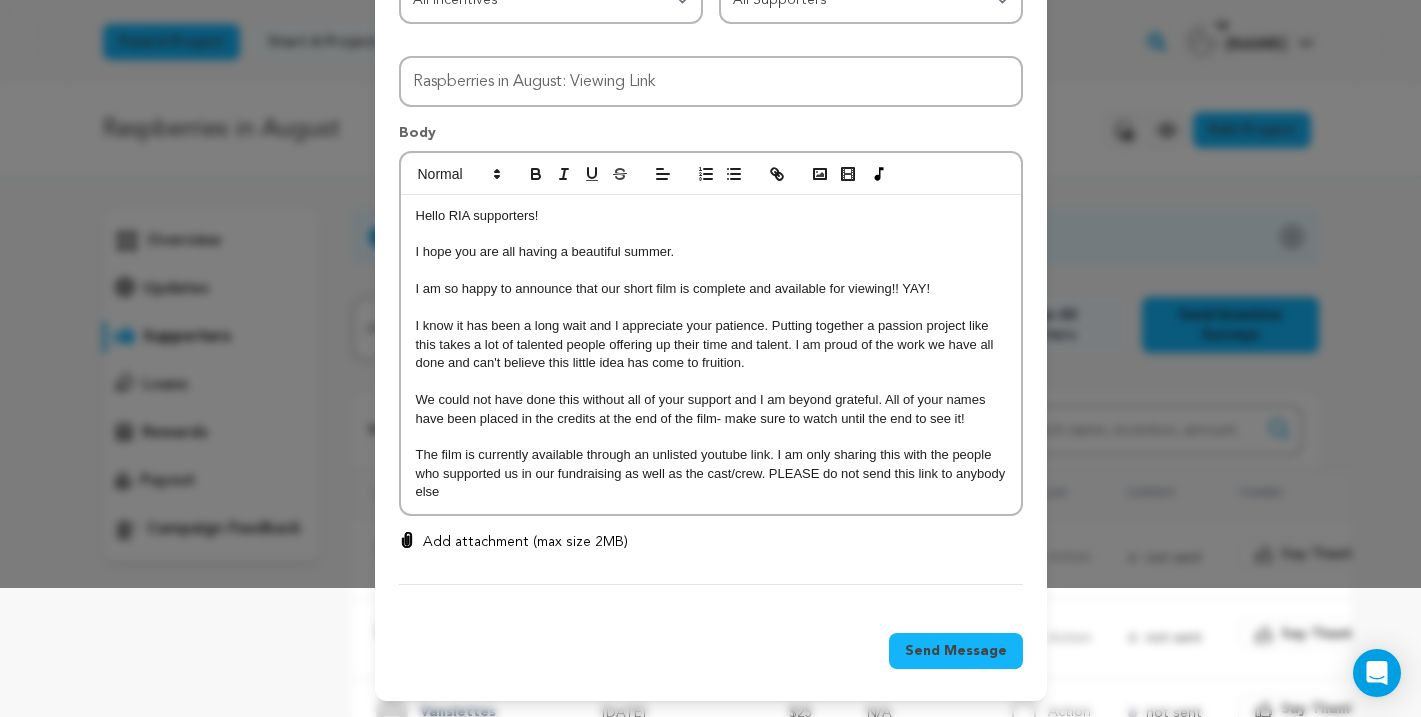 click on "The film is currently available through an unlisted youtube link. I am only sharing this with the people who supported us in our fundraising as well as the cast/crew. PLEASE do not send this link to anybody else" at bounding box center (711, 473) 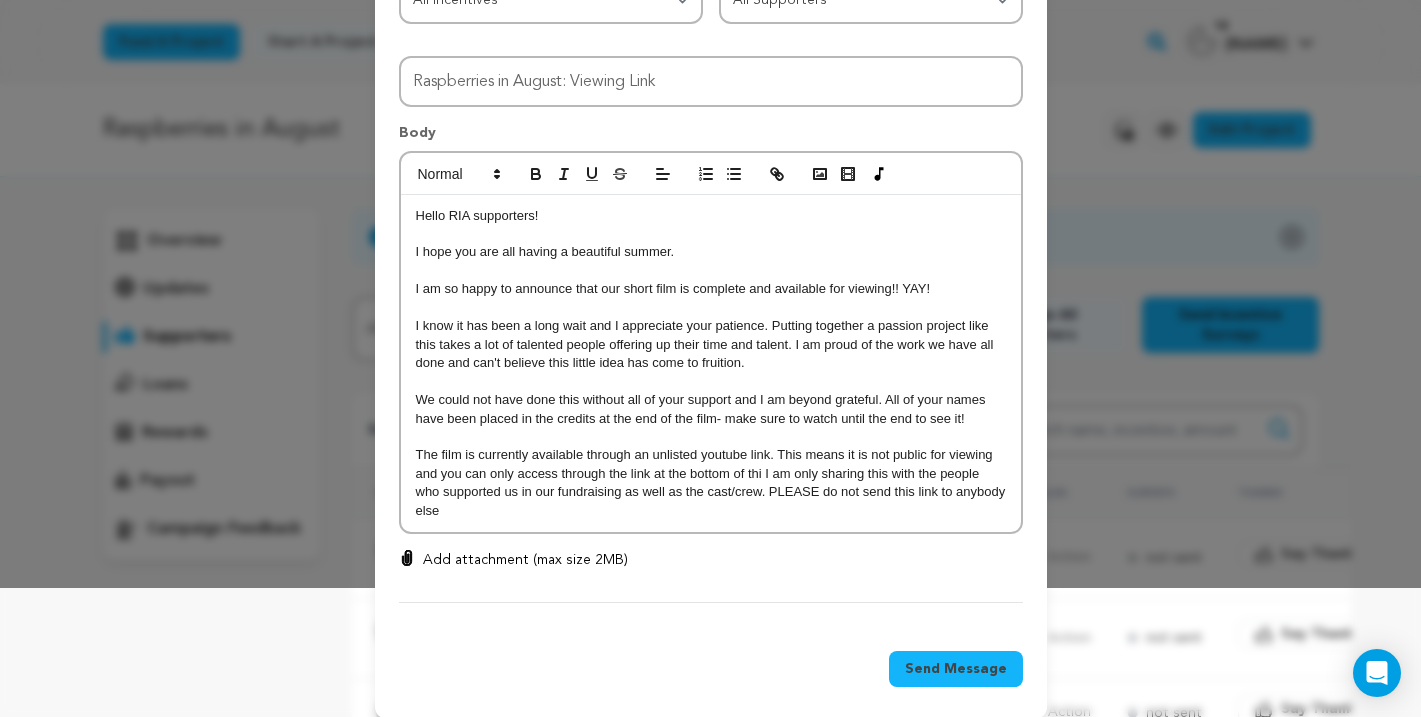 scroll, scrollTop: 148, scrollLeft: 0, axis: vertical 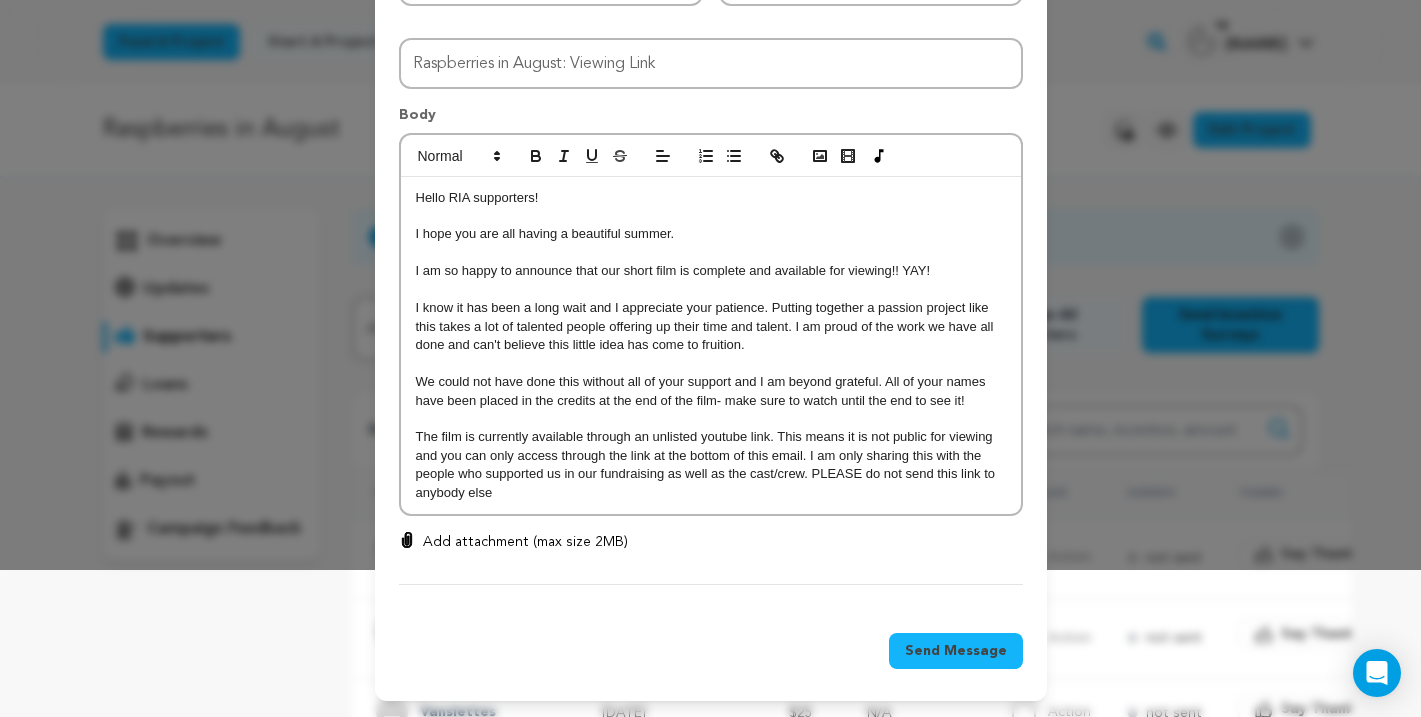 click on "The film is currently available through an unlisted youtube link. This means it is not public for viewing and you can only access through the link at the bottom of this email. I am only sharing this with the people who supported us in our fundraising as well as the cast/crew. PLEASE do not send this link to anybody else" at bounding box center [711, 465] 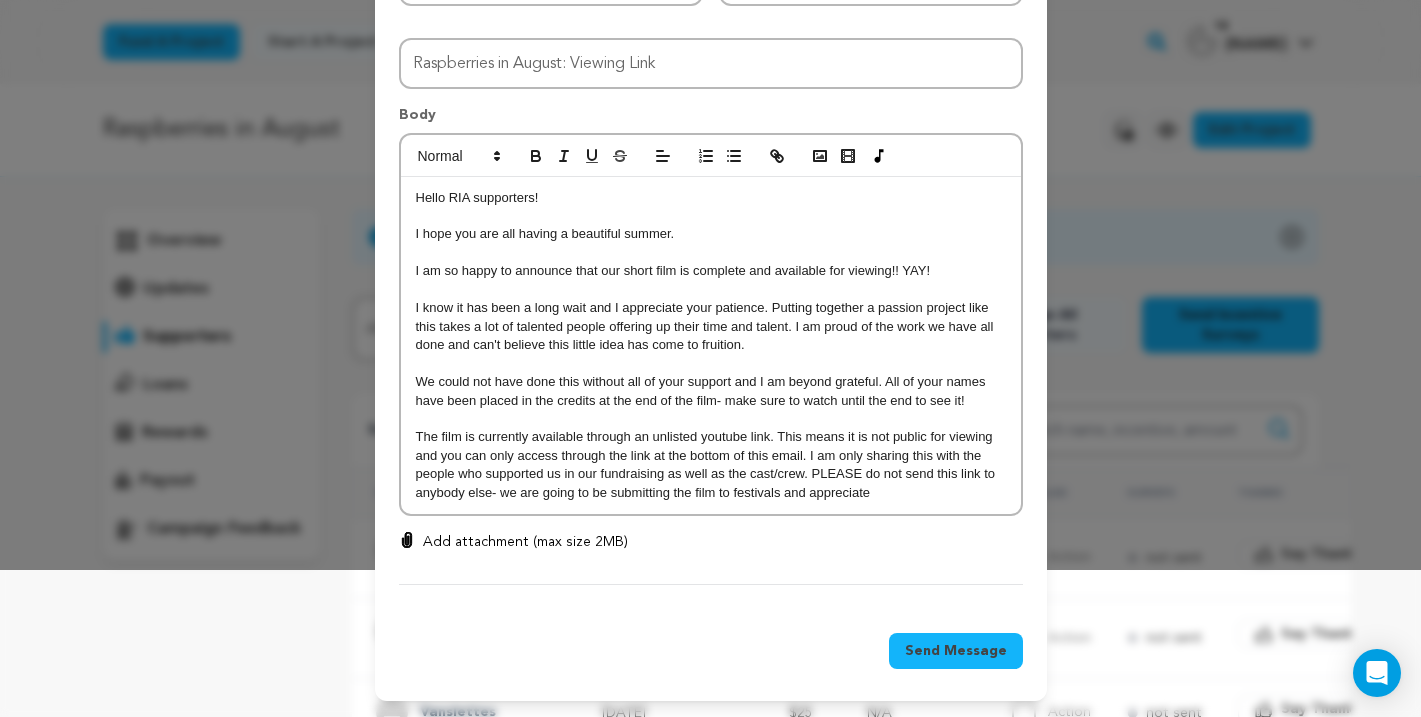 click at bounding box center (711, 364) 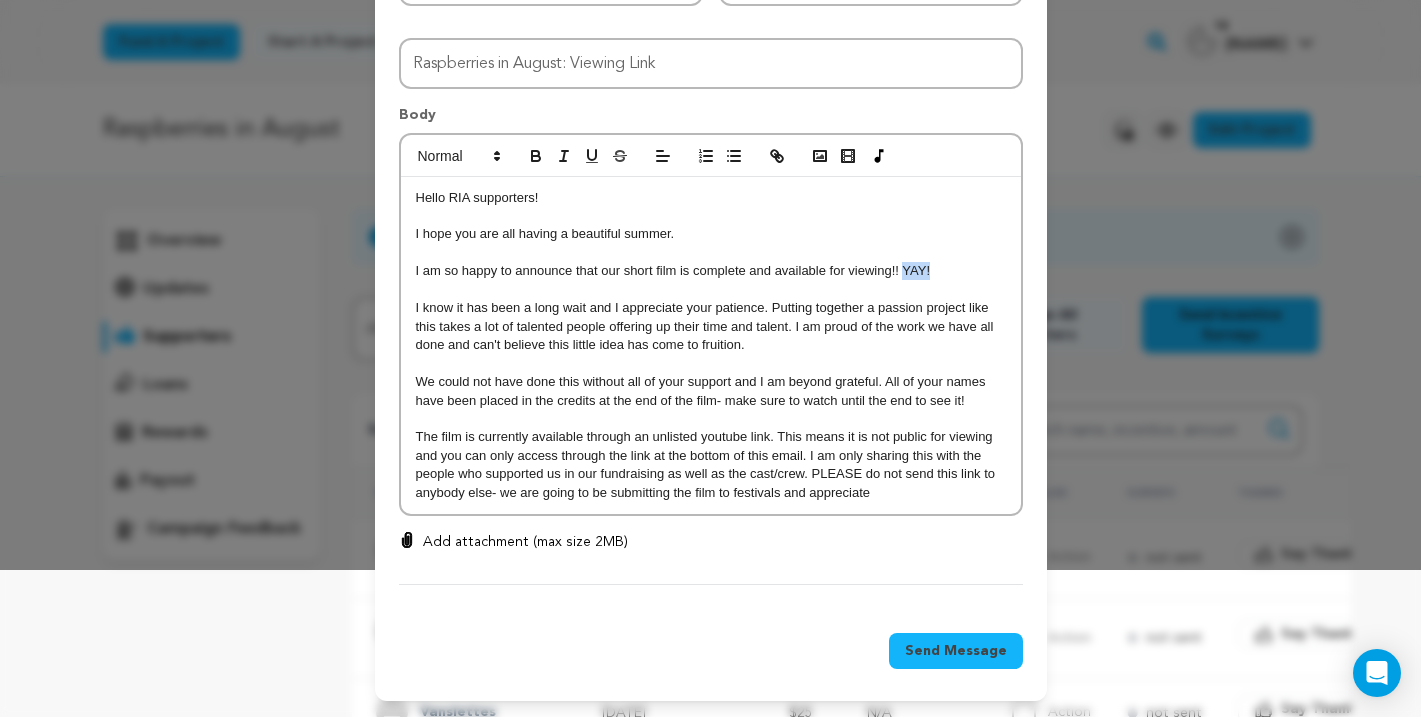 drag, startPoint x: 938, startPoint y: 266, endPoint x: 901, endPoint y: 266, distance: 37 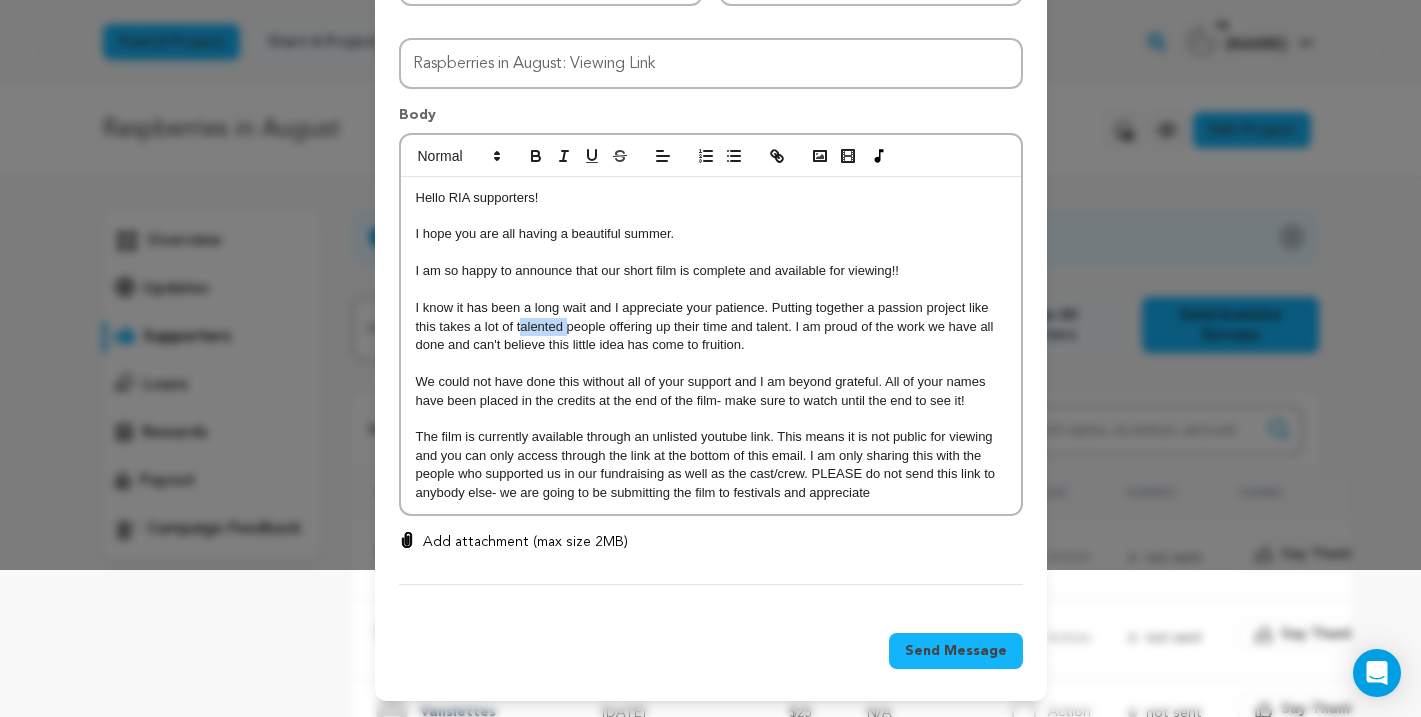 drag, startPoint x: 568, startPoint y: 328, endPoint x: 521, endPoint y: 326, distance: 47.042534 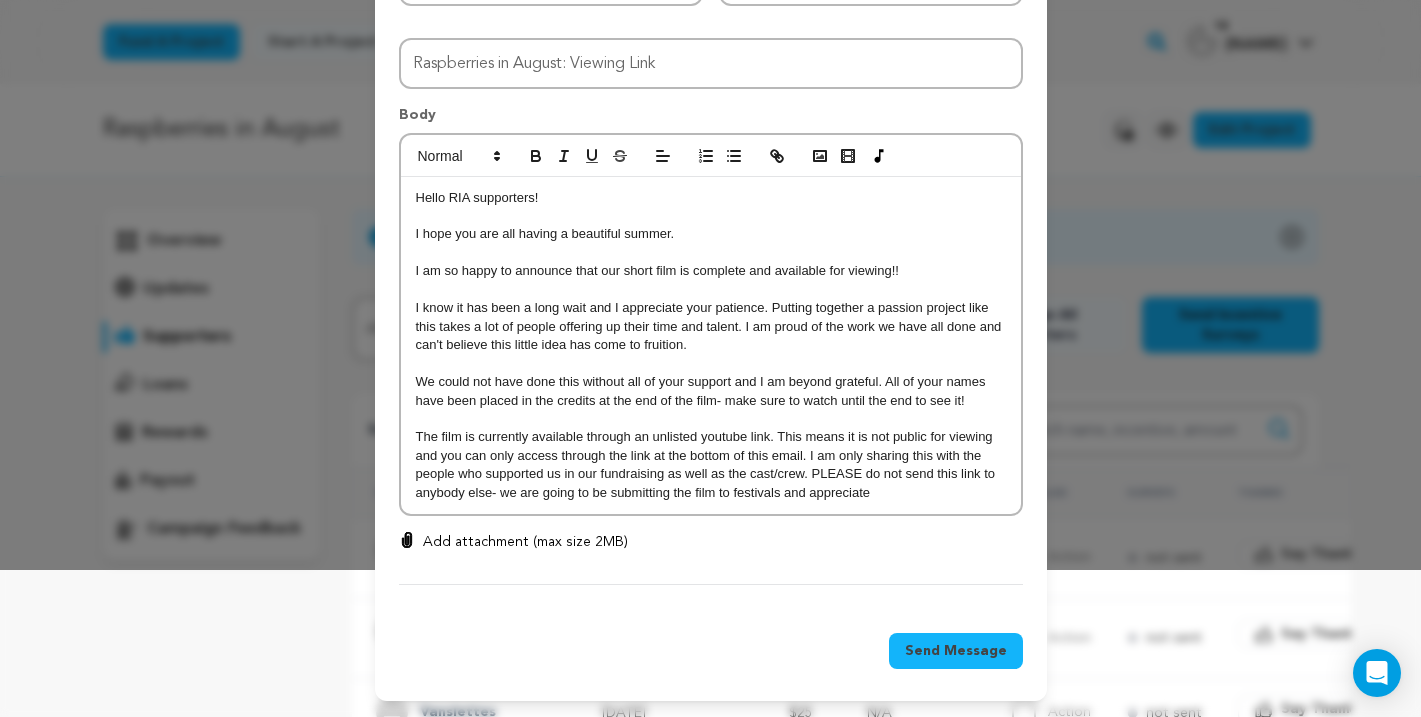 click on "I know it has been a long wait and I appreciate your patience. Putting together a passion project like this takes a lot of people offering up their time and talent. I am proud of the work we have all done and can't believe this little idea has come to fruition." at bounding box center [711, 326] 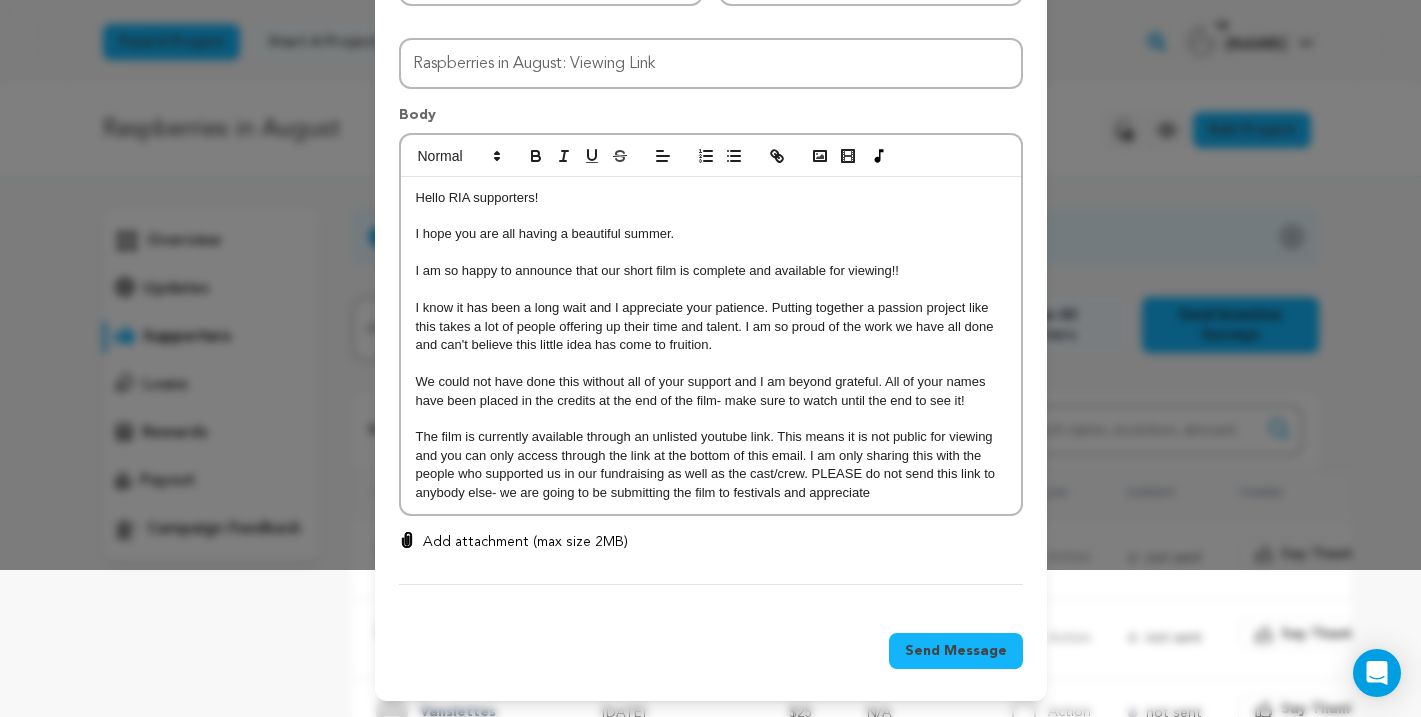 click at bounding box center (711, 364) 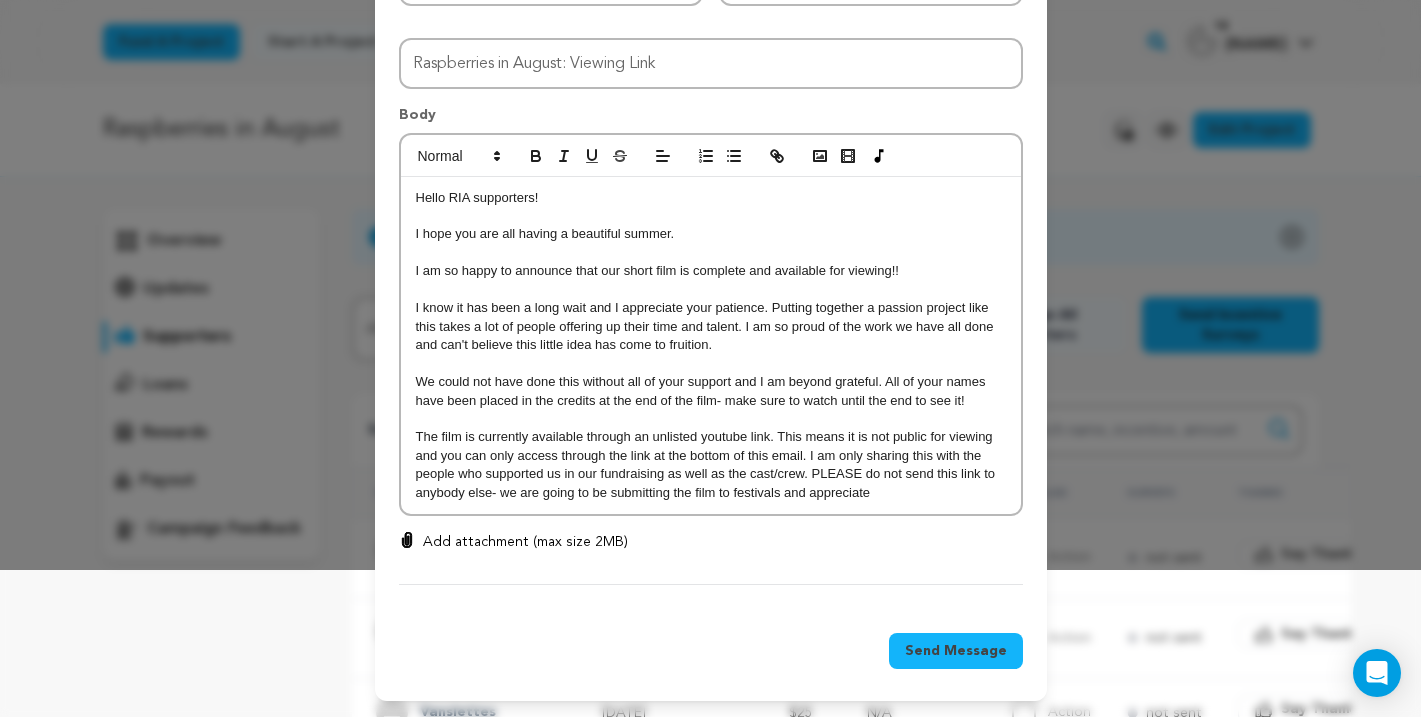 click on "The film is currently available through an unlisted youtube link. This means it is not public for viewing and you can only access through the link at the bottom of this email. I am only sharing this with the people who supported us in our fundraising as well as the cast/crew. PLEASE do not send this link to anybody else- we are going to be submitting the film to festivals and appreciate" at bounding box center (711, 465) 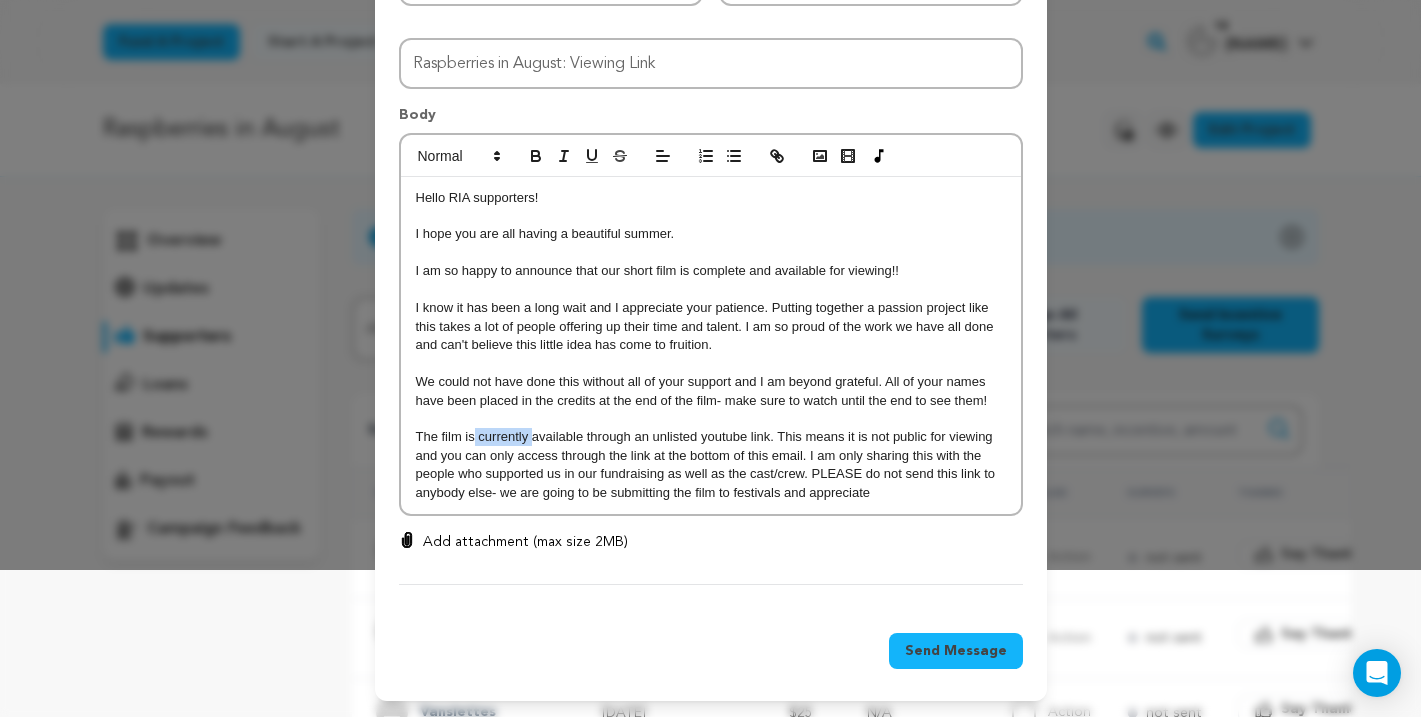 drag, startPoint x: 531, startPoint y: 440, endPoint x: 473, endPoint y: 440, distance: 58 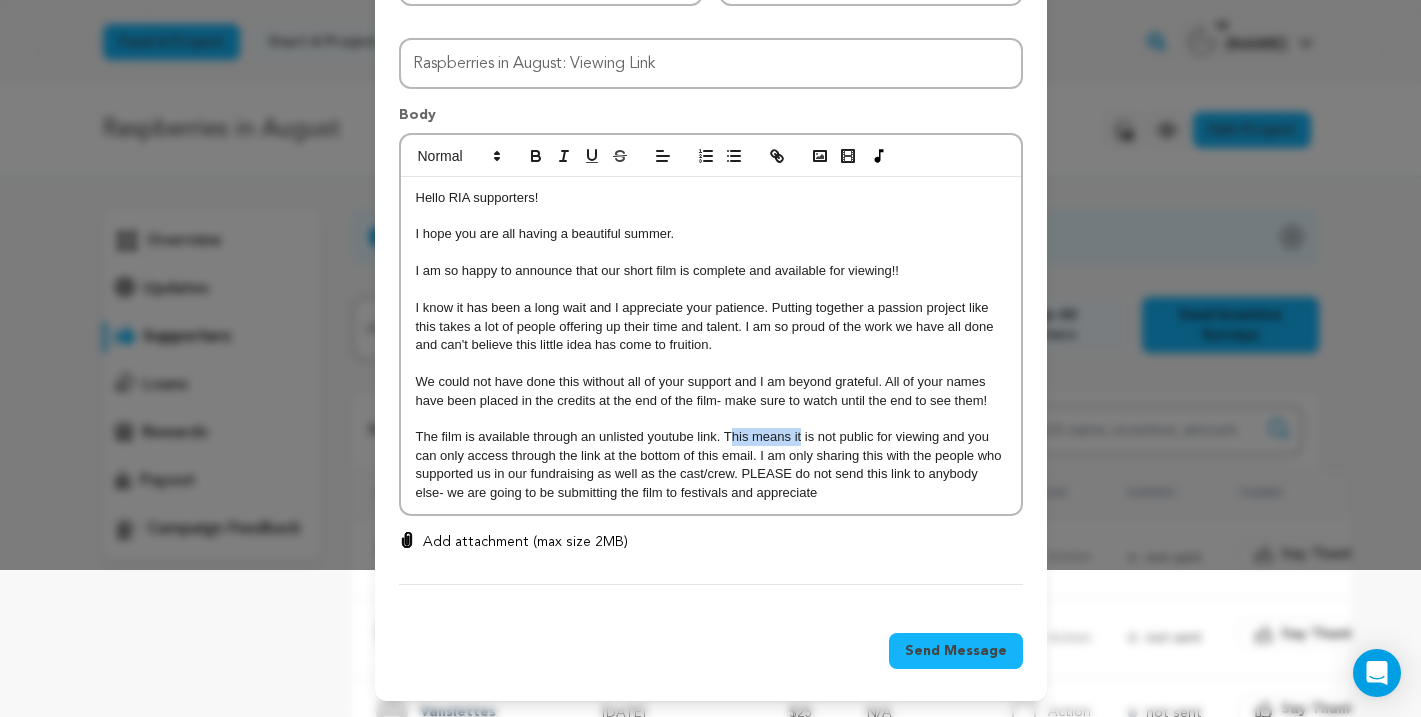 drag, startPoint x: 802, startPoint y: 435, endPoint x: 733, endPoint y: 436, distance: 69.00725 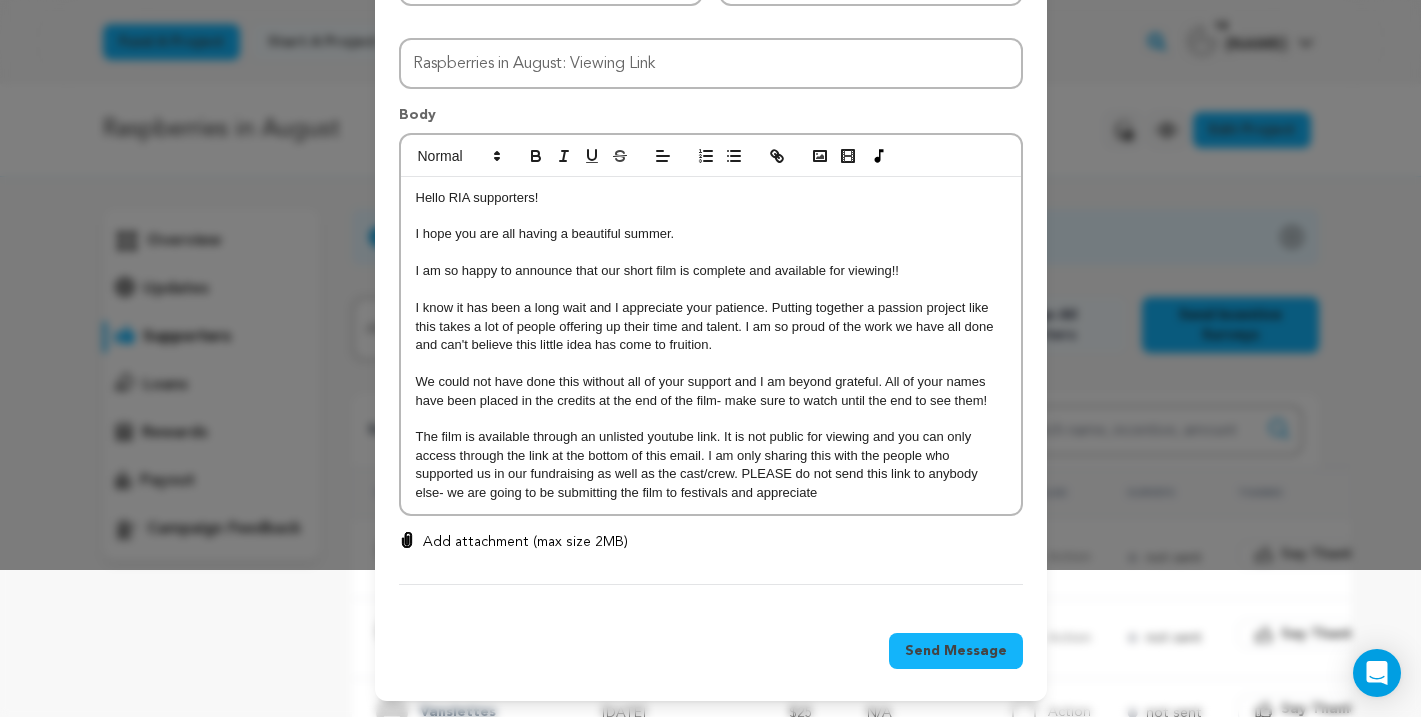 click on "The film is available through an unlisted youtube link. It is not public for viewing and you can only access through the link at the bottom of this email. I am only sharing this with the people who supported us in our fundraising as well as the cast/crew. PLEASE do not send this link to anybody else- we are going to be submitting the film to festivals and appreciate" at bounding box center (711, 465) 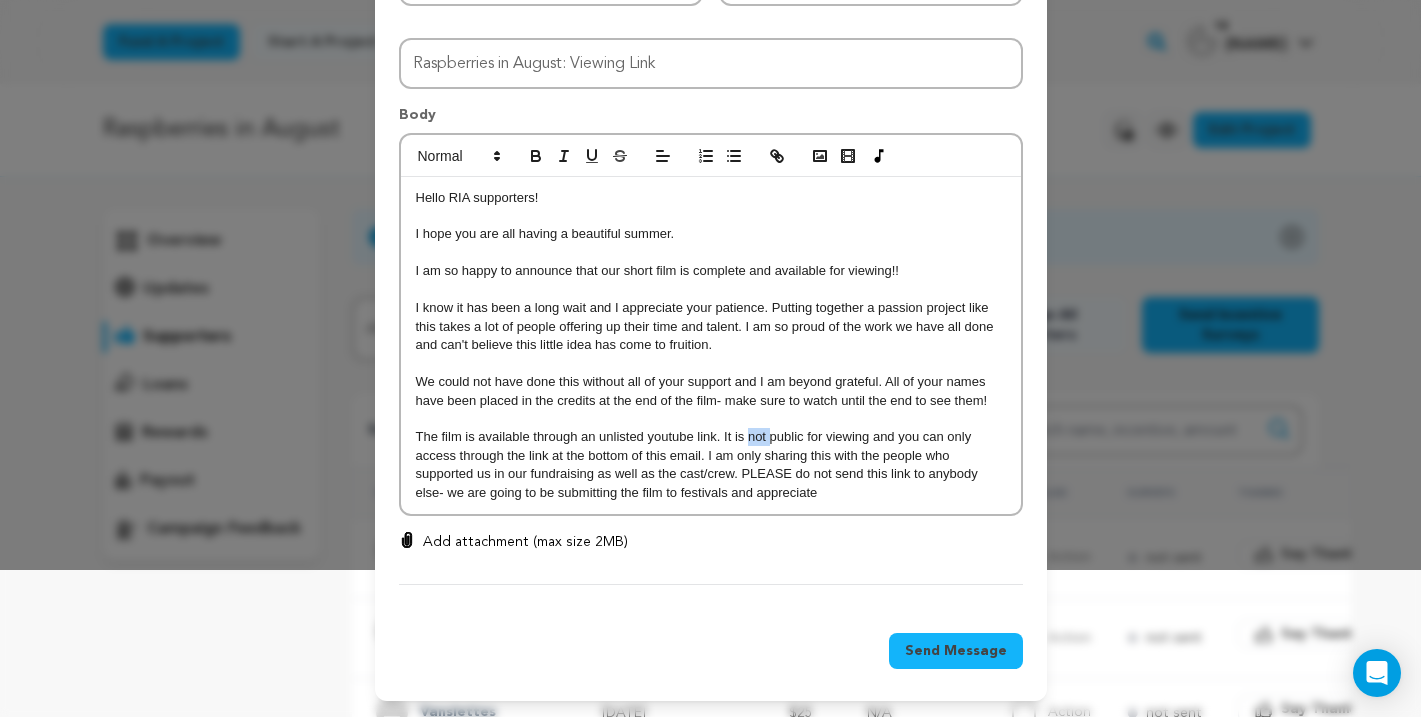 drag, startPoint x: 769, startPoint y: 433, endPoint x: 750, endPoint y: 432, distance: 19.026299 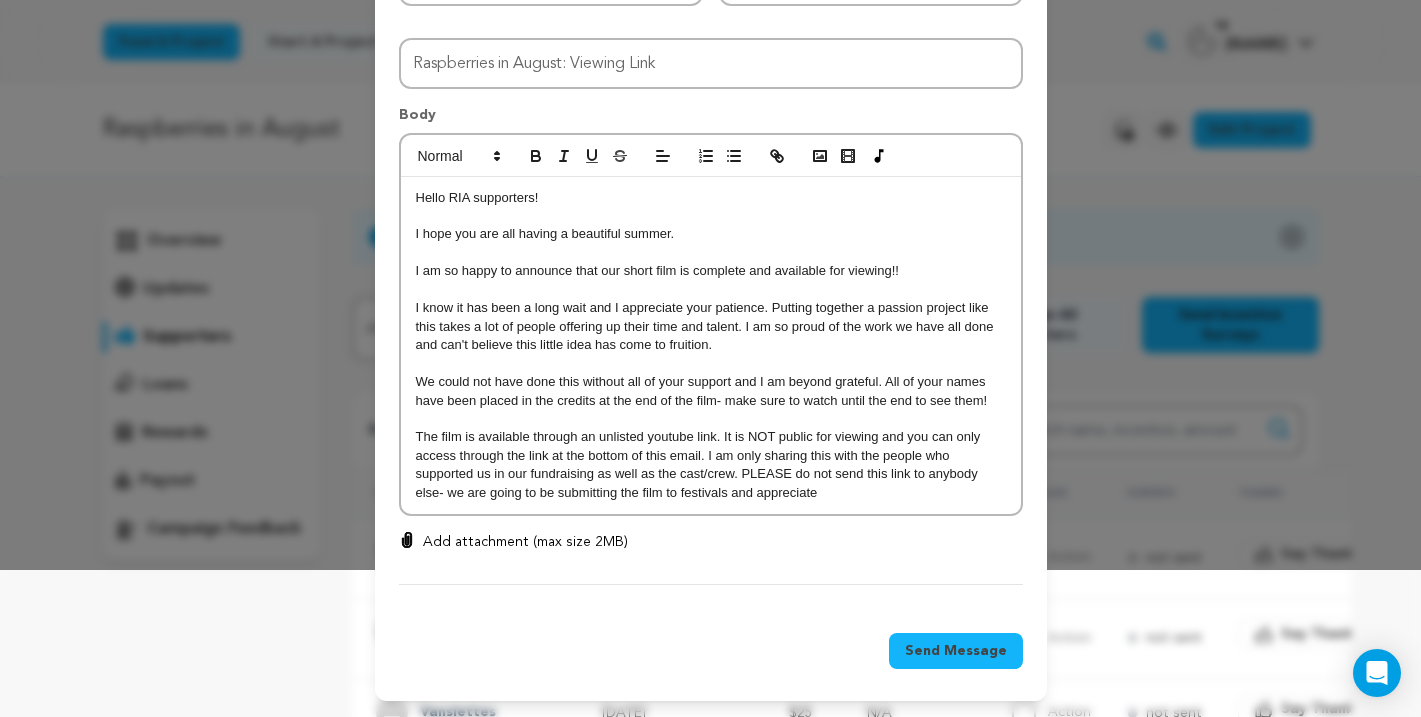 click on "The film is available through an unlisted youtube link. It is NOT public for viewing and you can only access through the link at the bottom of this email. I am only sharing this with the people who supported us in our fundraising as well as the cast/crew. PLEASE do not send this link to anybody else- we are going to be submitting the film to festivals and appreciate" at bounding box center (711, 465) 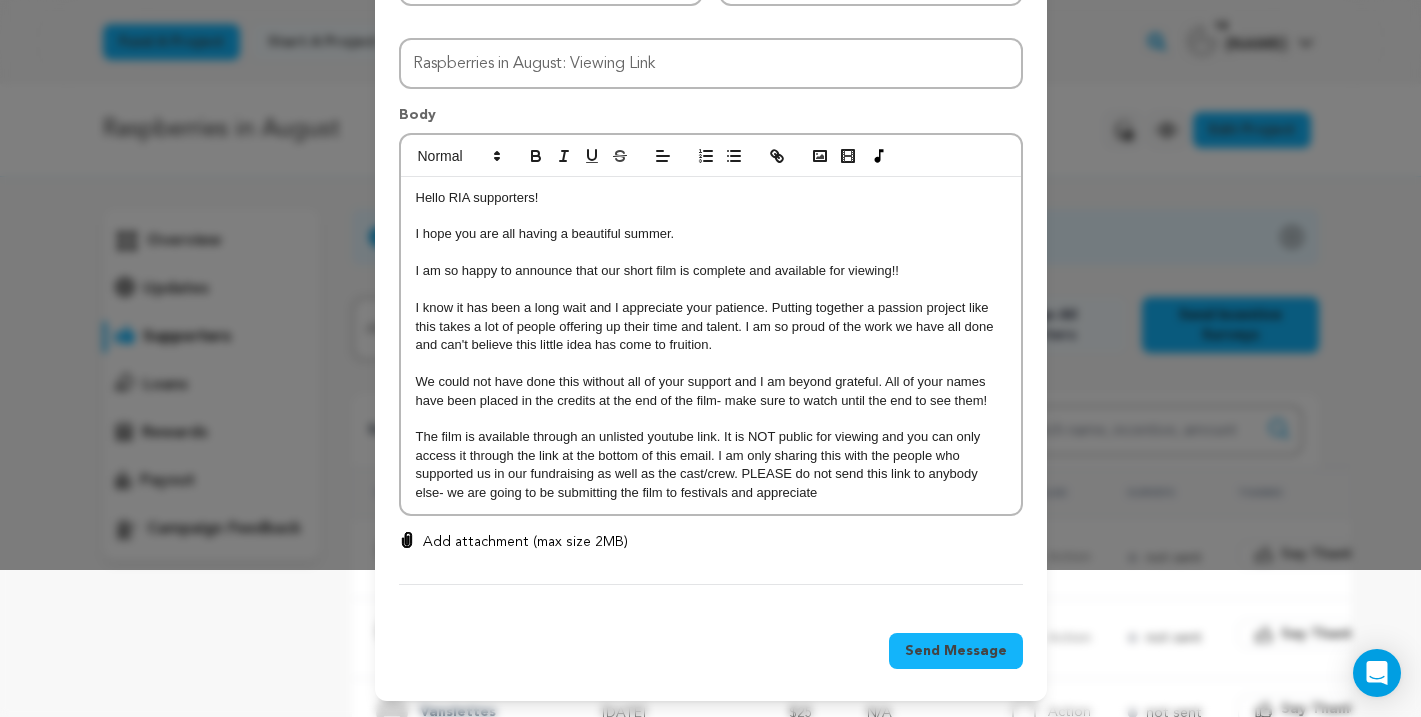 click on "The film is available through an unlisted youtube link. It is NOT public for viewing and you can only access it through the link at the bottom of this email. I am only sharing this with the people who supported us in our fundraising as well as the cast/crew. PLEASE do not send this link to anybody else- we are going to be submitting the film to festivals and appreciate" at bounding box center [711, 465] 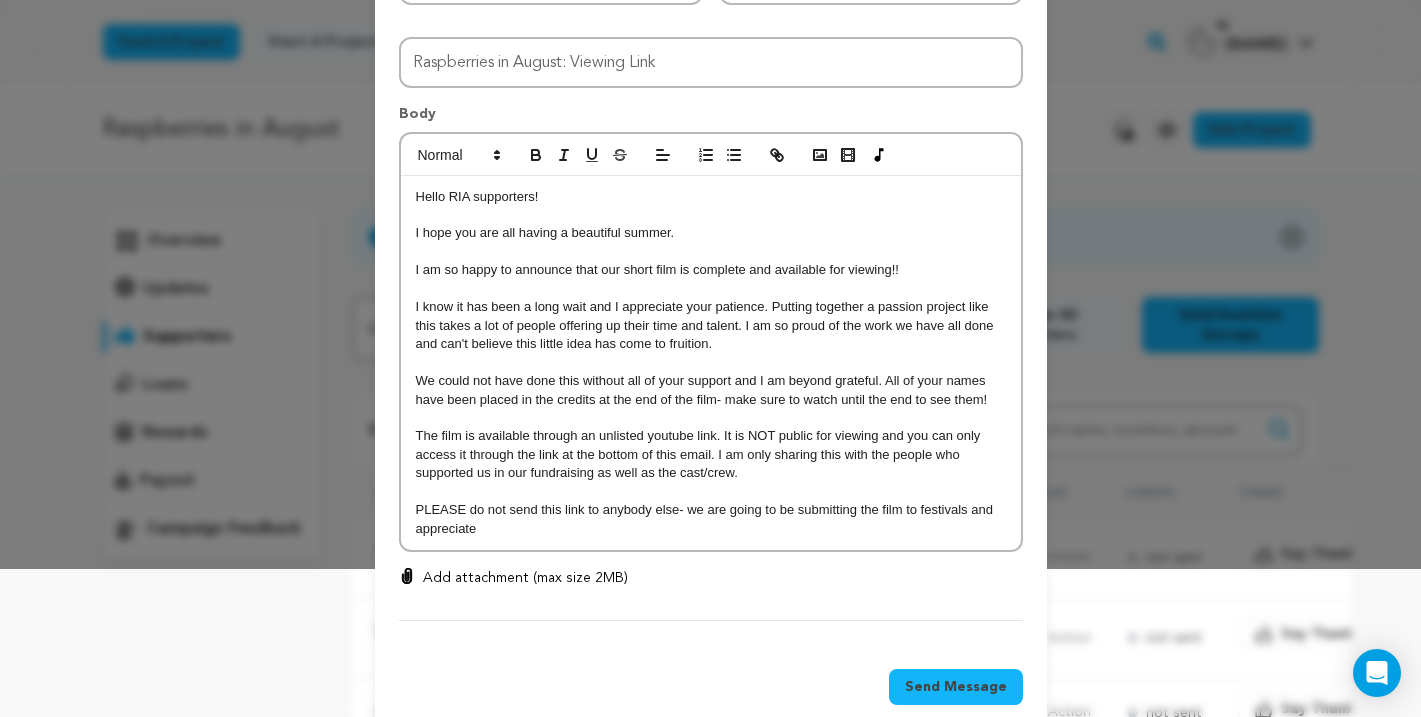 click on "PLEASE do not send this link to anybody else- we are going to be submitting the film to festivals and appreciate" at bounding box center (711, 519) 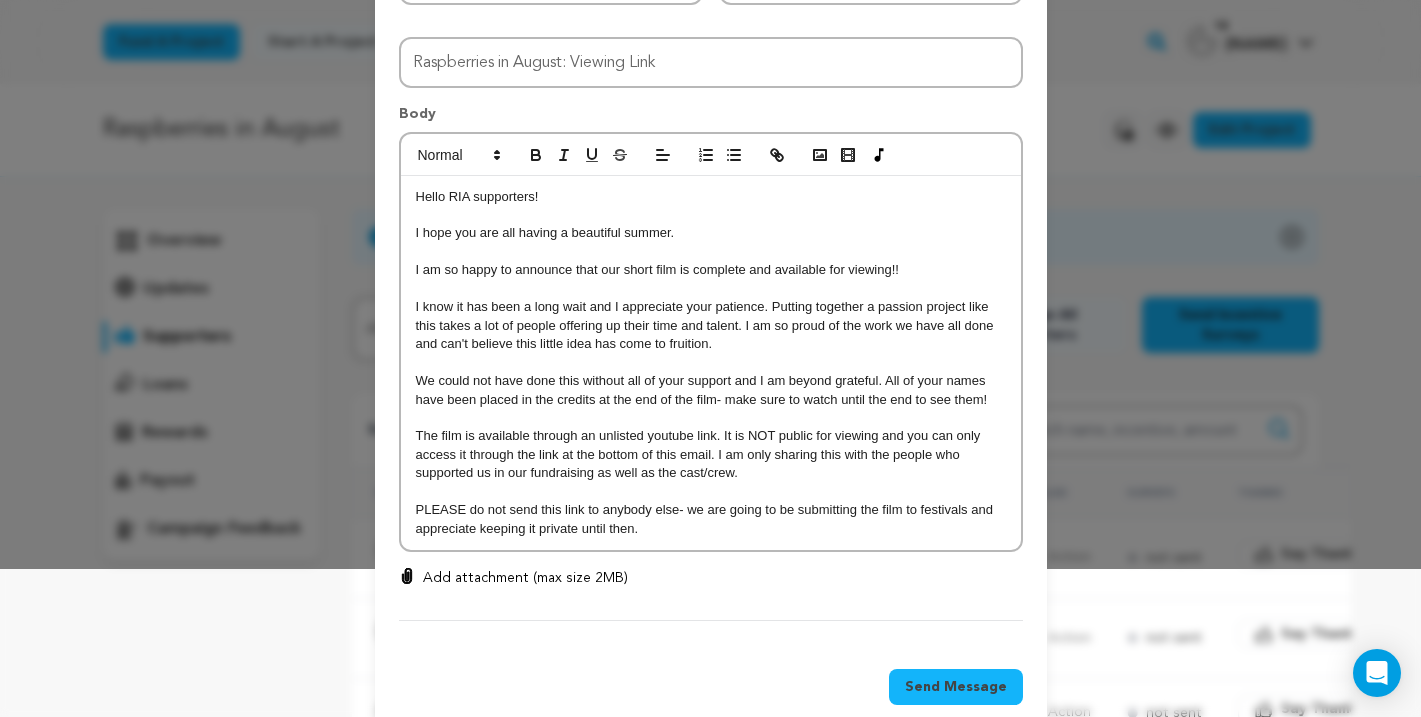 scroll, scrollTop: 185, scrollLeft: 0, axis: vertical 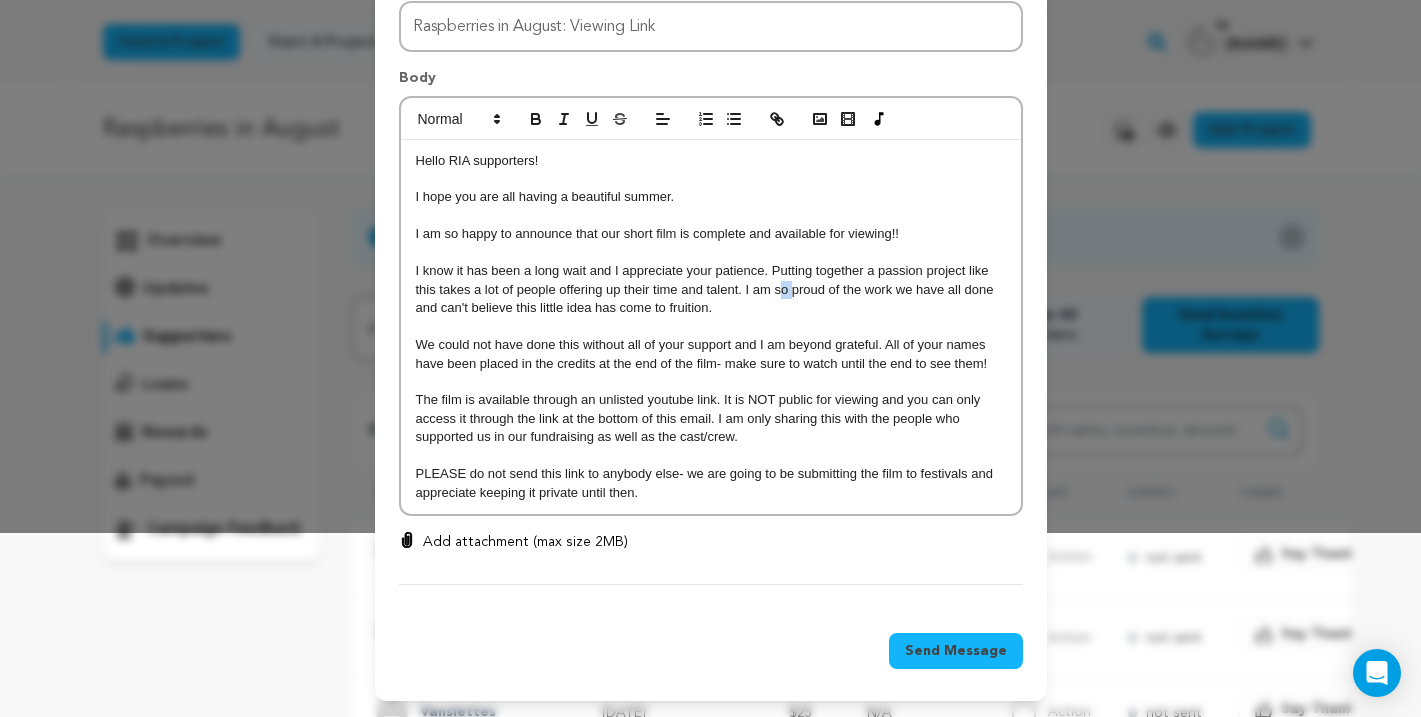 drag, startPoint x: 793, startPoint y: 291, endPoint x: 778, endPoint y: 291, distance: 15 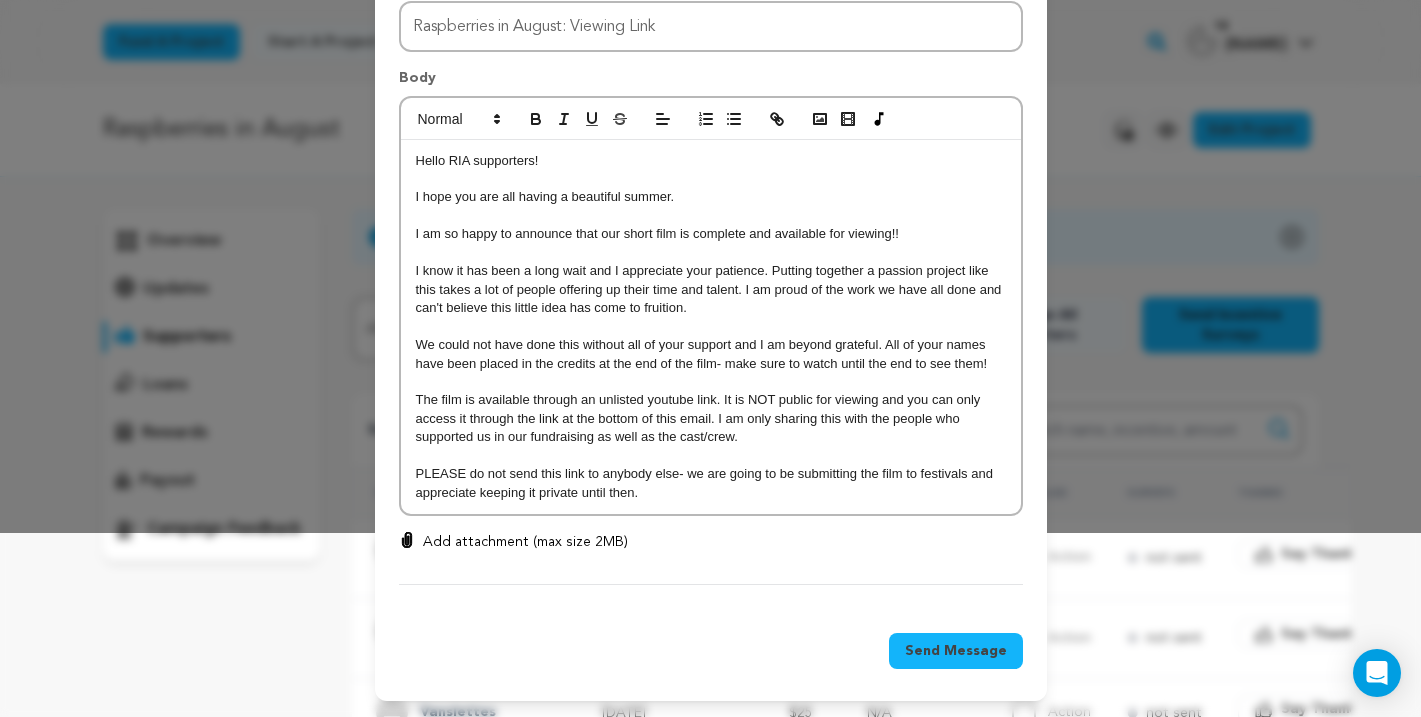 click on "PLEASE do not send this link to anybody else- we are going to be submitting the film to festivals and appreciate keeping it private until then." at bounding box center [711, 483] 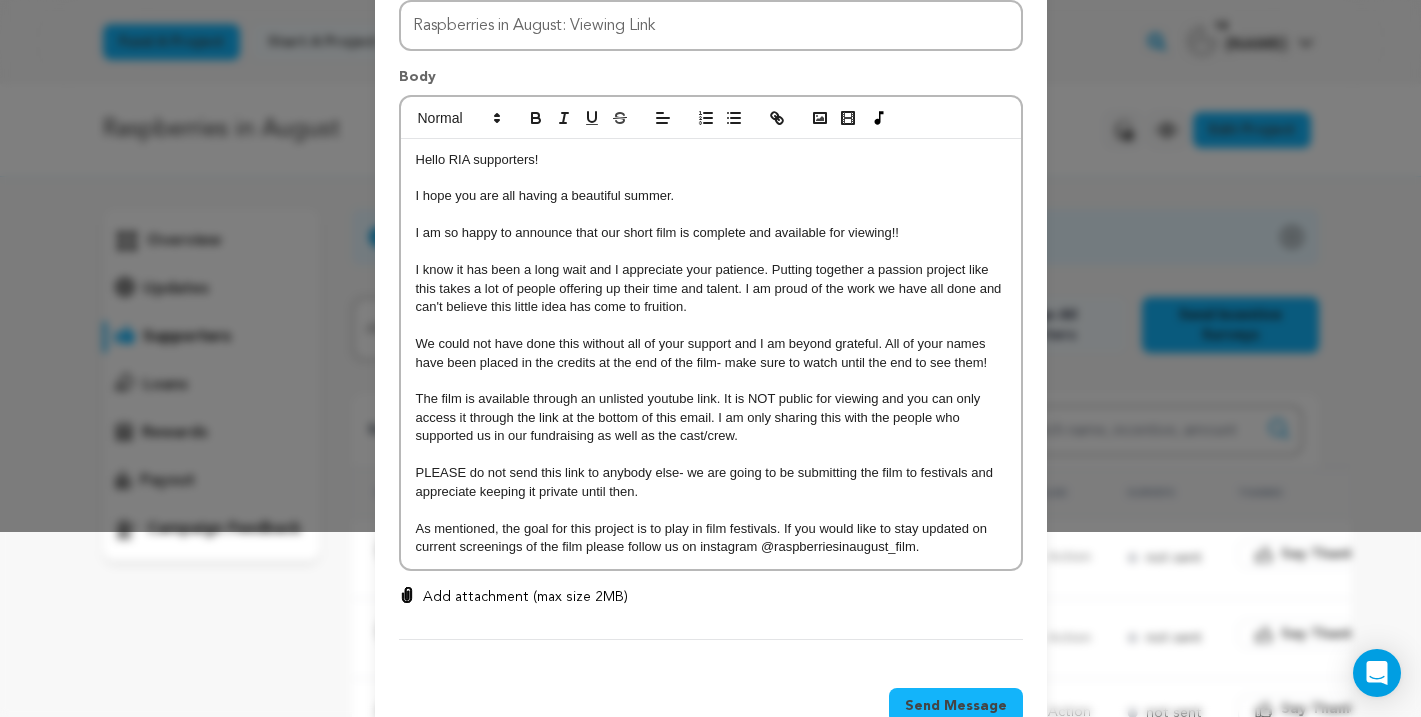 drag, startPoint x: 700, startPoint y: 307, endPoint x: 723, endPoint y: 302, distance: 23.537205 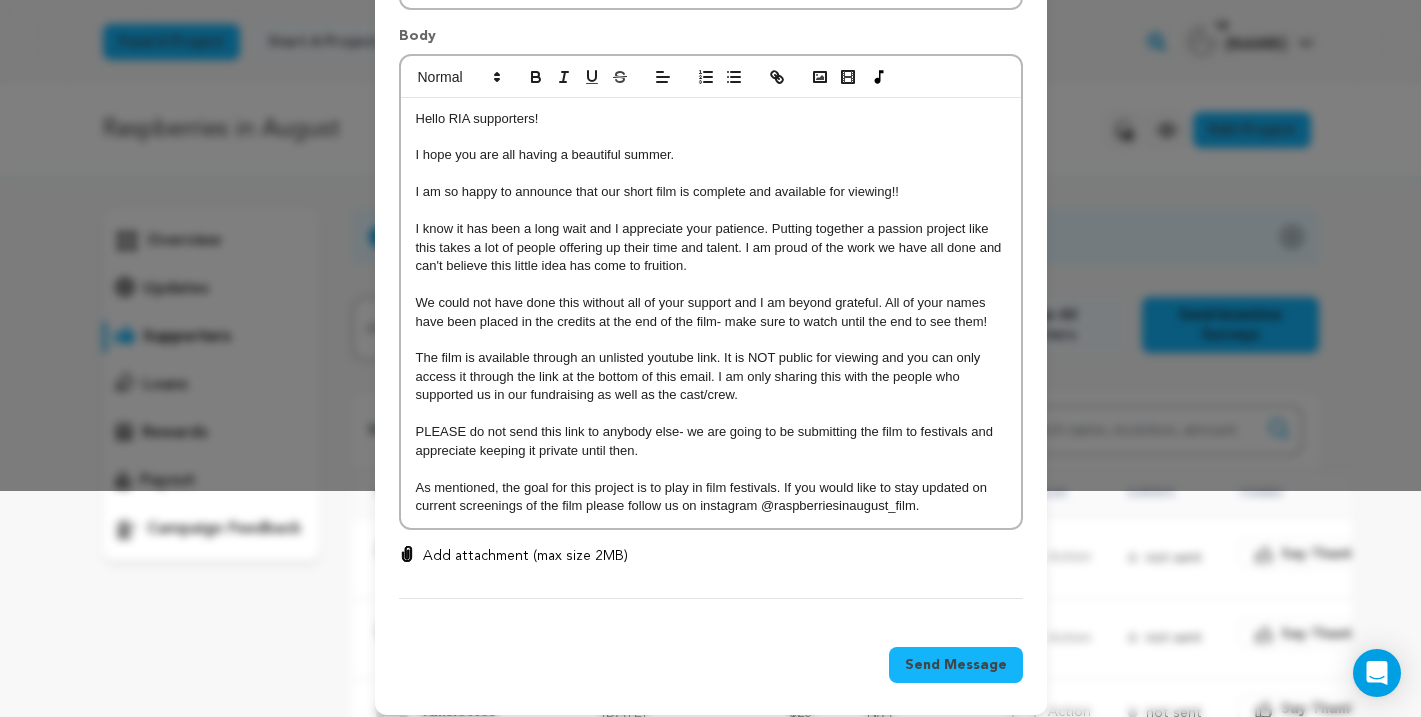 scroll, scrollTop: 227, scrollLeft: 0, axis: vertical 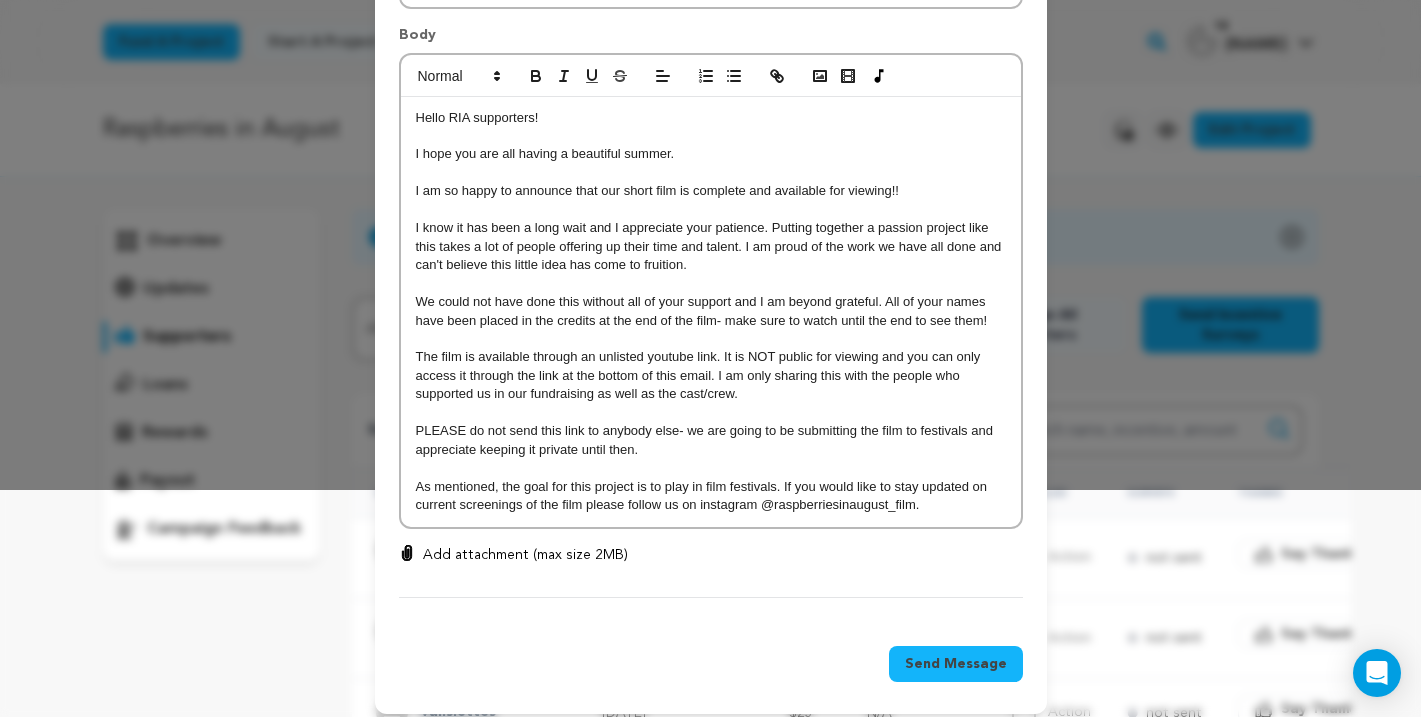 click on "The film is available through an unlisted youtube link. It is NOT public for viewing and you can only access it through the link at the bottom of this email. I am only sharing this with the people who supported us in our fundraising as well as the cast/crew." at bounding box center [711, 375] 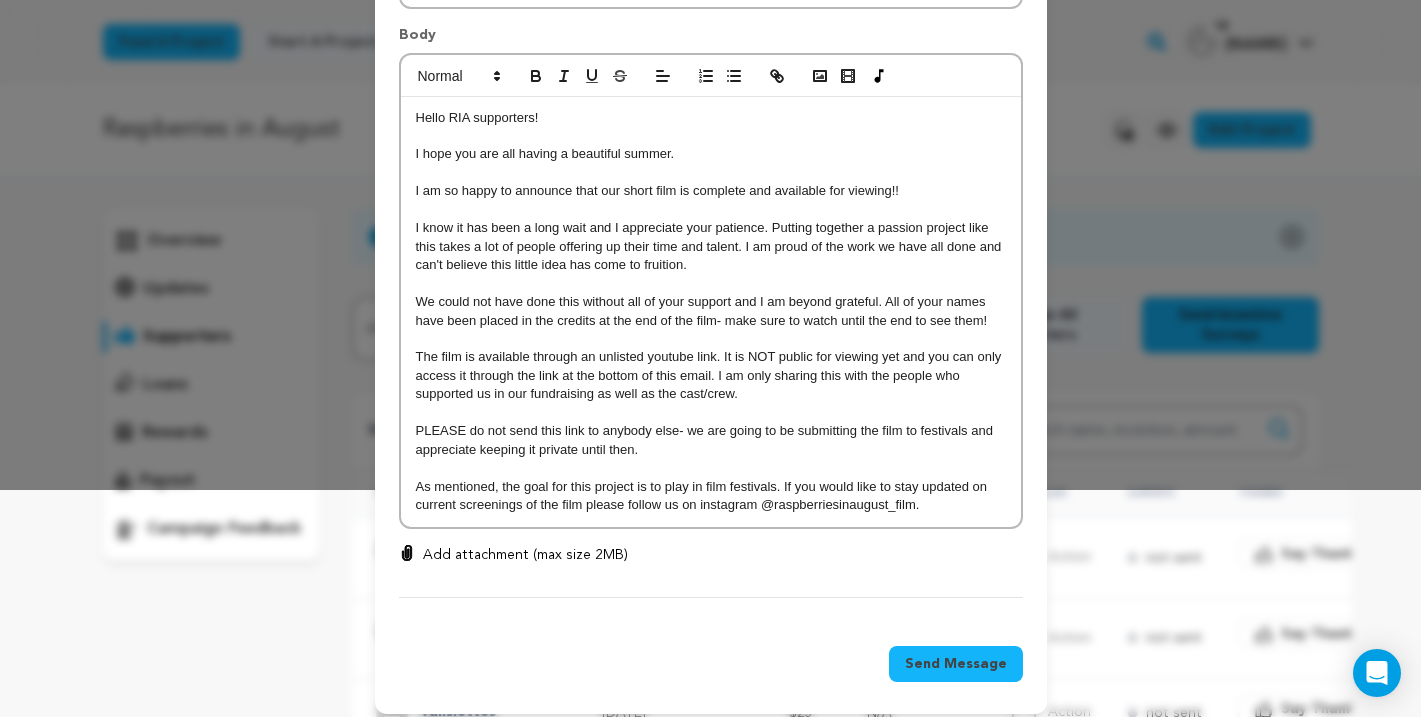 scroll, scrollTop: 240, scrollLeft: 0, axis: vertical 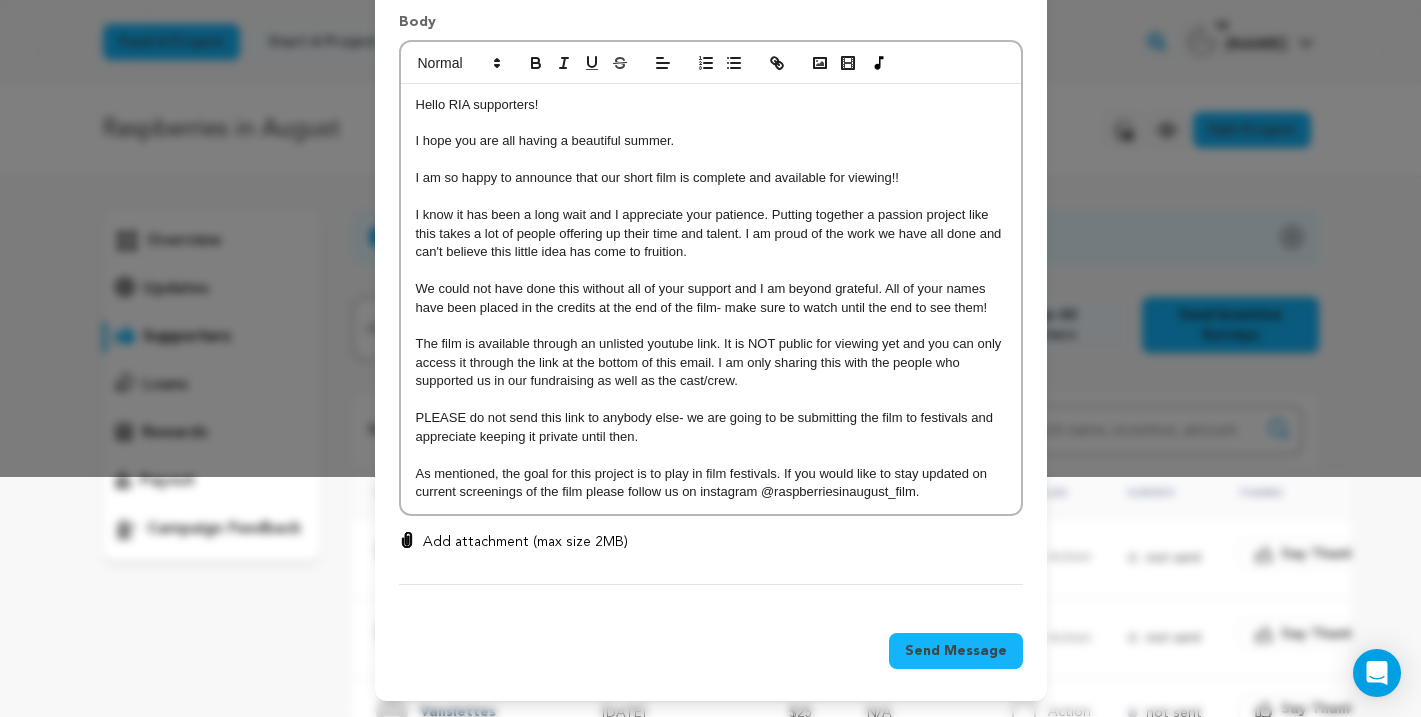 click on "As mentioned, the goal for this project is to play in film festivals. If you would like to stay updated on current screenings of the film please follow us on instagram @raspberriesinaugust_film." at bounding box center (711, 483) 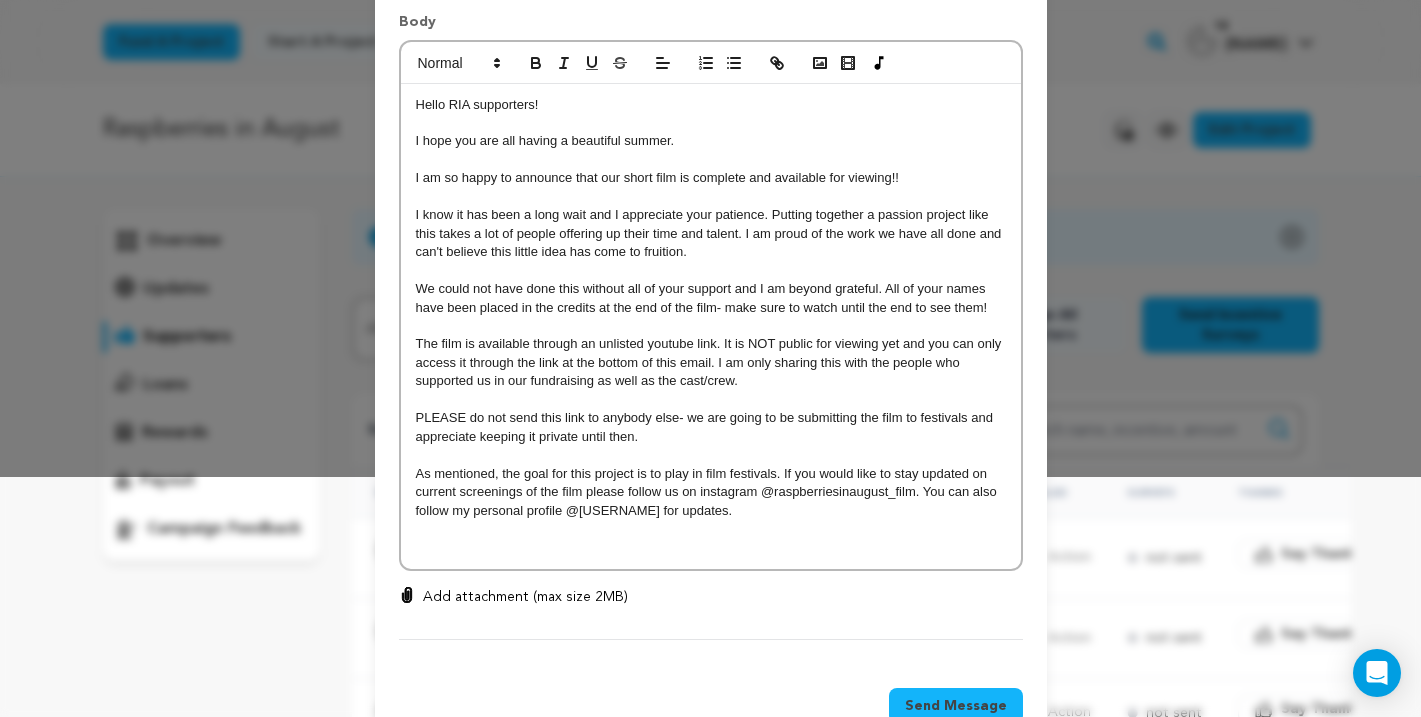 click on "We could not have done this without all of your support and I am beyond grateful. All of your names have been placed in the credits at the end of the film- make sure to watch until the end to see them!" at bounding box center [711, 298] 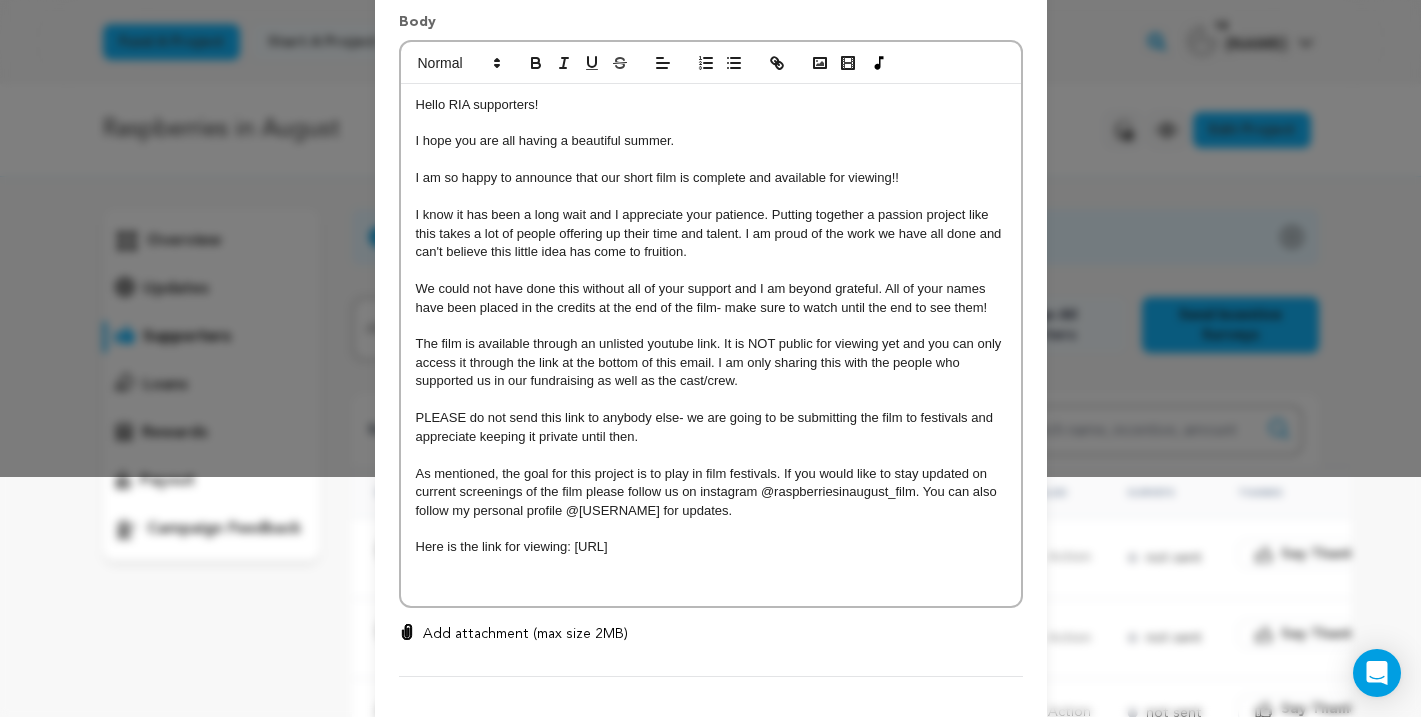 scroll, scrollTop: 0, scrollLeft: 0, axis: both 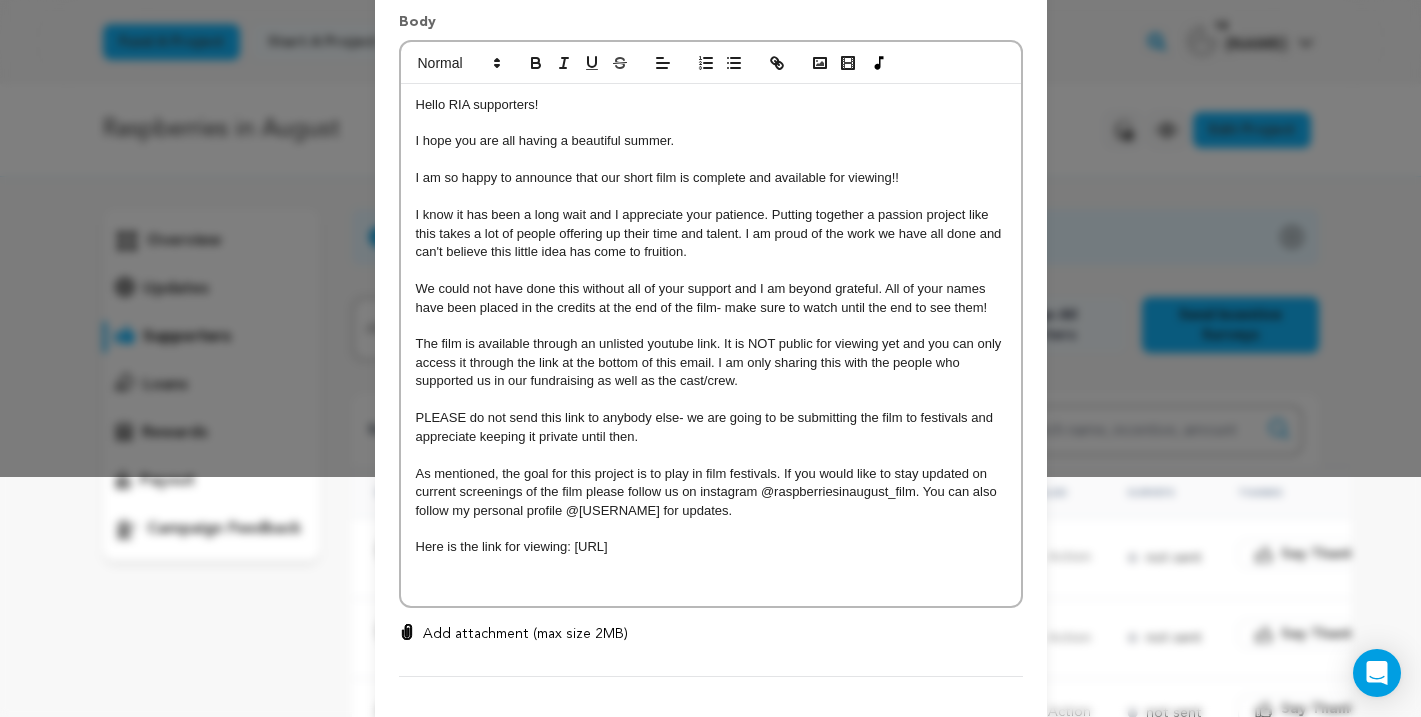 click on "Here is the link for viewing: [URL]" at bounding box center (711, 547) 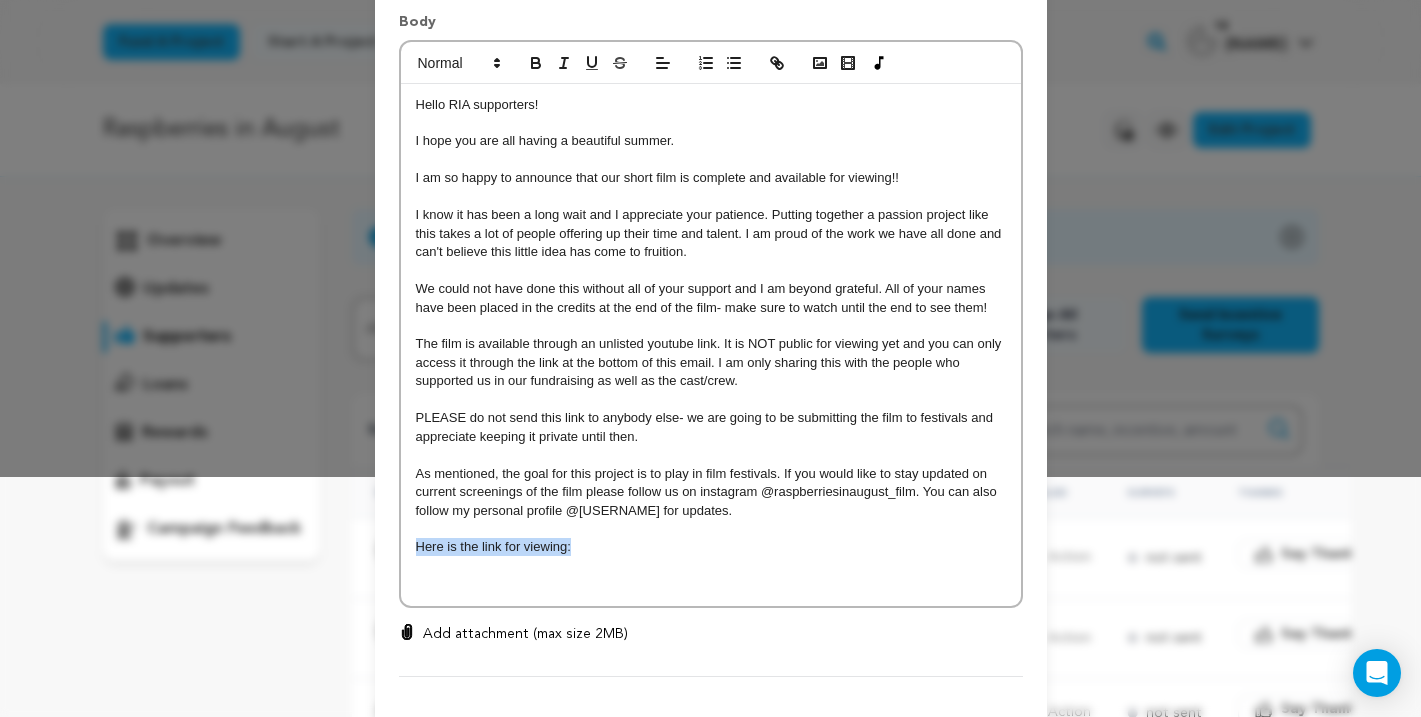 drag, startPoint x: 577, startPoint y: 550, endPoint x: 315, endPoint y: 540, distance: 262.19077 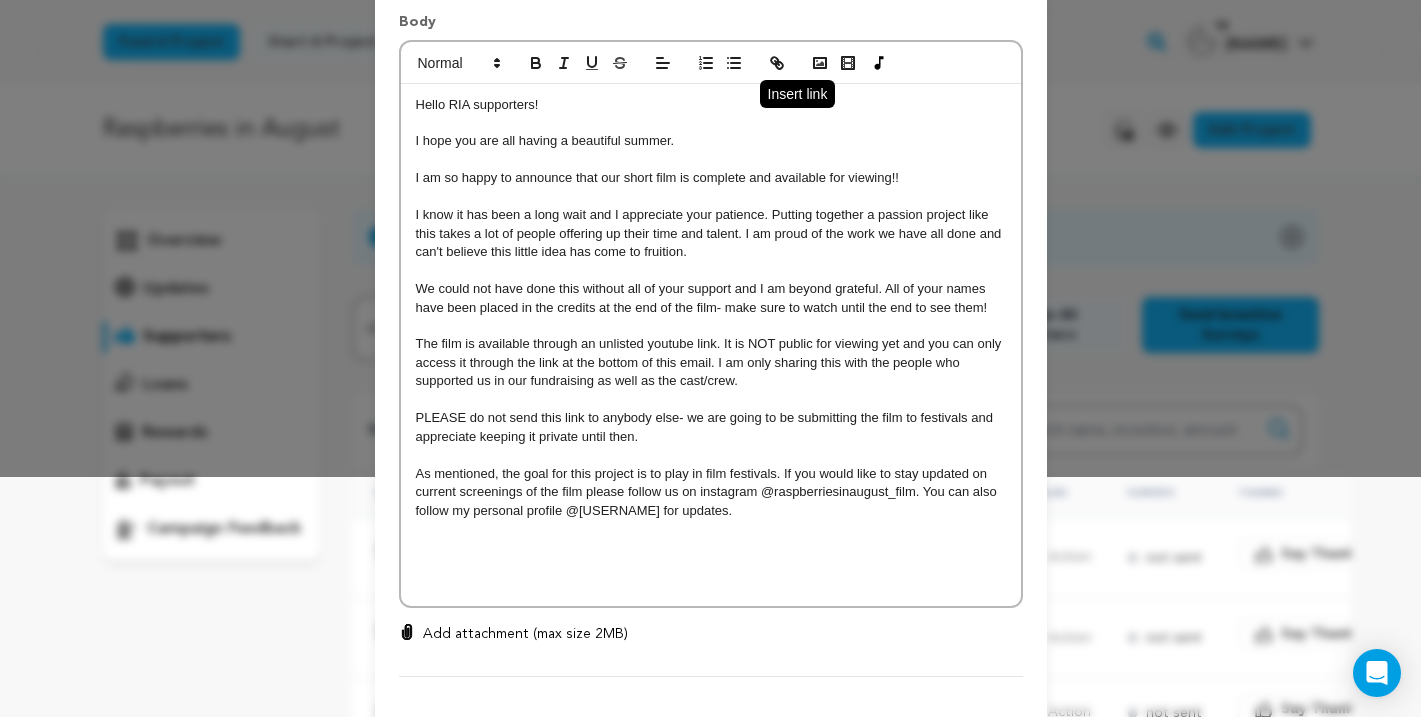 click 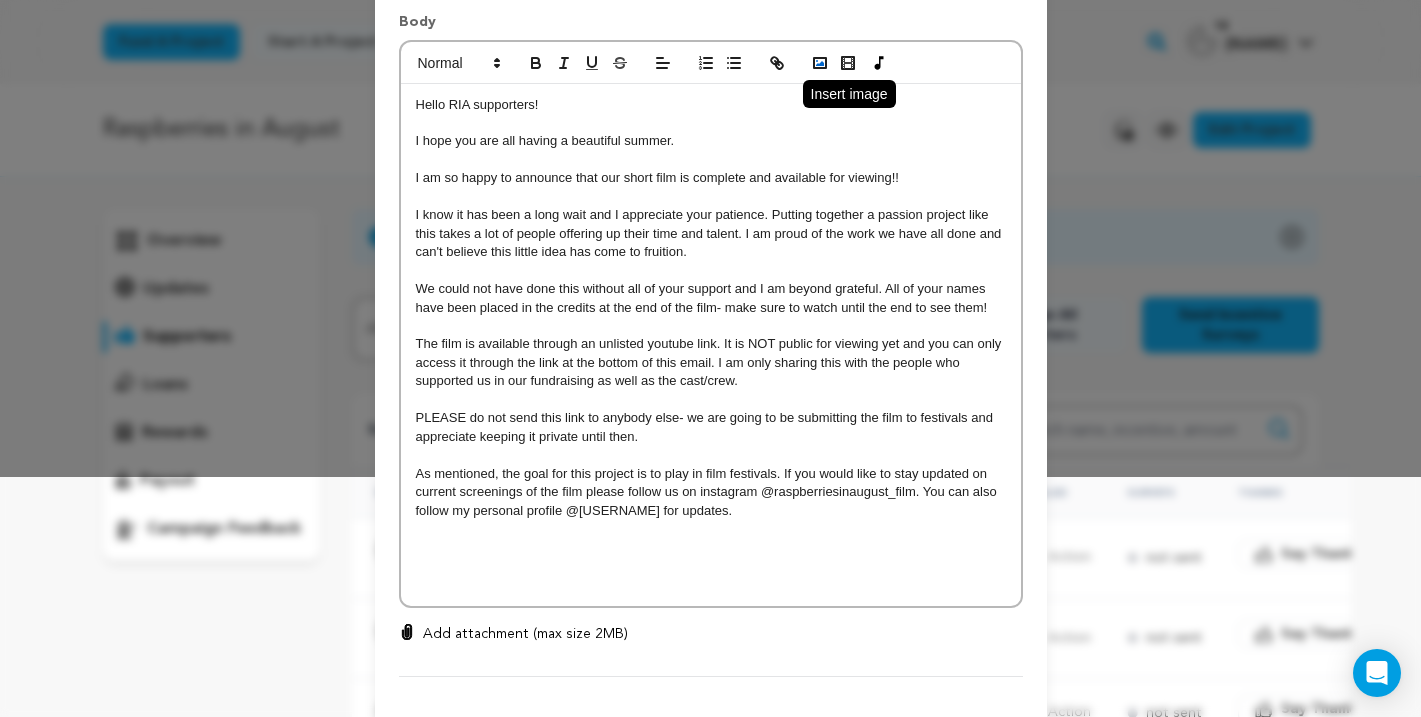 click 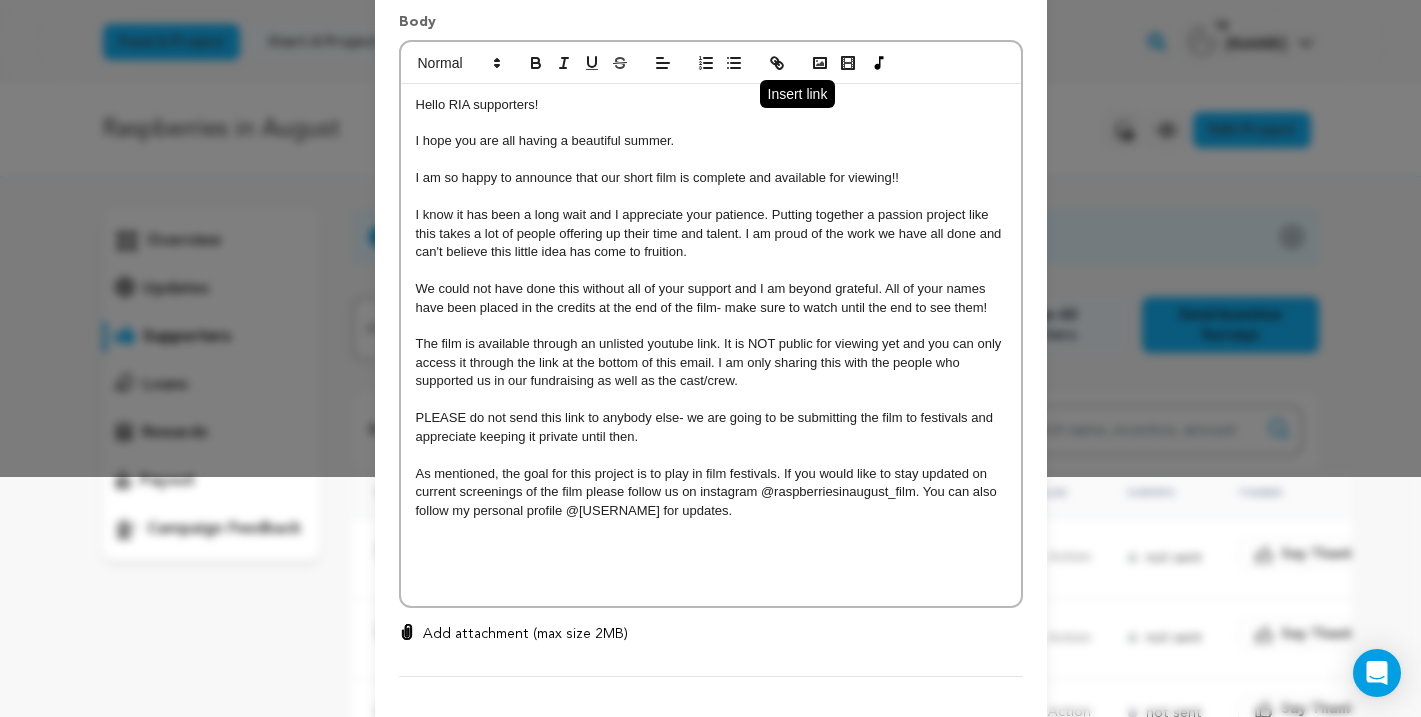 click at bounding box center (777, 63) 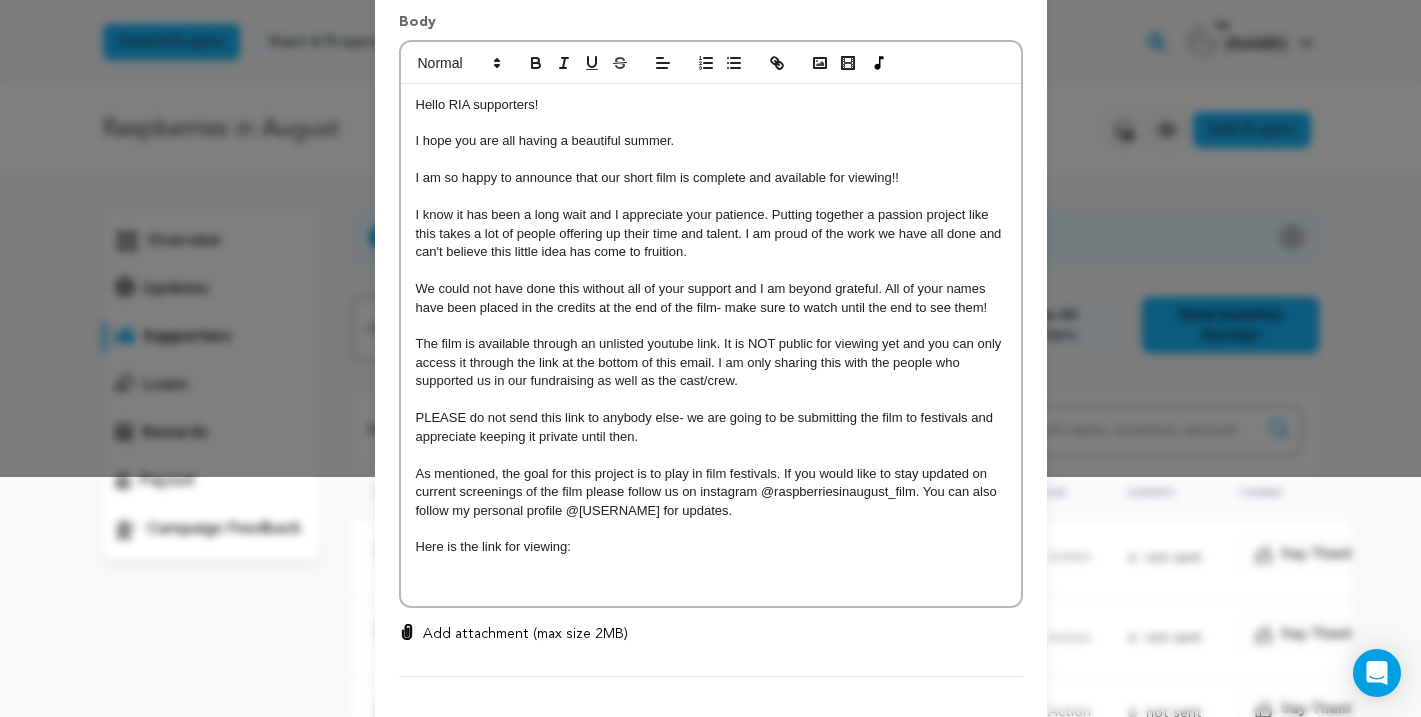 scroll, scrollTop: 0, scrollLeft: 0, axis: both 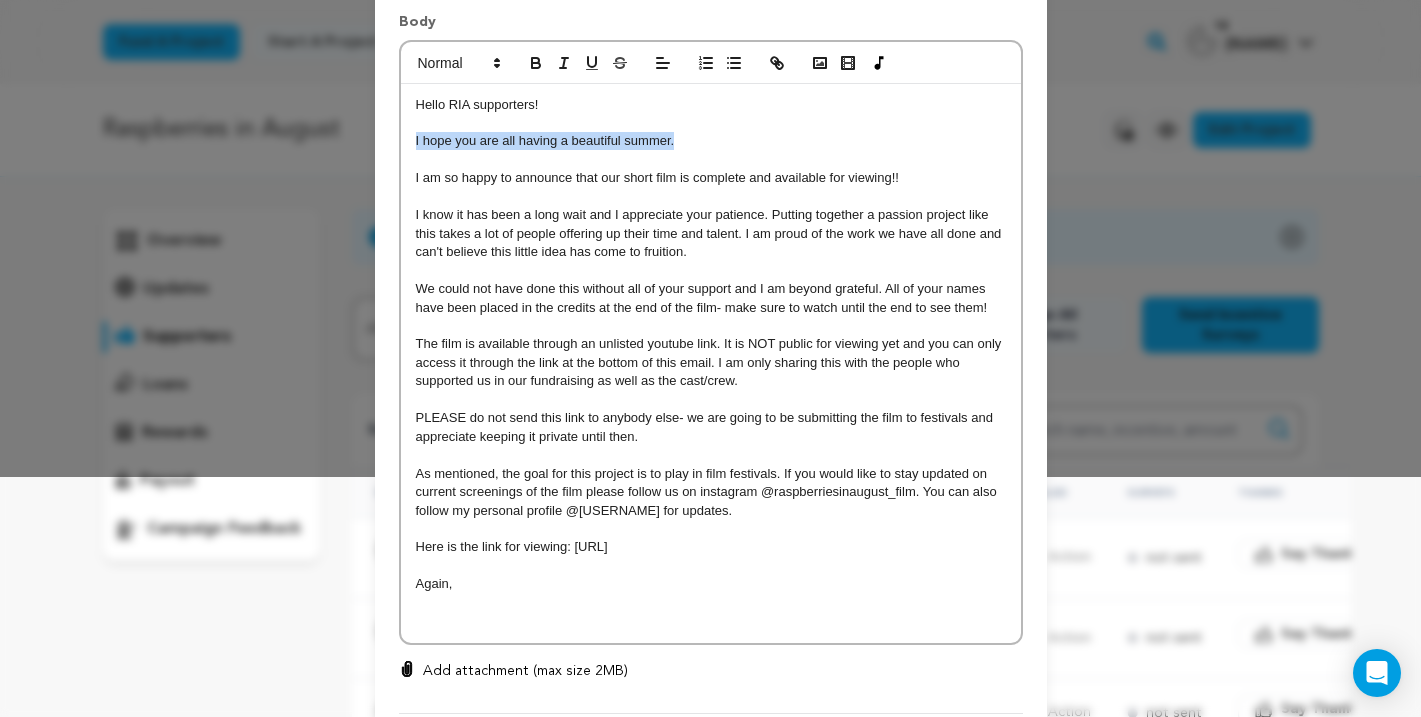 drag, startPoint x: 692, startPoint y: 140, endPoint x: 414, endPoint y: 138, distance: 278.0072 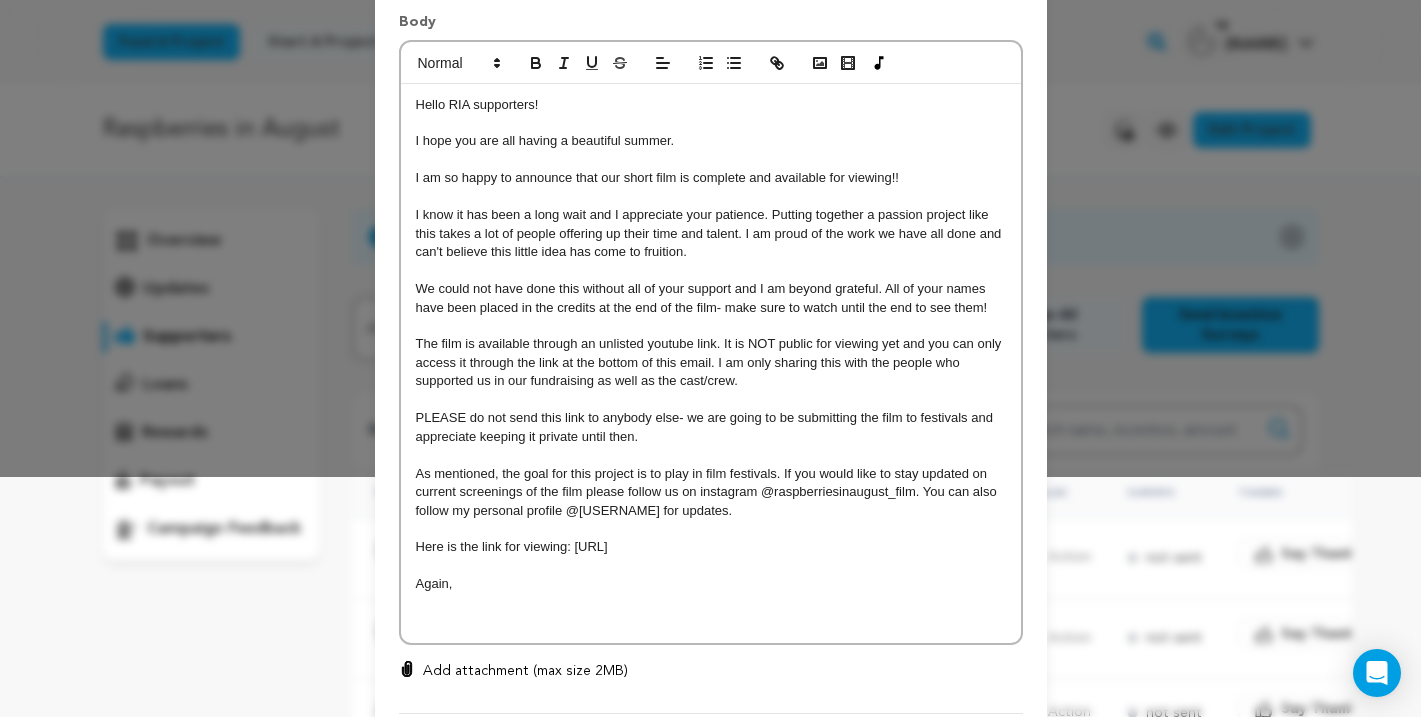 click on "I am so happy to announce that our short film is complete and available for viewing!!" at bounding box center (711, 178) 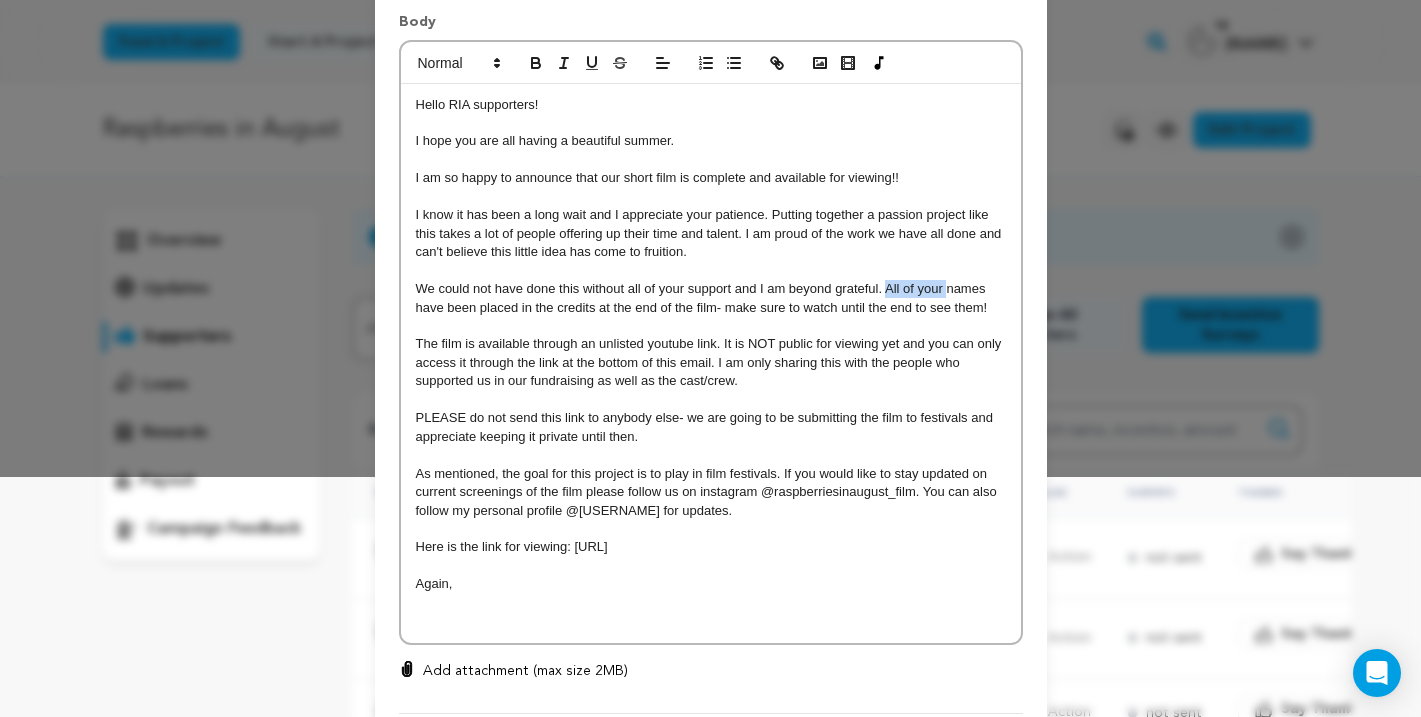 drag, startPoint x: 947, startPoint y: 290, endPoint x: 885, endPoint y: 290, distance: 62 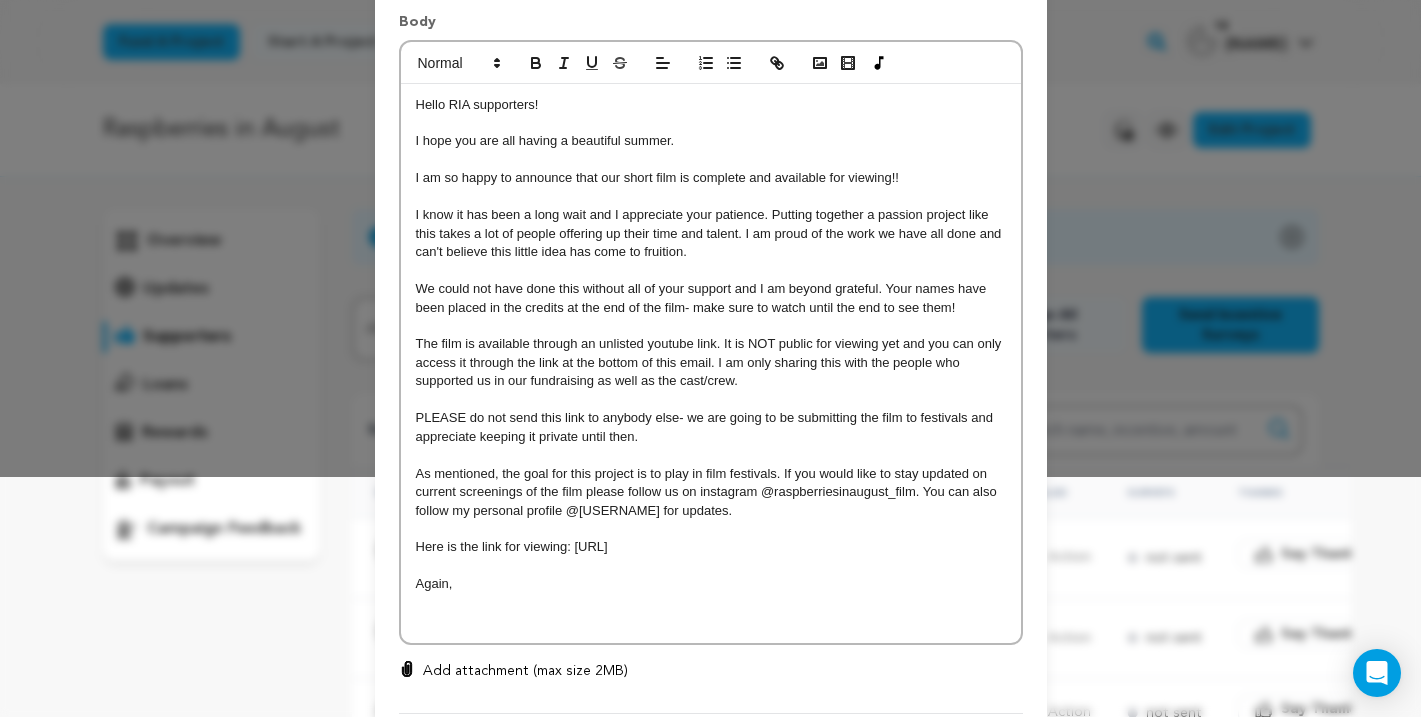 click on "We could not have done this without all of your support and I am beyond grateful. Your names have been placed in the credits at the end of the film- make sure to watch until the end to see them!" at bounding box center (711, 298) 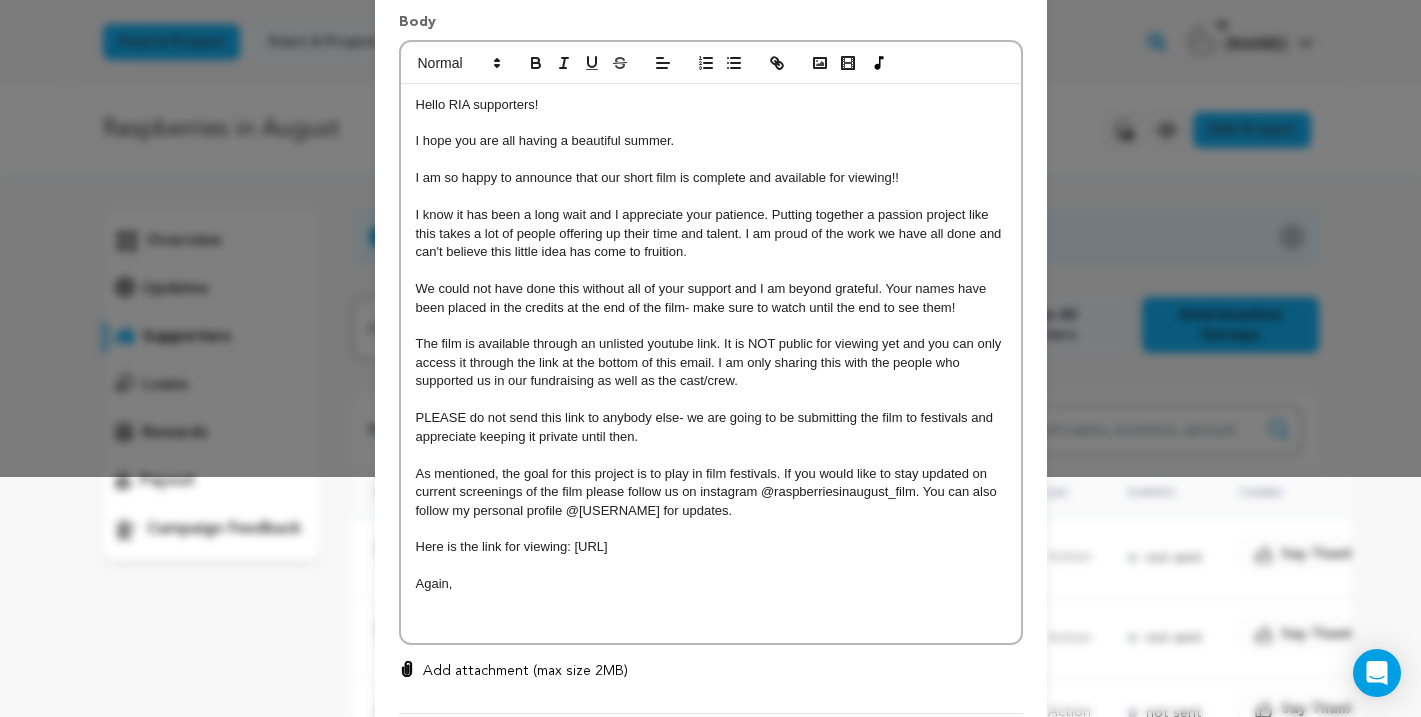 click on "Again," at bounding box center (711, 584) 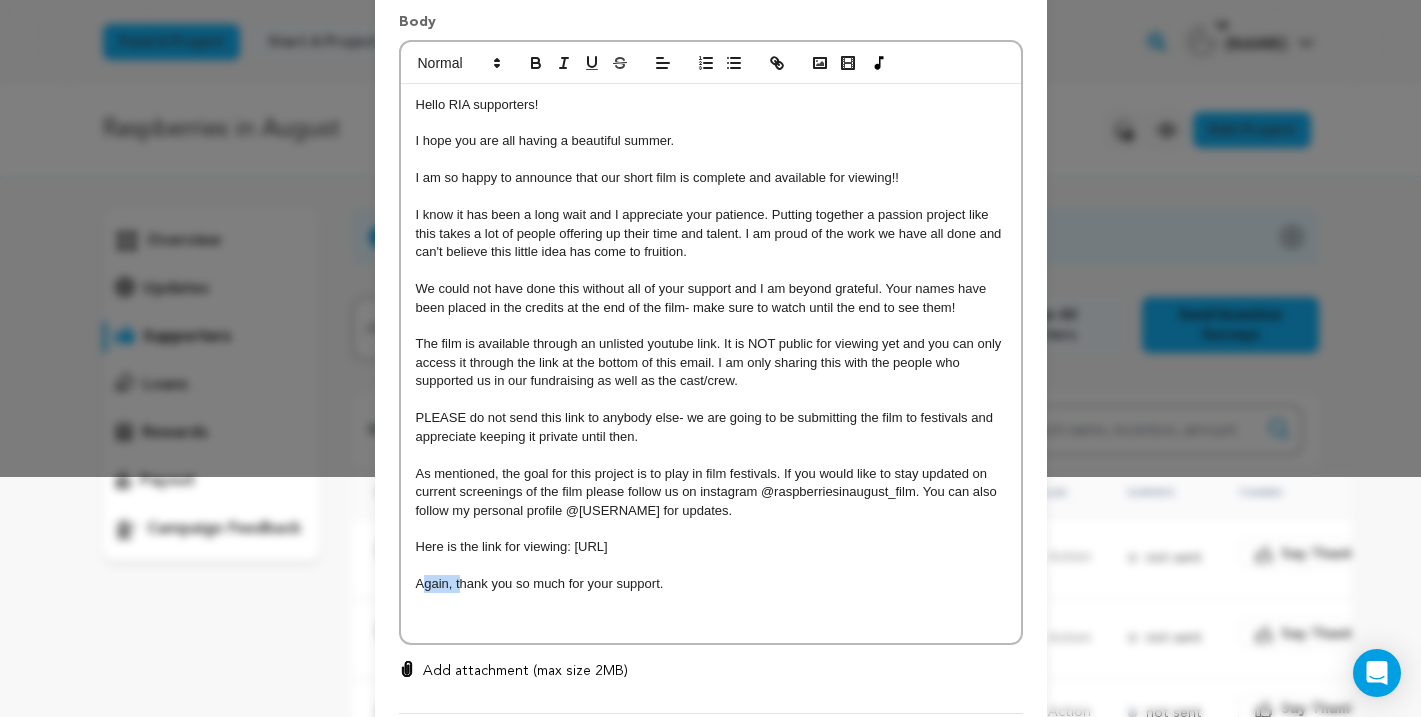 drag, startPoint x: 461, startPoint y: 578, endPoint x: 417, endPoint y: 578, distance: 44 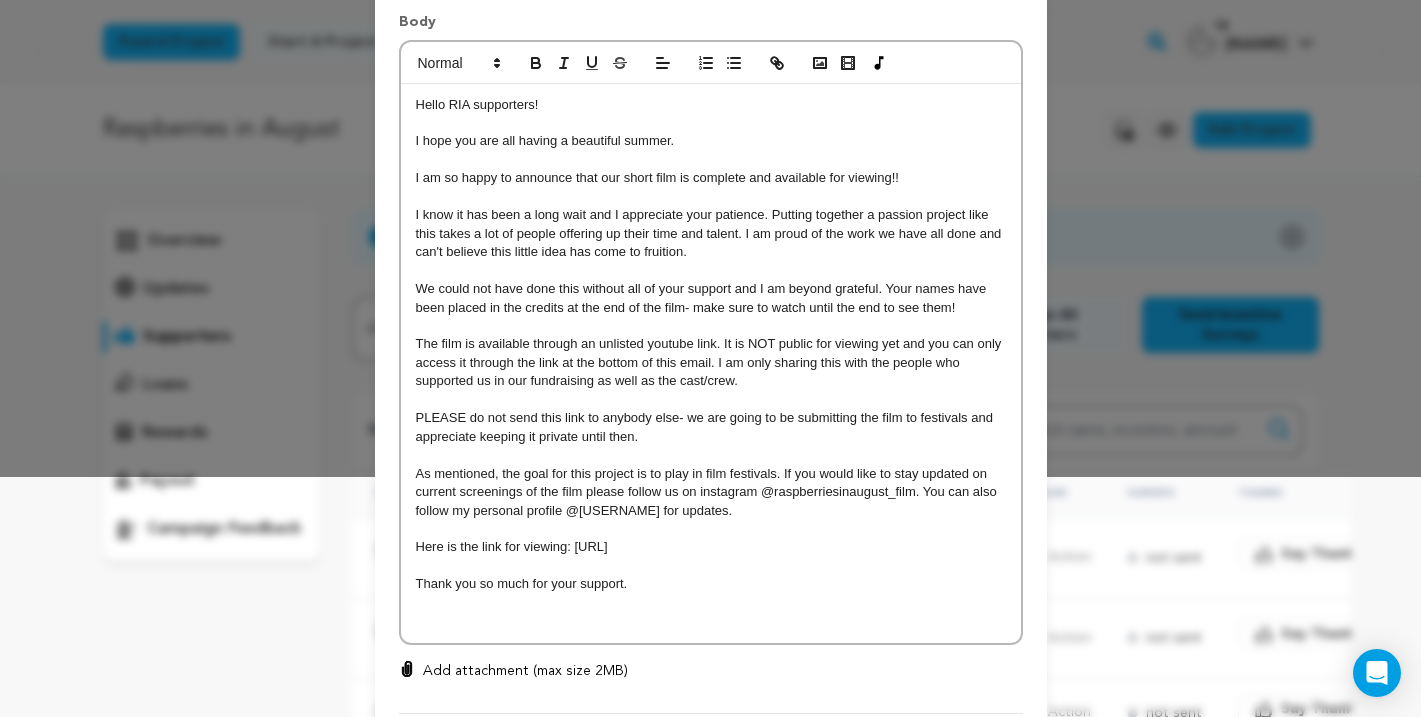 click on "Thank you so much for your support." at bounding box center (711, 584) 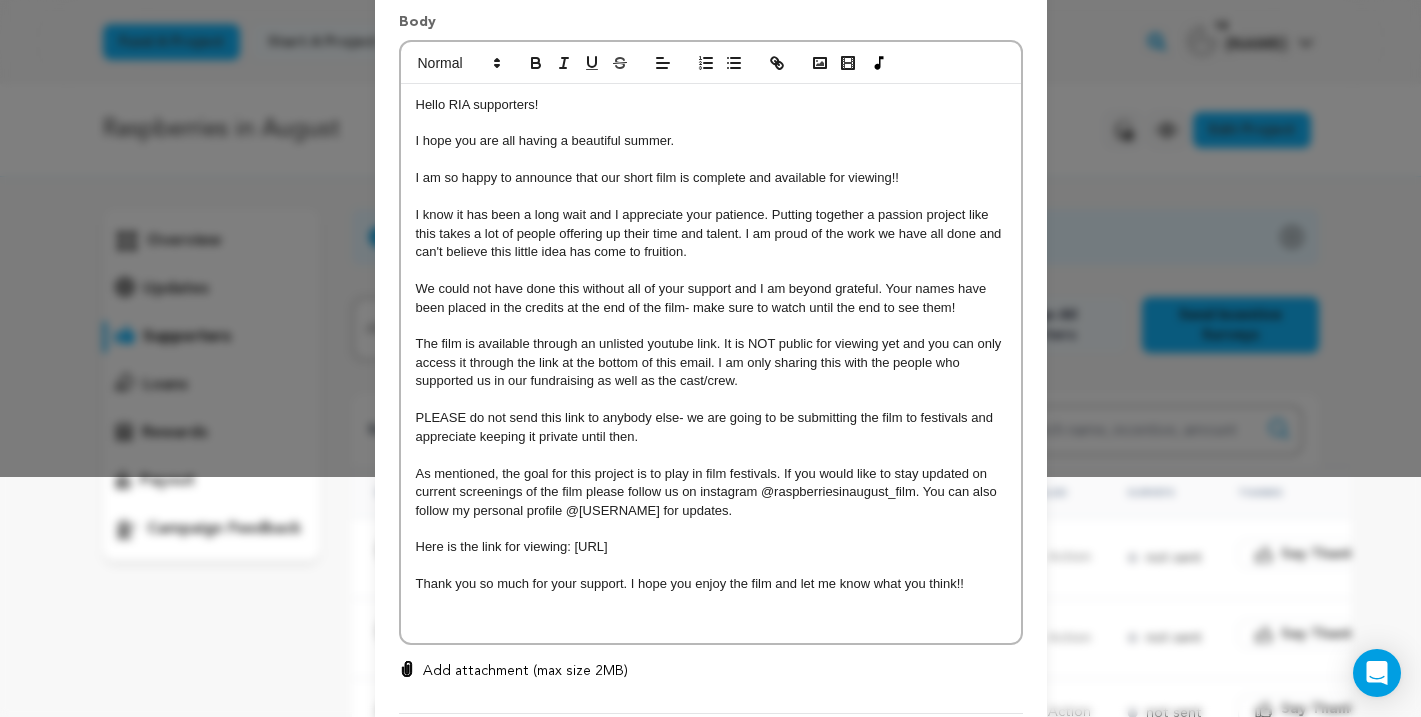 click on "I hope you are all having a beautiful summer." at bounding box center [711, 141] 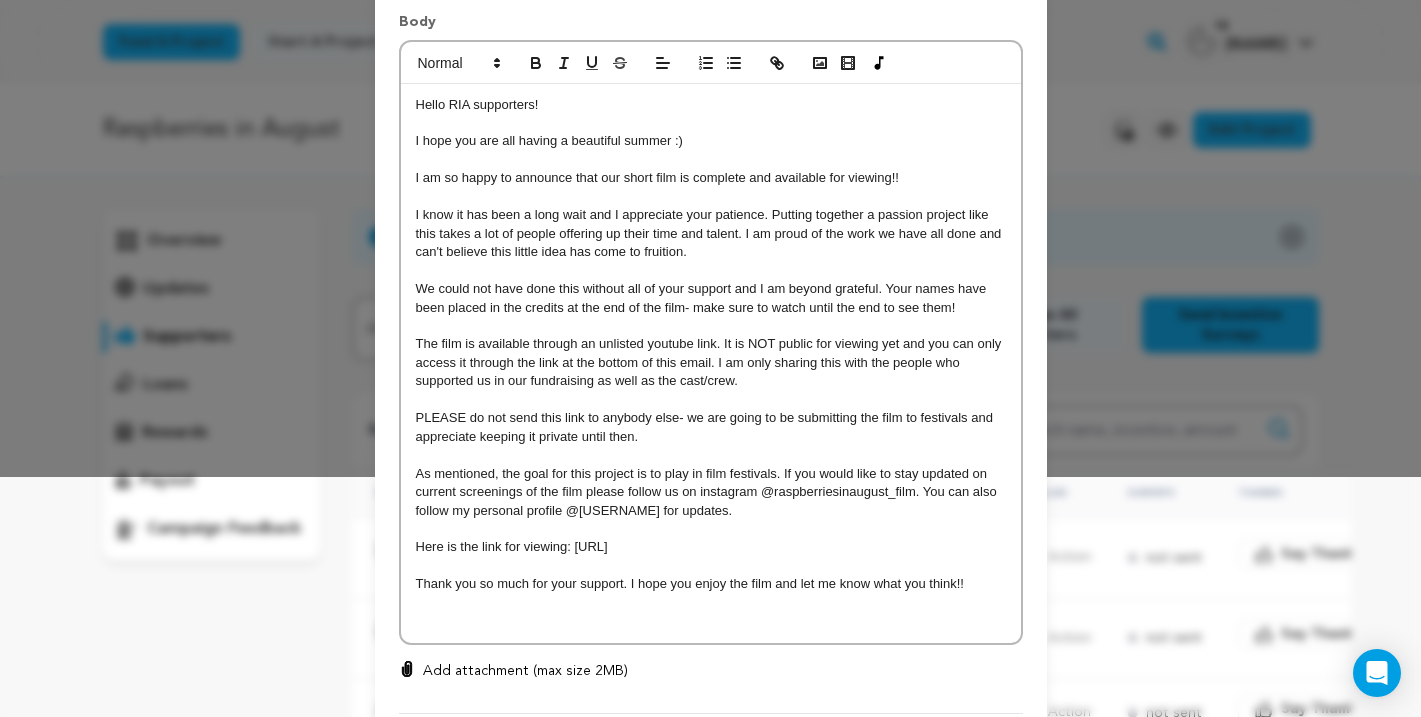 click on "I know it has been a long wait and I appreciate your patience. Putting together a passion project like this takes a lot of people offering up their time and talent. I am proud of the work we have all done and can't believe this little idea has come to fruition." at bounding box center (711, 233) 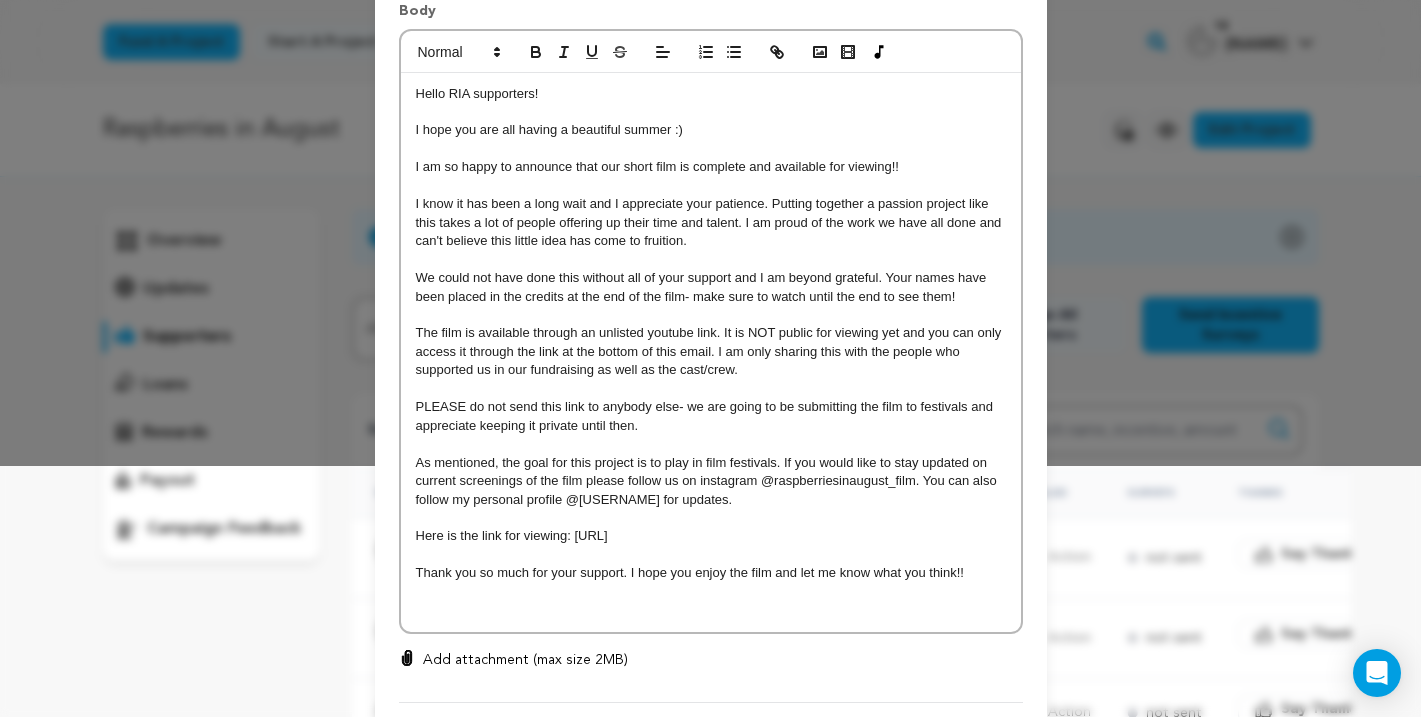 click on "Thank you so much for your support. I hope you enjoy the film and let me know what you think!!" at bounding box center [711, 573] 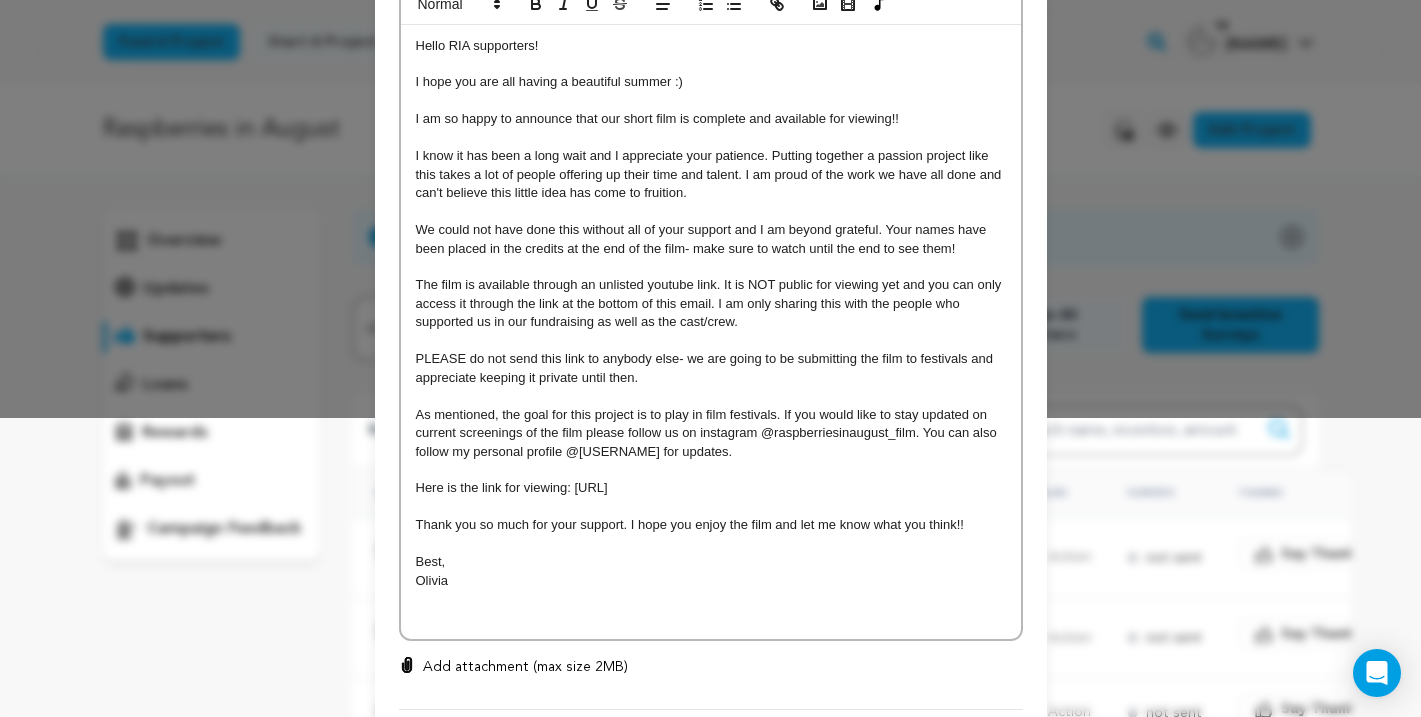 scroll, scrollTop: 424, scrollLeft: 0, axis: vertical 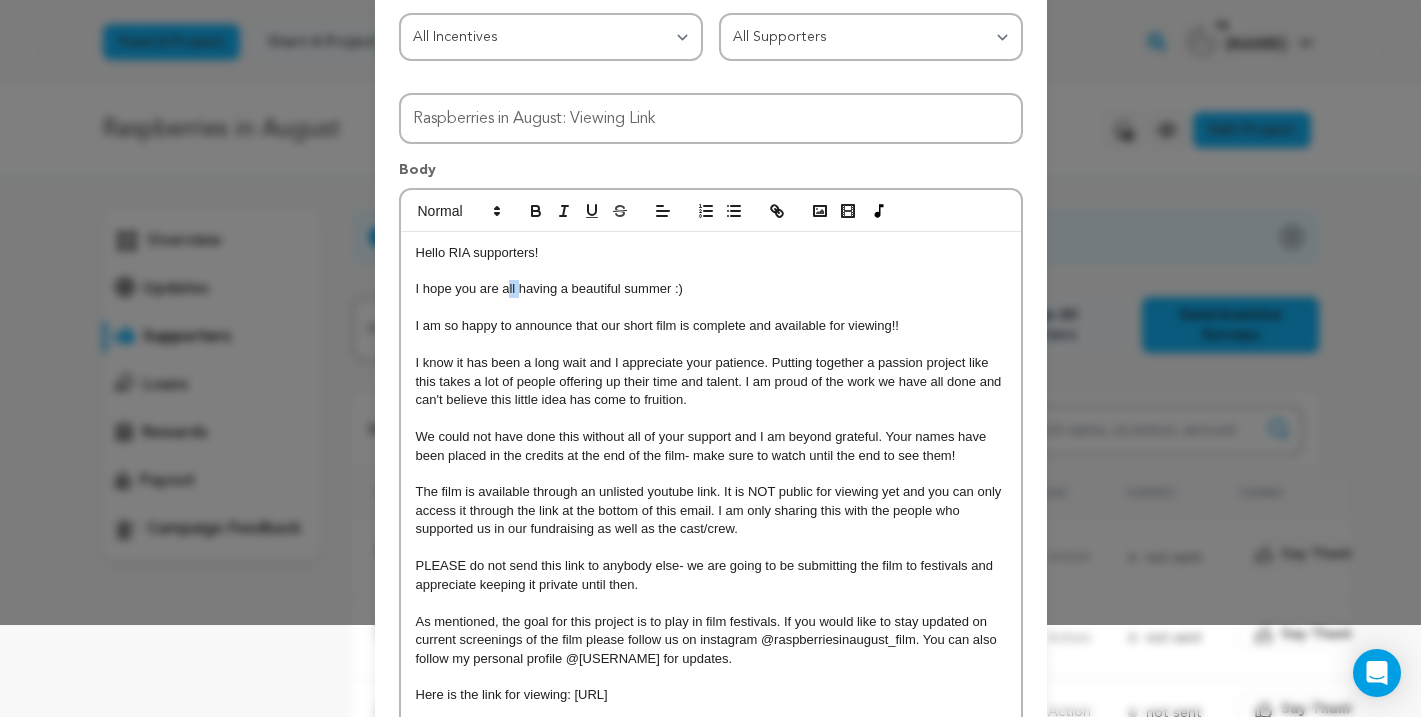 drag, startPoint x: 519, startPoint y: 290, endPoint x: 506, endPoint y: 290, distance: 13 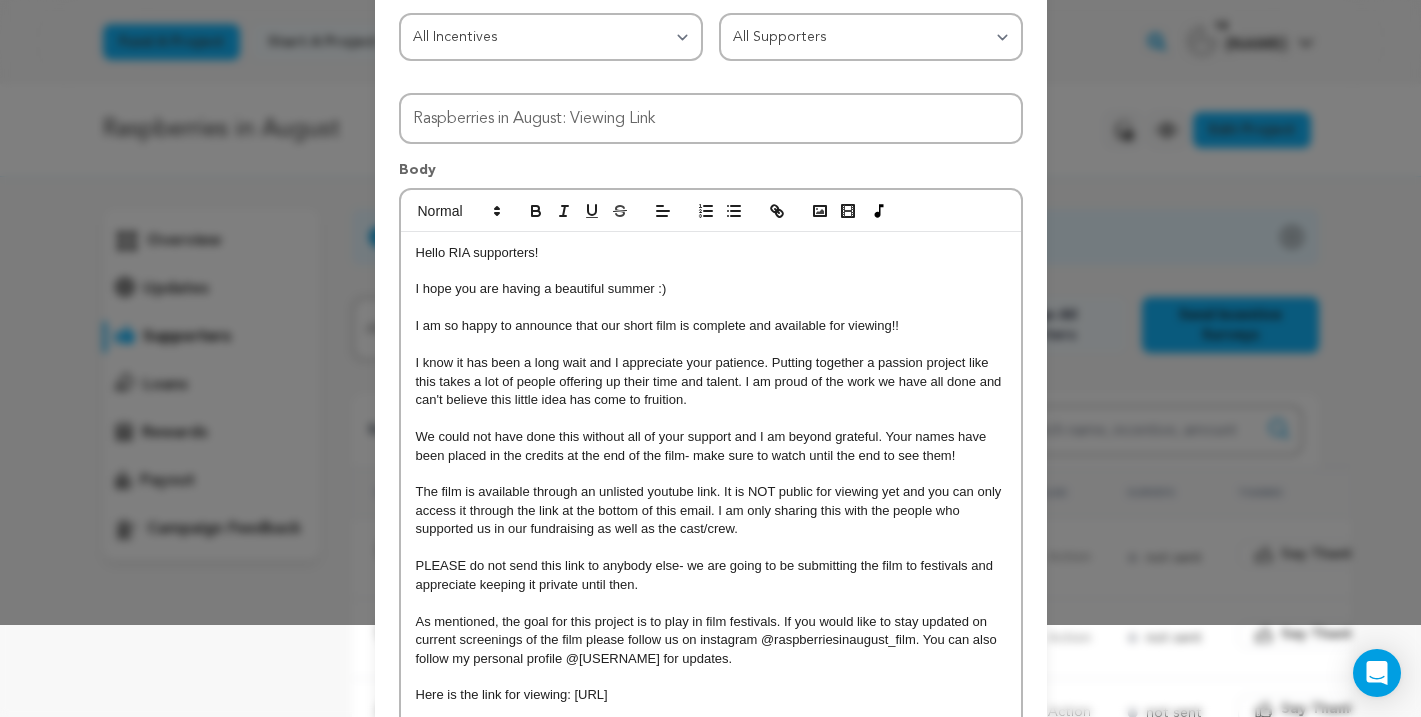 click at bounding box center [711, 419] 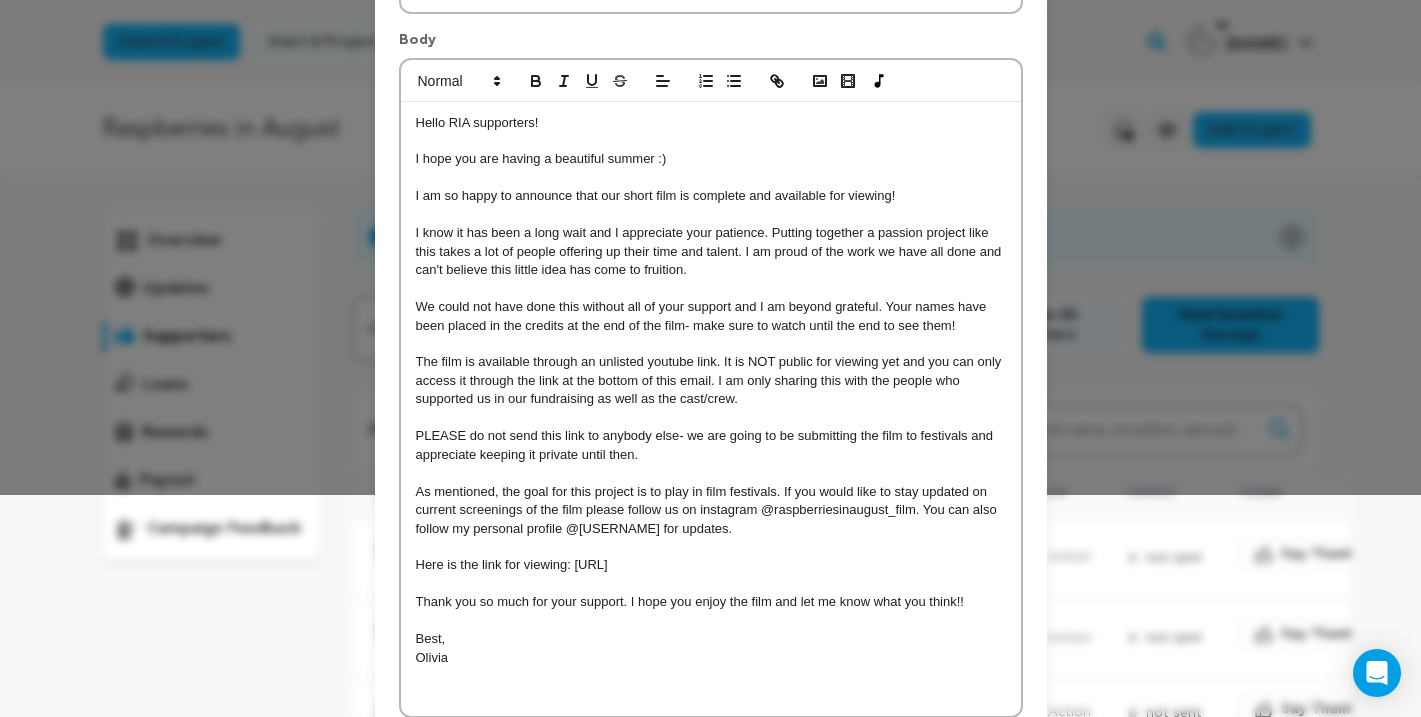scroll, scrollTop: 260, scrollLeft: 0, axis: vertical 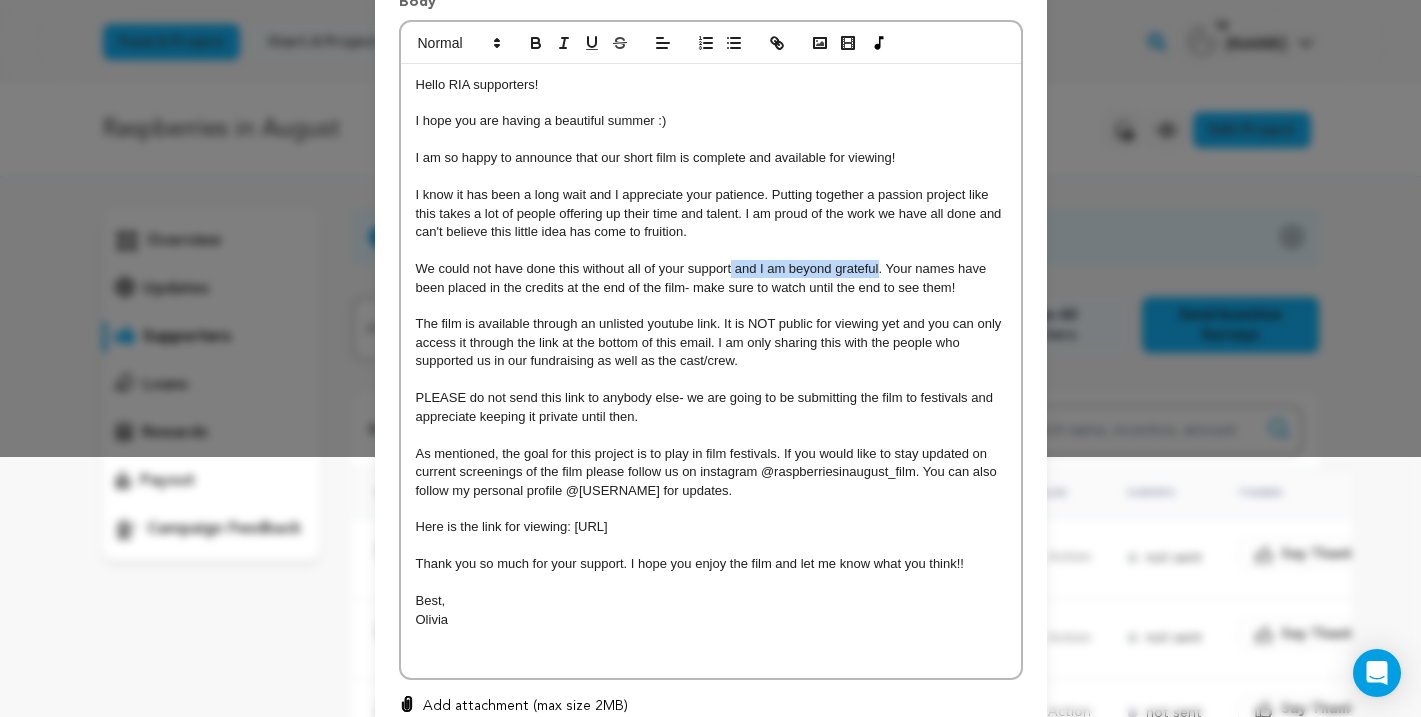 drag, startPoint x: 879, startPoint y: 269, endPoint x: 729, endPoint y: 272, distance: 150.03 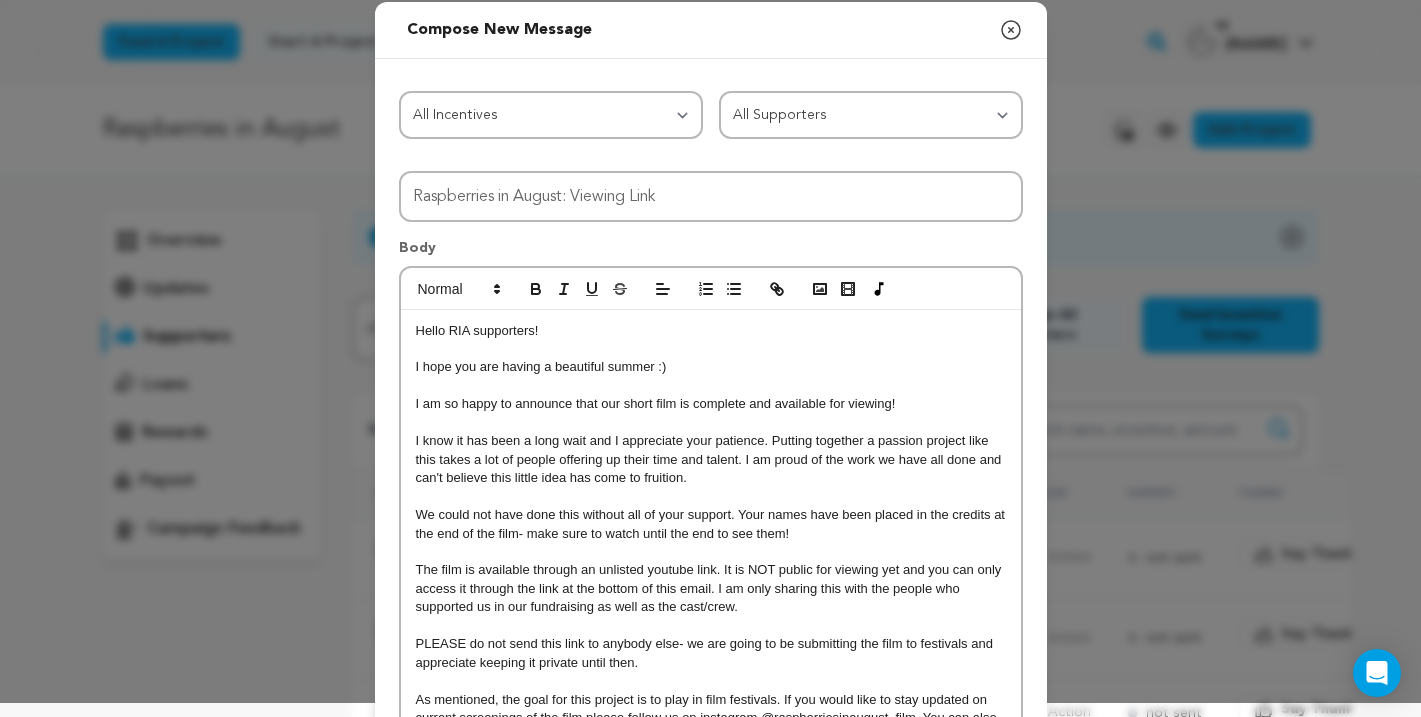 scroll, scrollTop: 17, scrollLeft: 0, axis: vertical 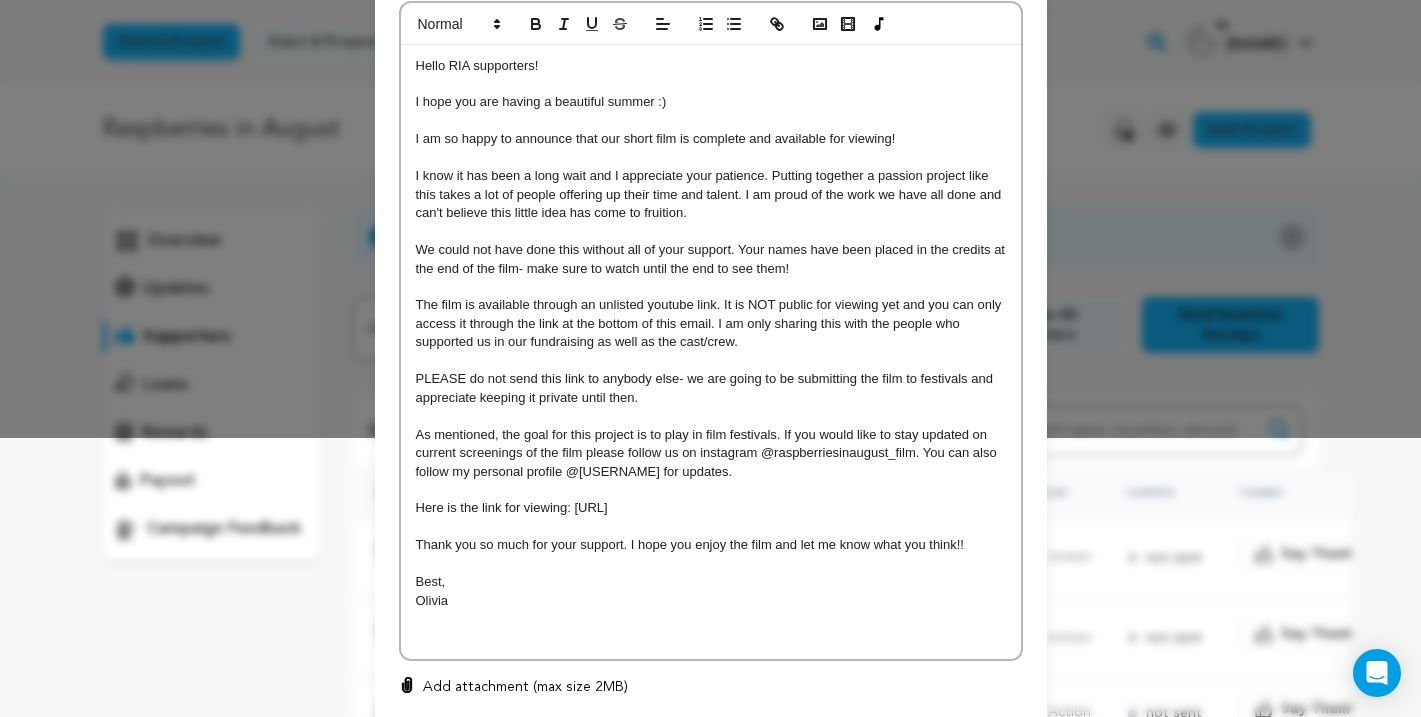 click on "We could not have done this without all of your support. Your names have been placed in the credits at the end of the film- make sure to watch until the end to see them!" at bounding box center (711, 259) 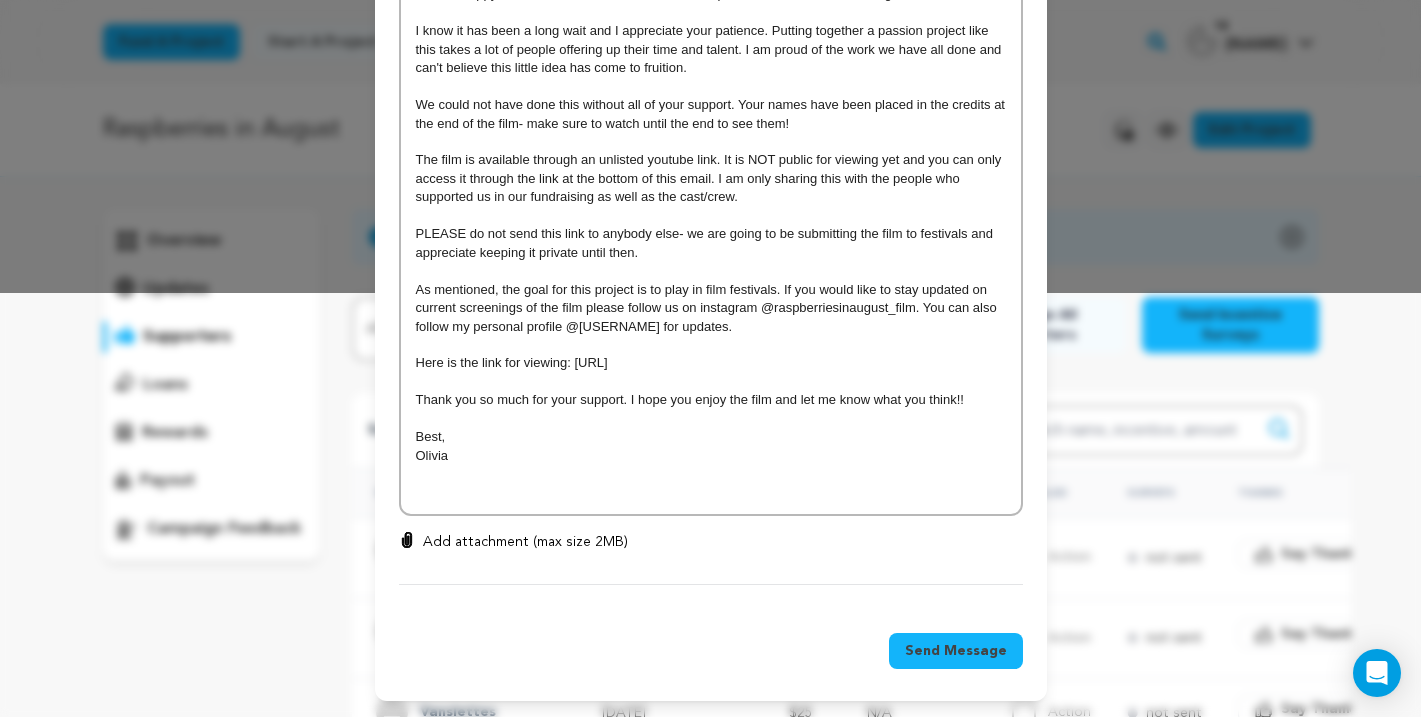 scroll, scrollTop: 423, scrollLeft: 0, axis: vertical 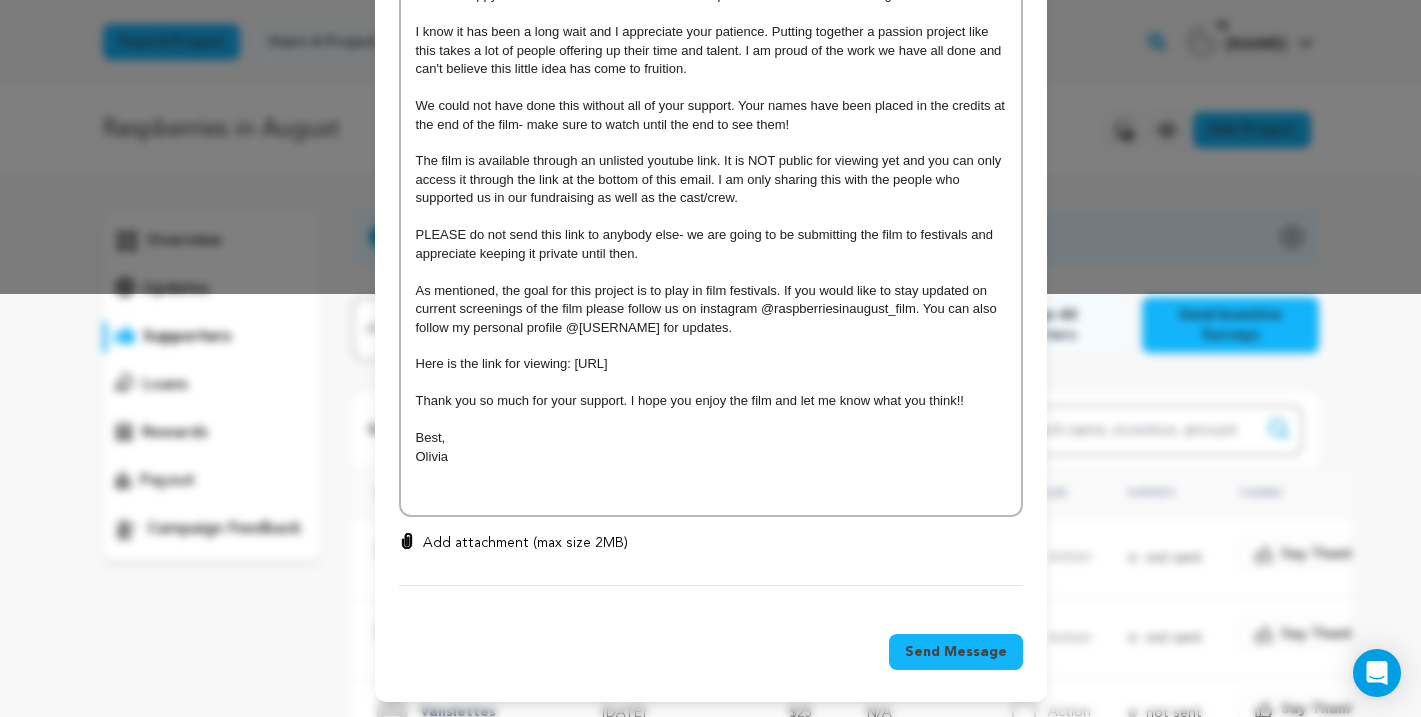 click on "Send Message" at bounding box center (956, 652) 